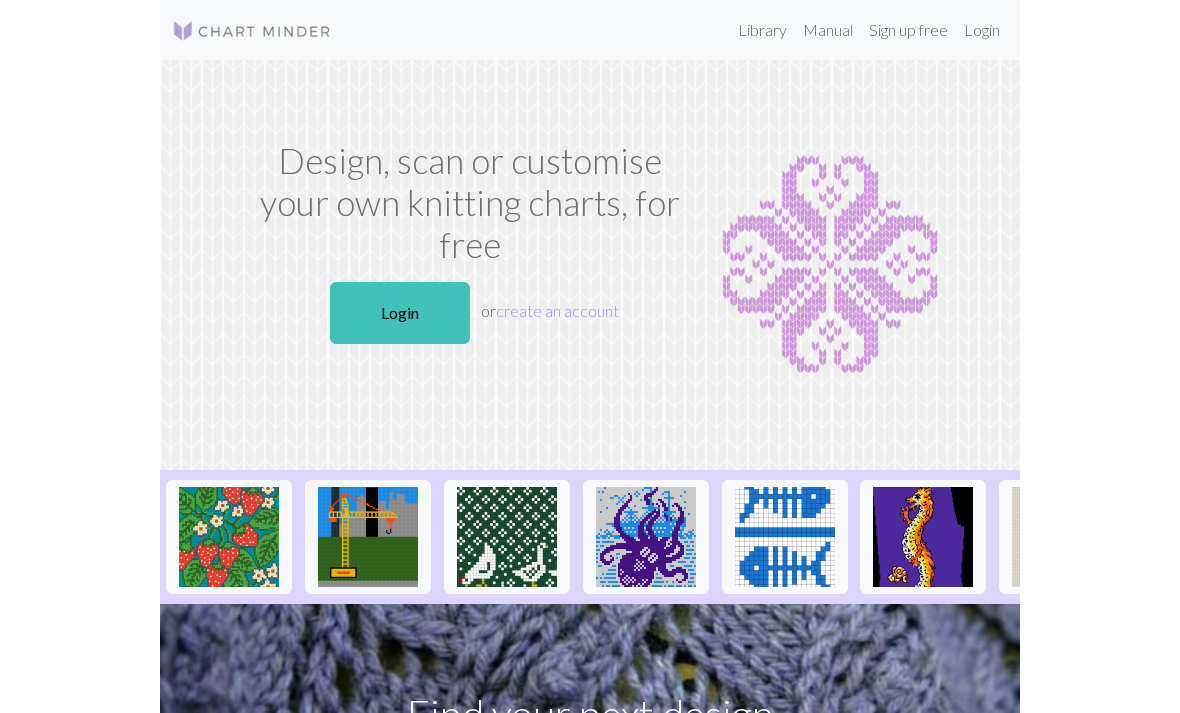 scroll, scrollTop: 0, scrollLeft: 0, axis: both 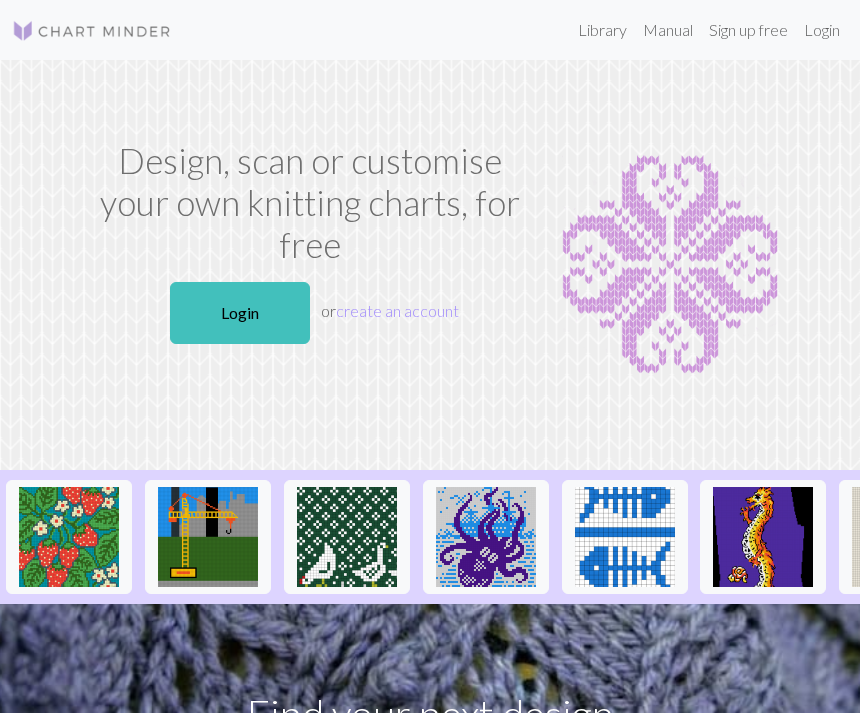 click on "Login" at bounding box center (240, 313) 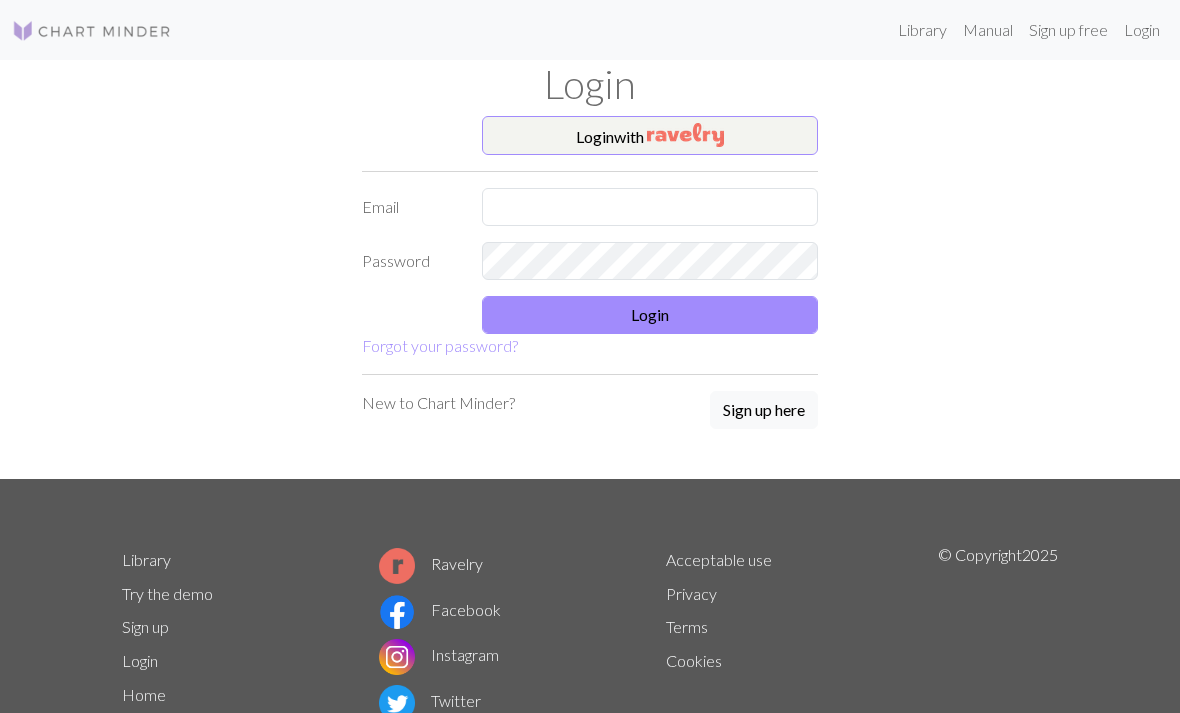 scroll, scrollTop: 0, scrollLeft: 0, axis: both 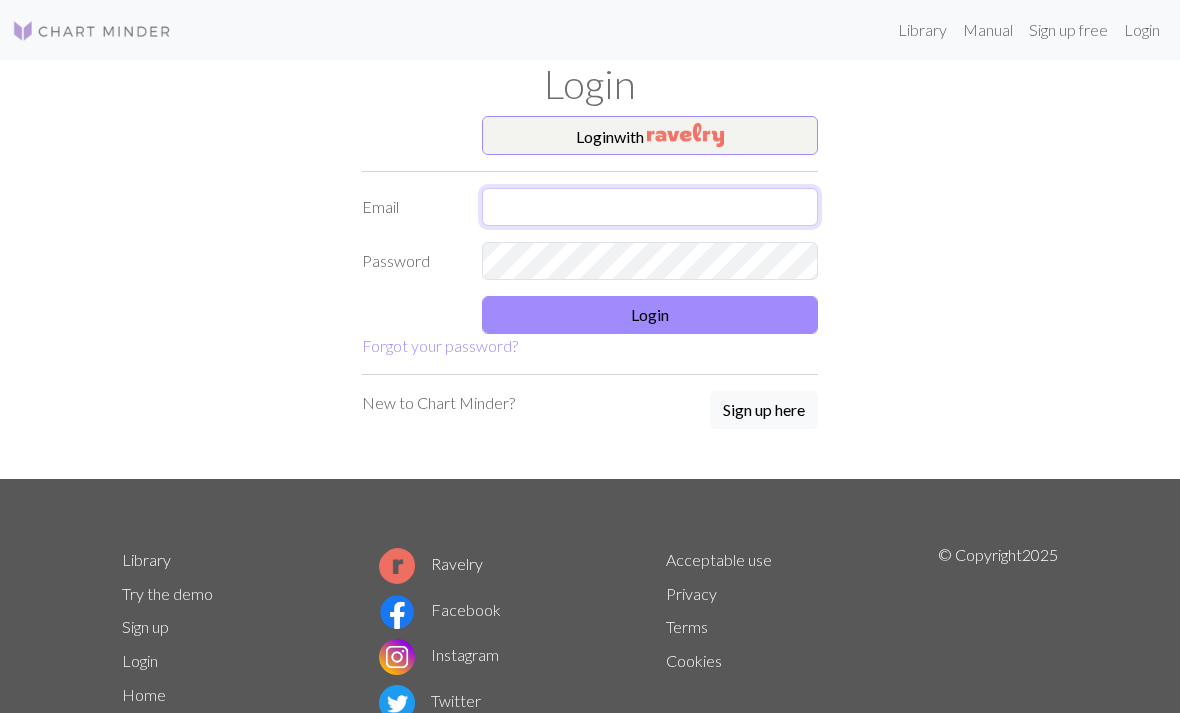 click at bounding box center [650, 207] 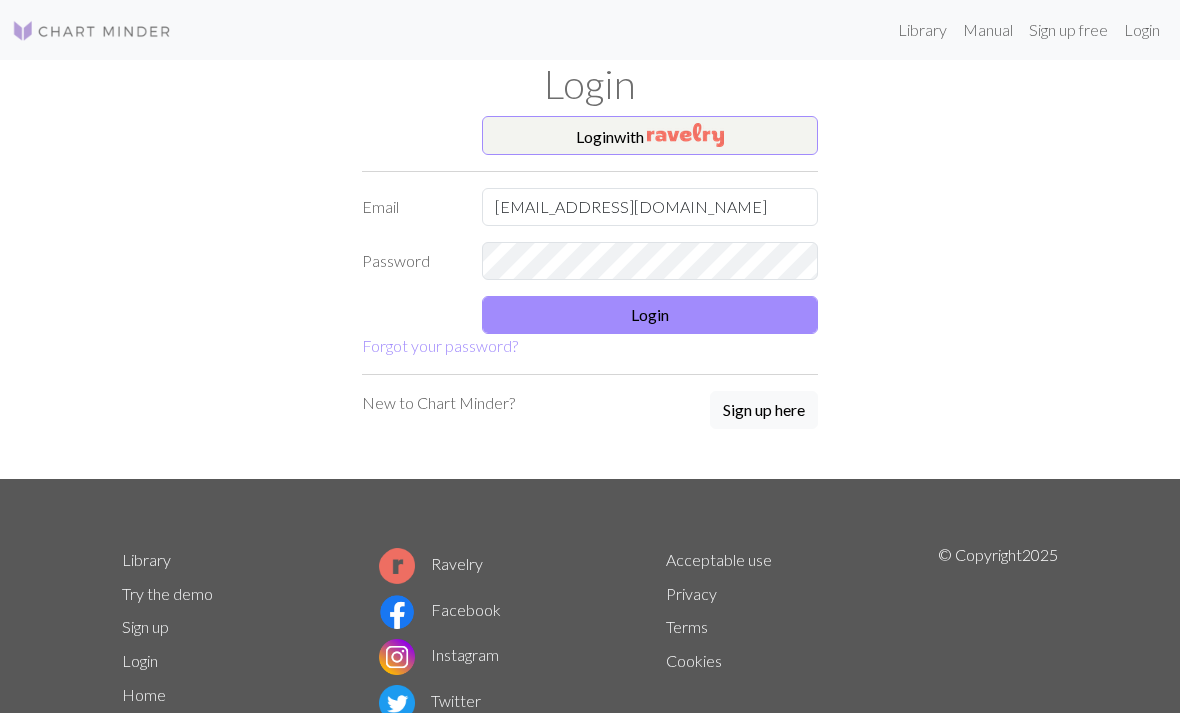 click on "Login" at bounding box center (650, 315) 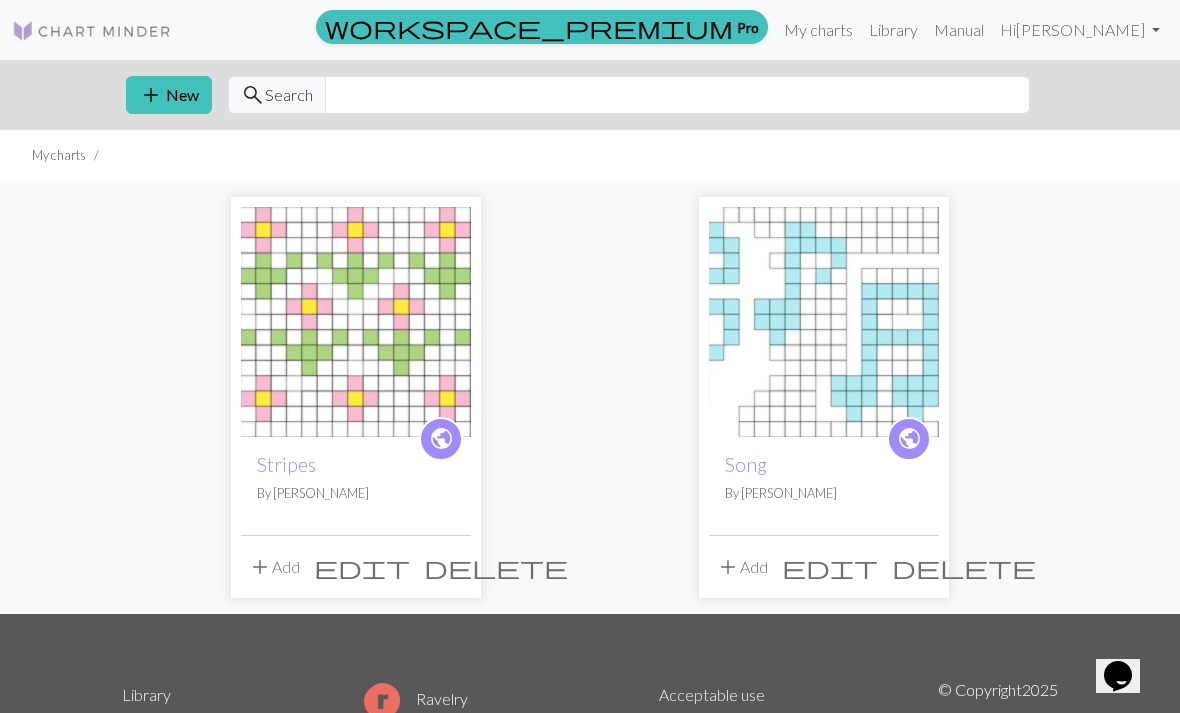 click on "add   New" at bounding box center [169, 95] 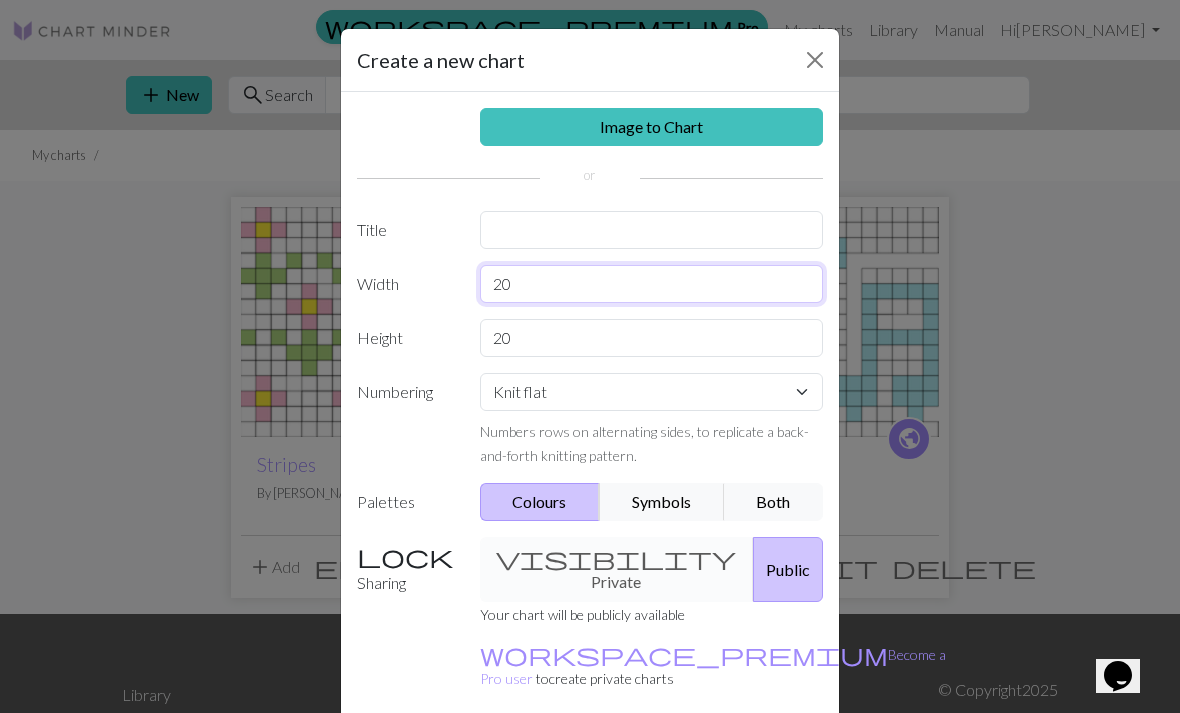 click on "20" at bounding box center [652, 284] 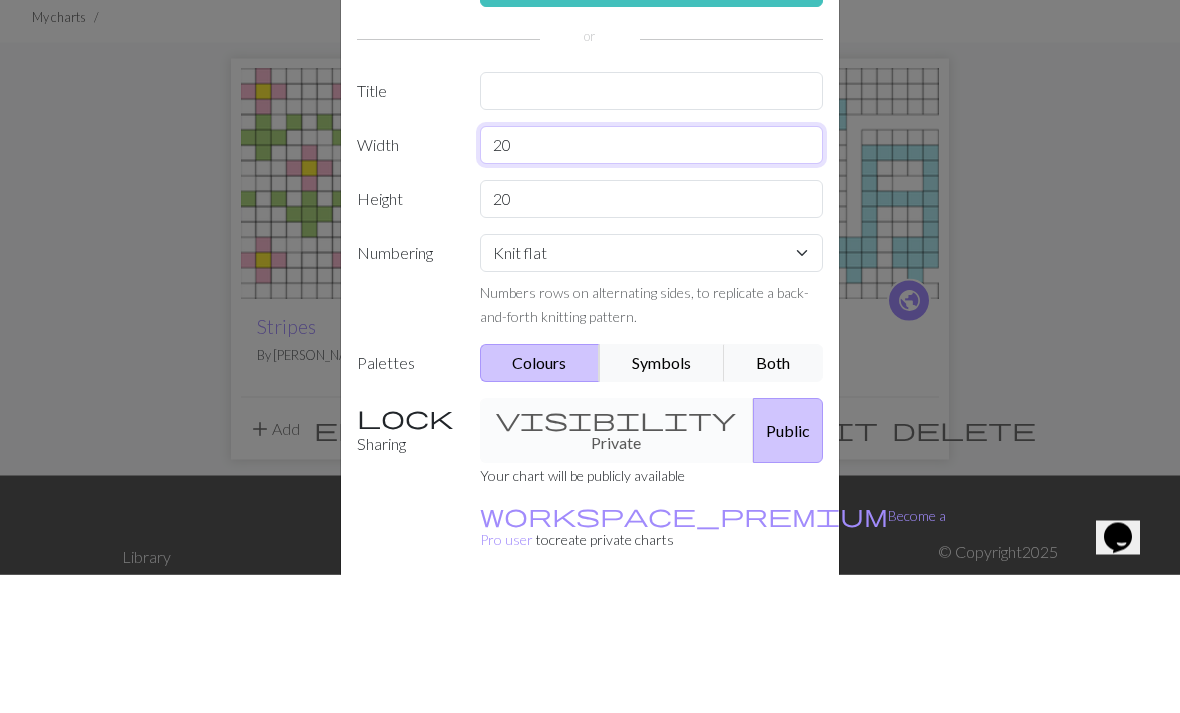 type on "2" 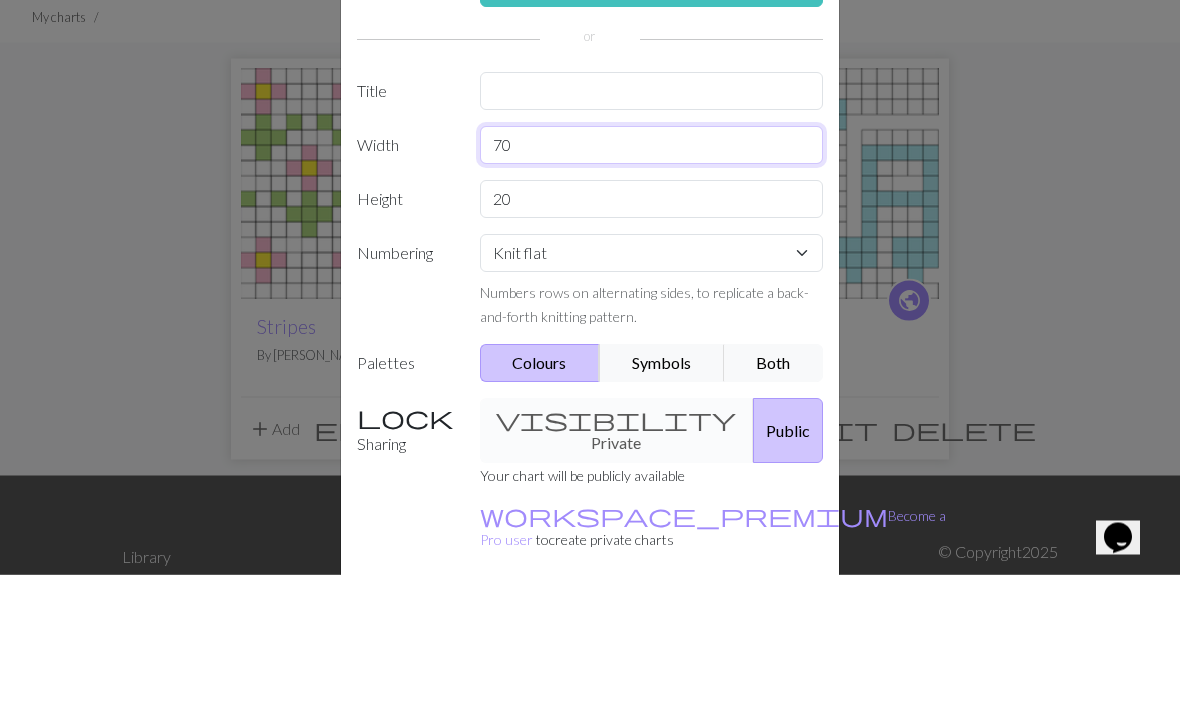 type on "70" 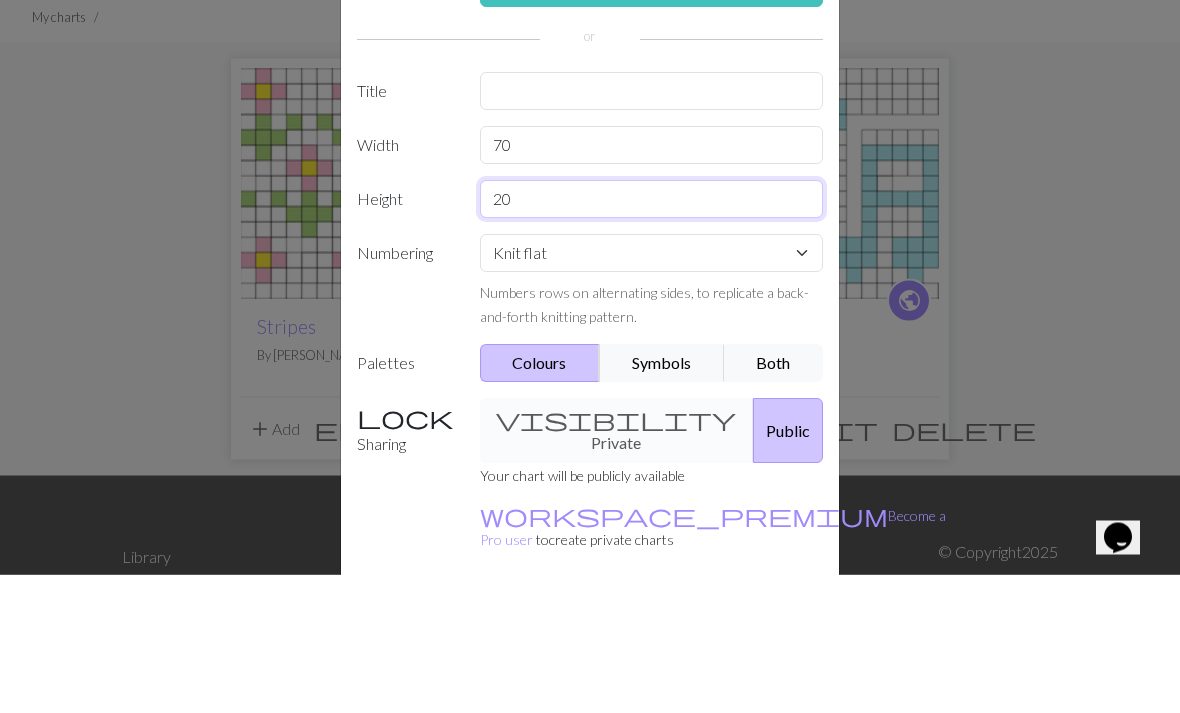 click on "20" at bounding box center [652, 338] 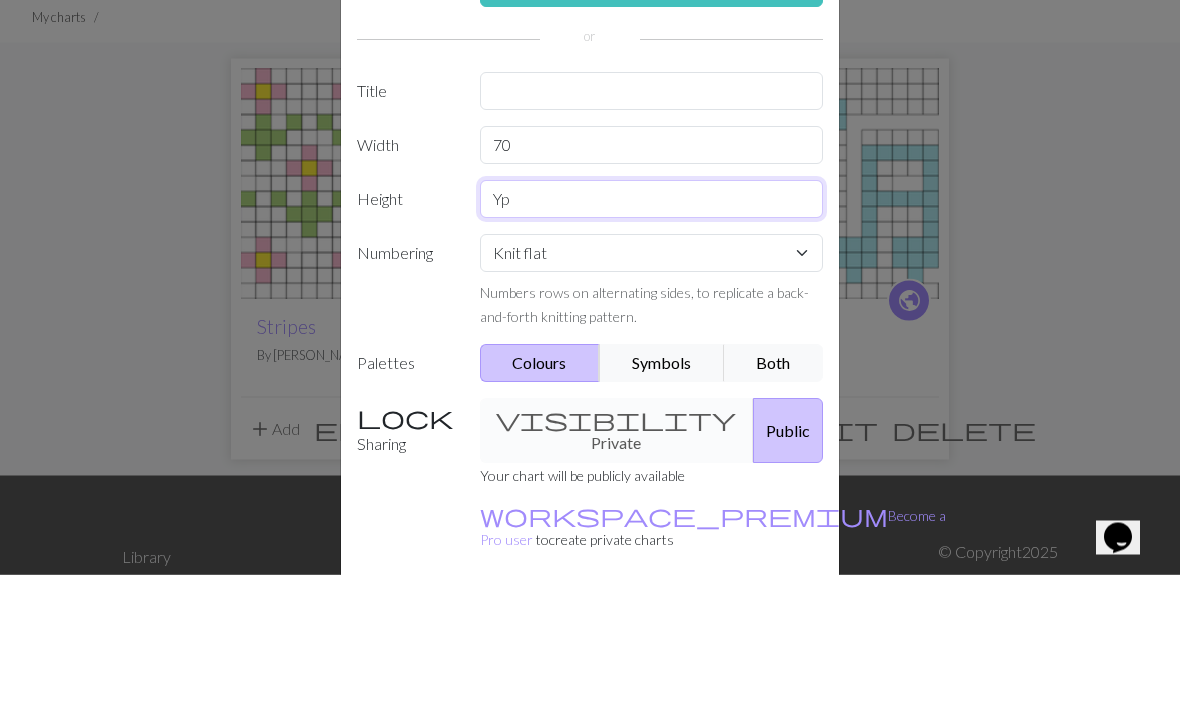 type on "Y" 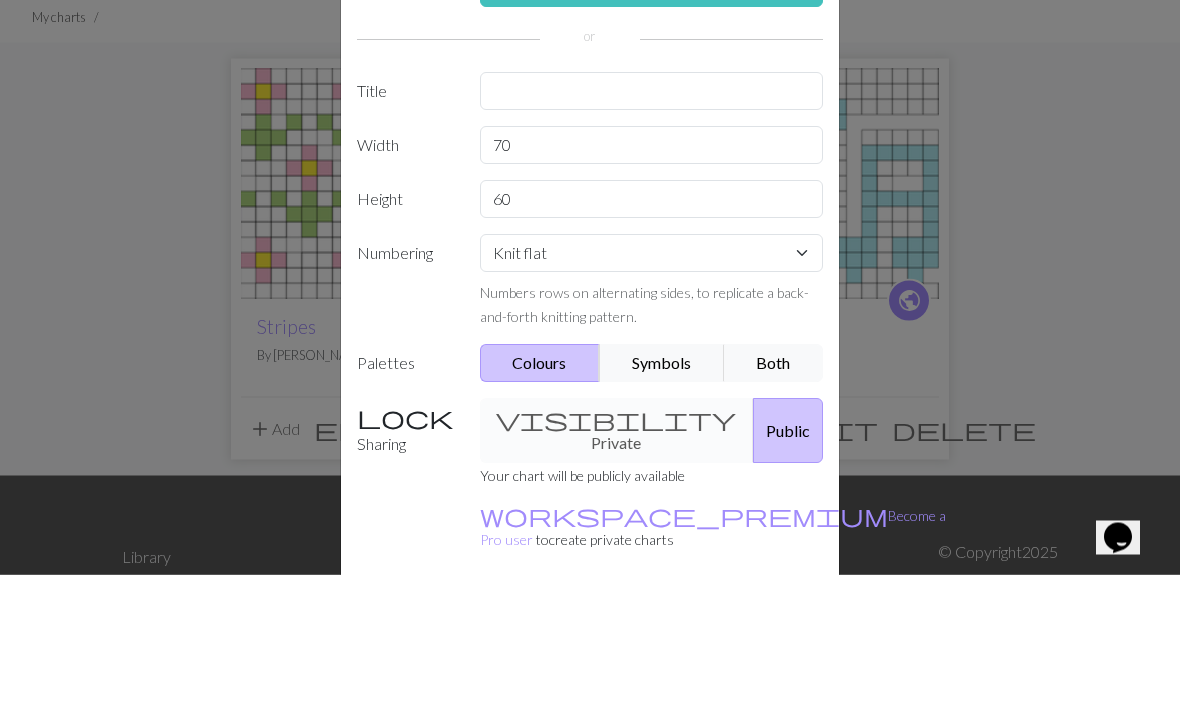 scroll, scrollTop: 139, scrollLeft: 0, axis: vertical 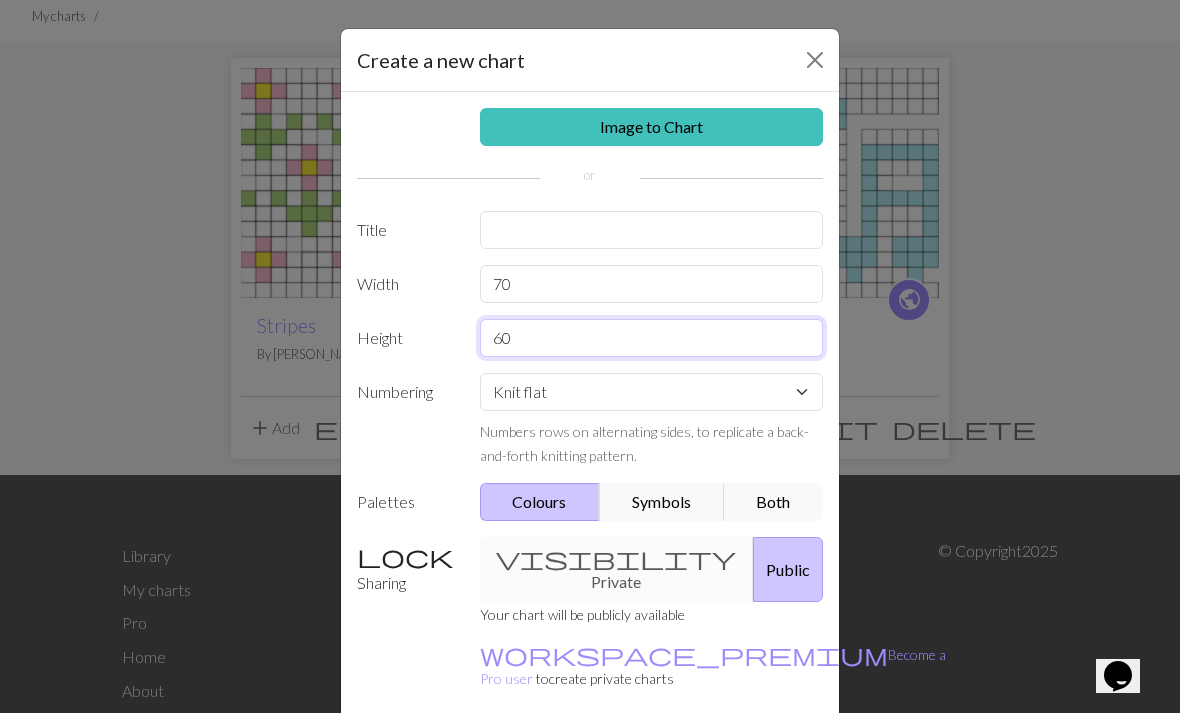 type on "60" 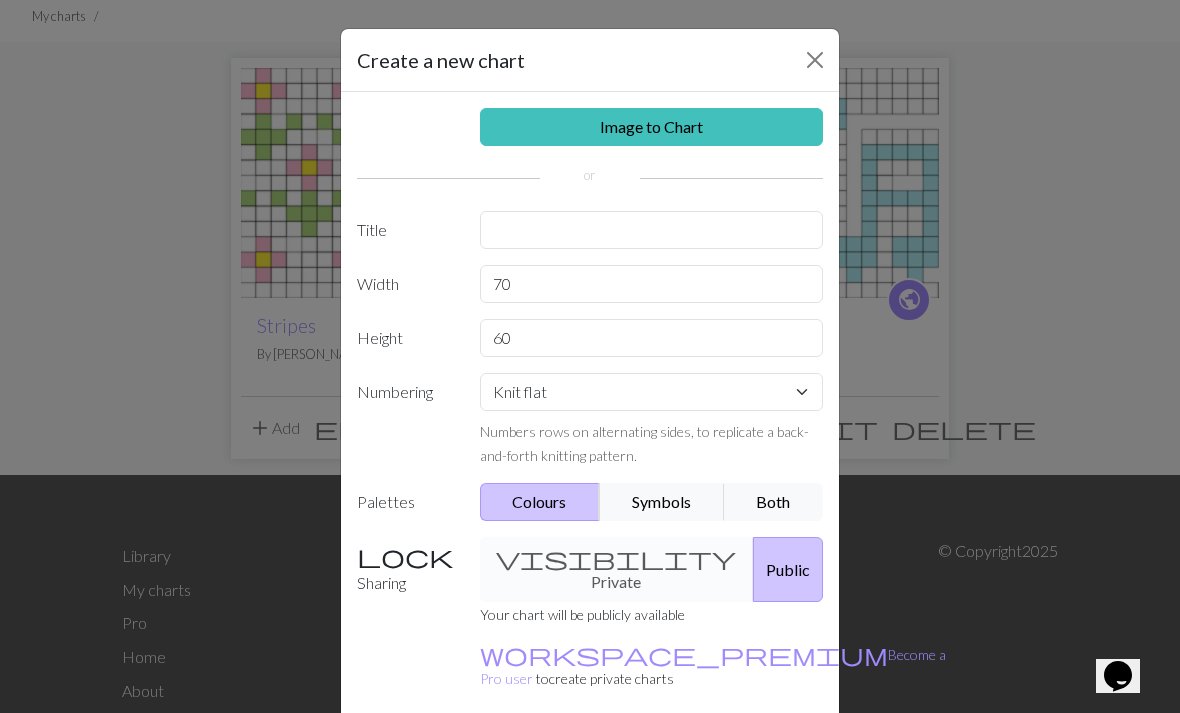 click on "Image to Chart" at bounding box center [652, 127] 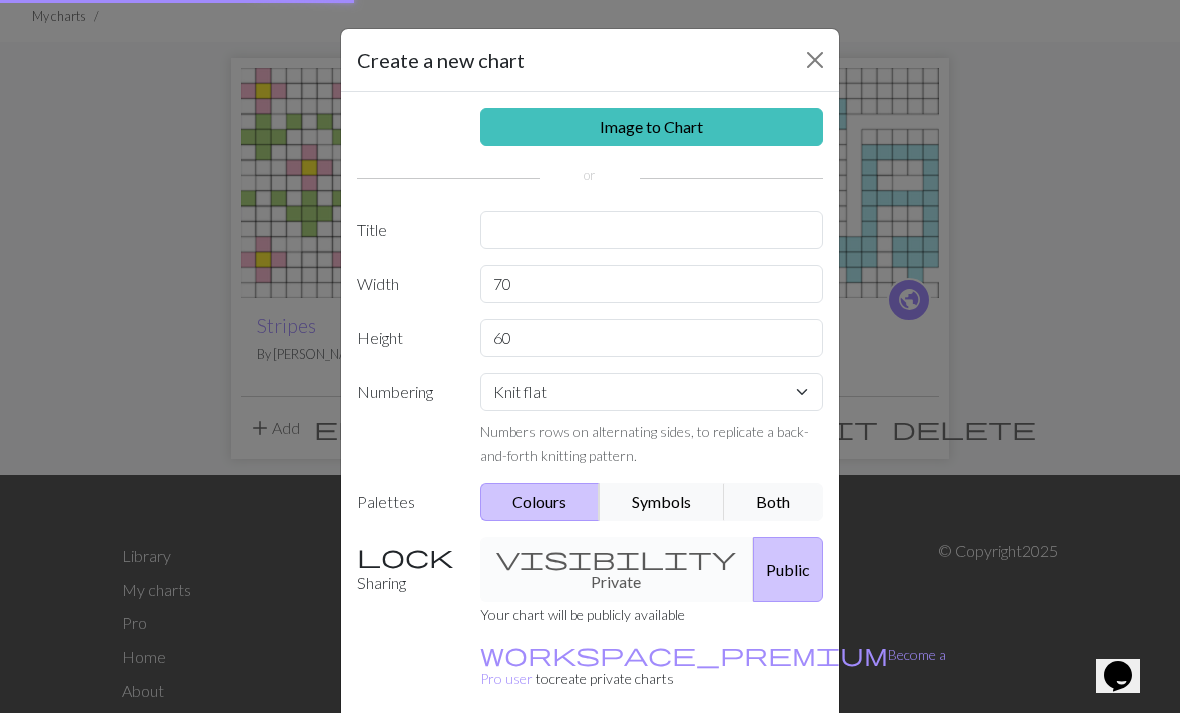 scroll, scrollTop: 0, scrollLeft: 0, axis: both 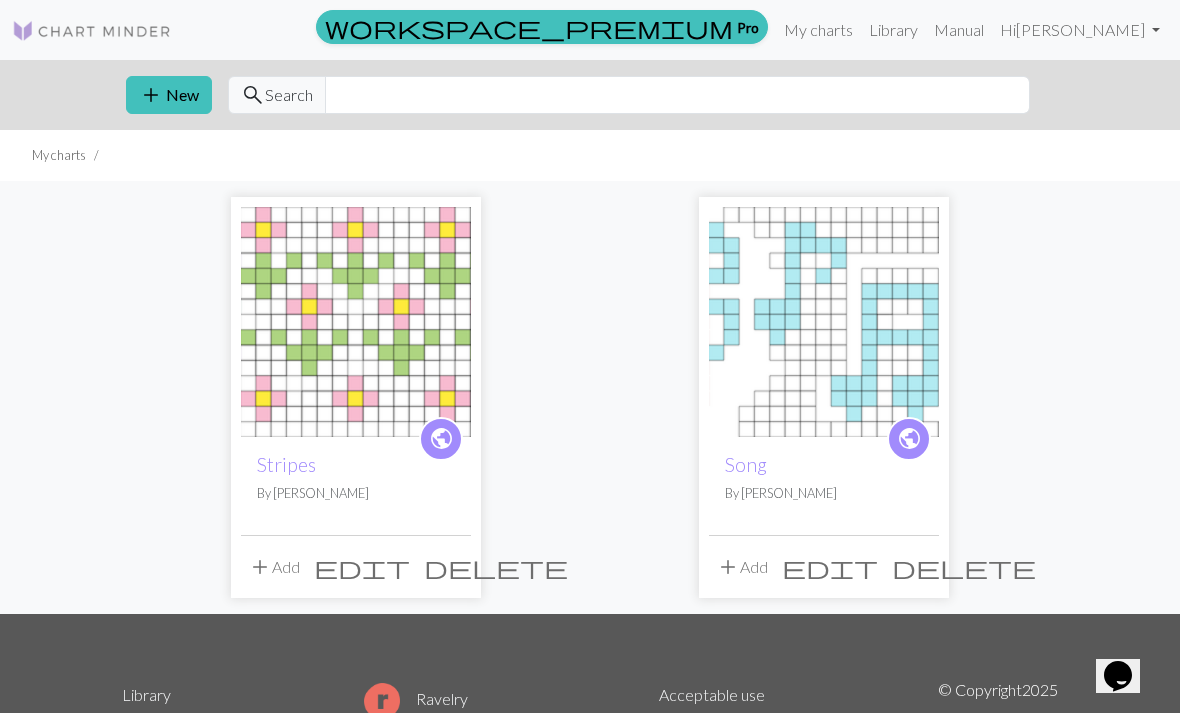 click on "add" at bounding box center [151, 95] 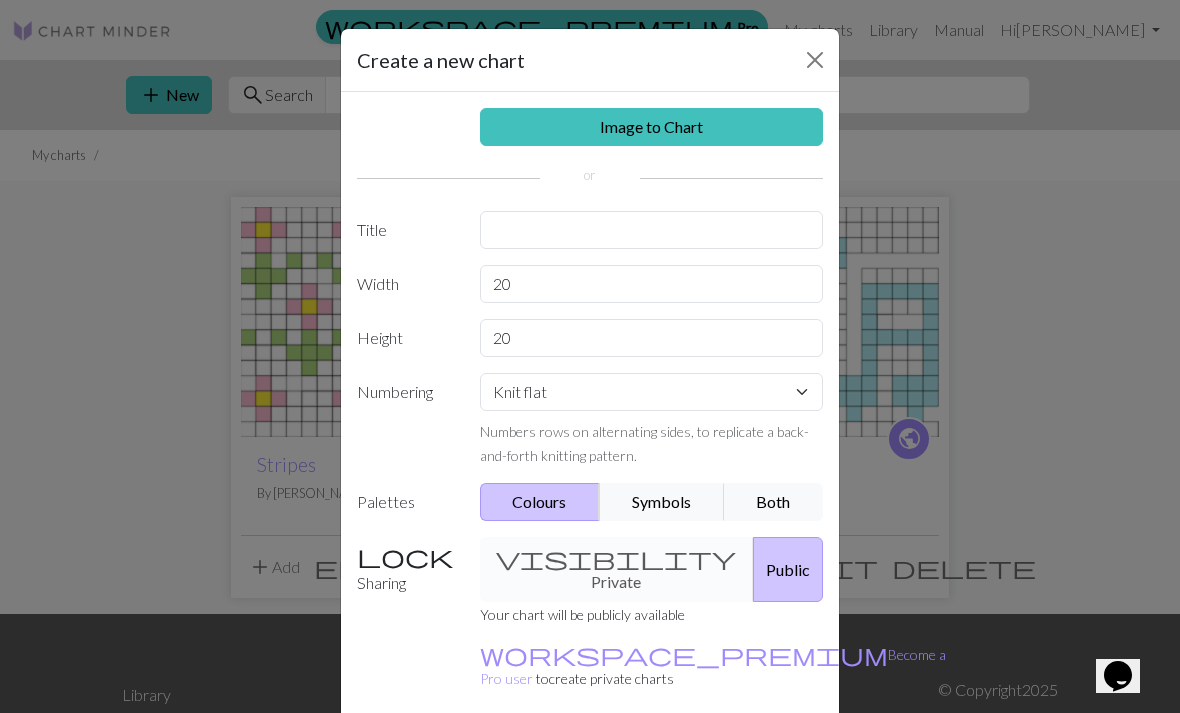 scroll, scrollTop: 0, scrollLeft: 0, axis: both 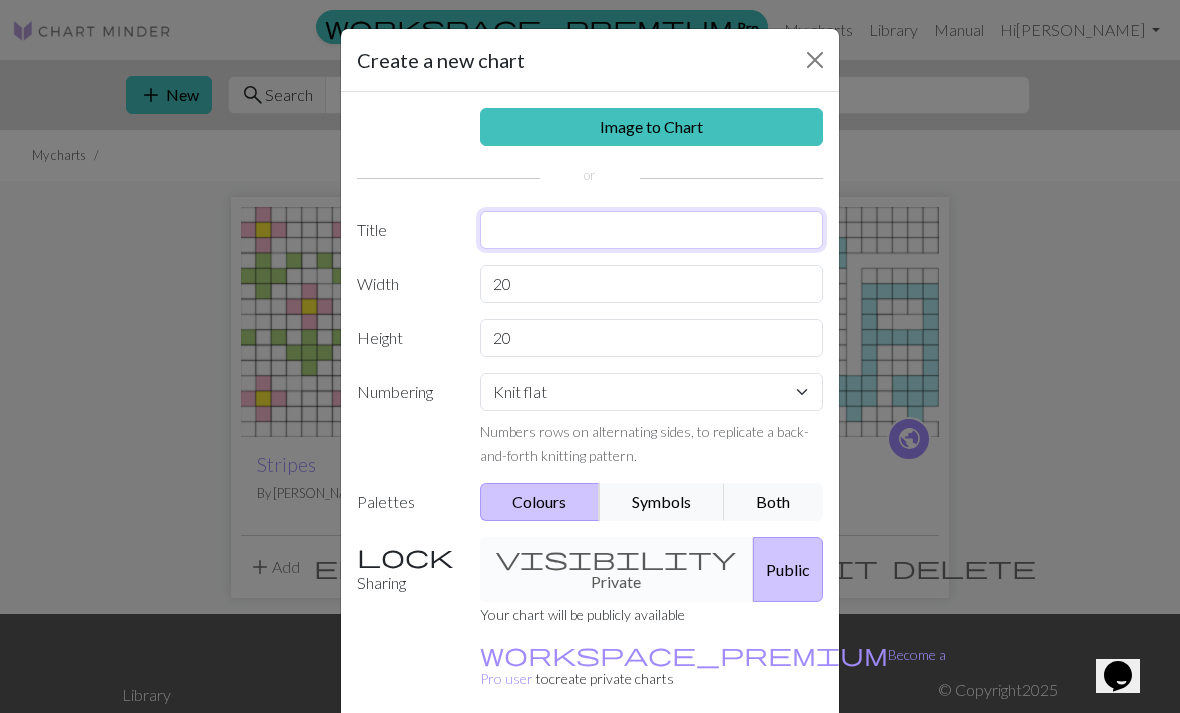 click at bounding box center [652, 230] 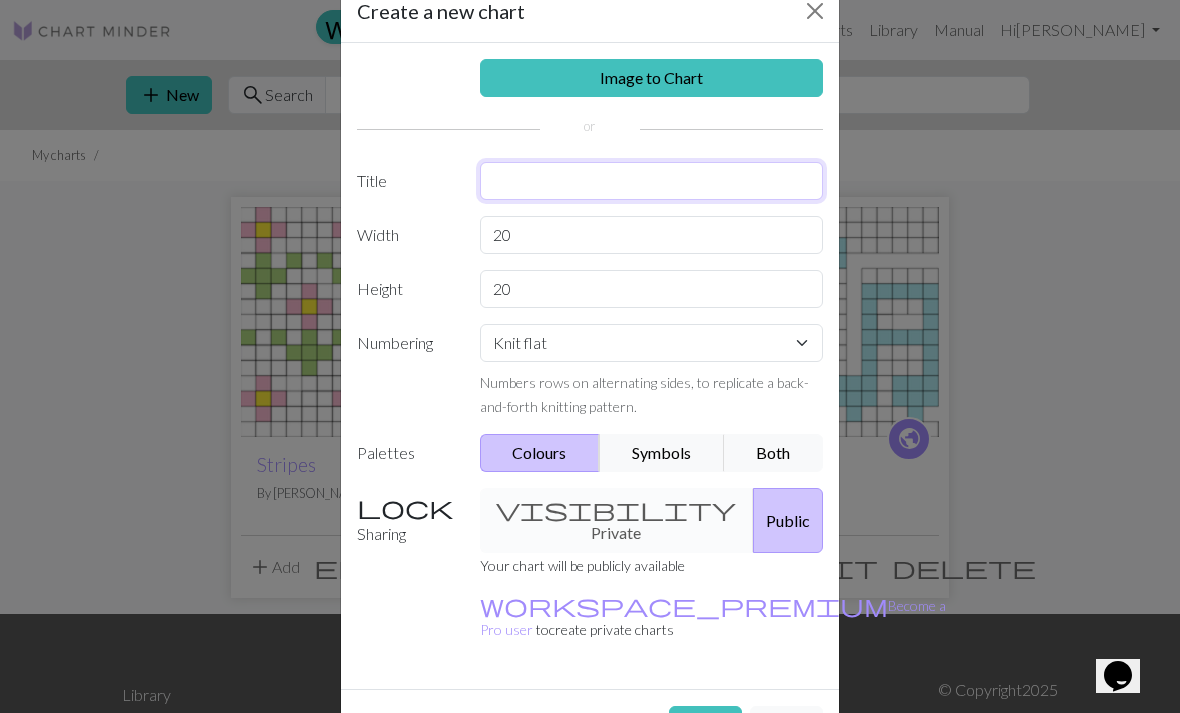 scroll, scrollTop: 55, scrollLeft: 0, axis: vertical 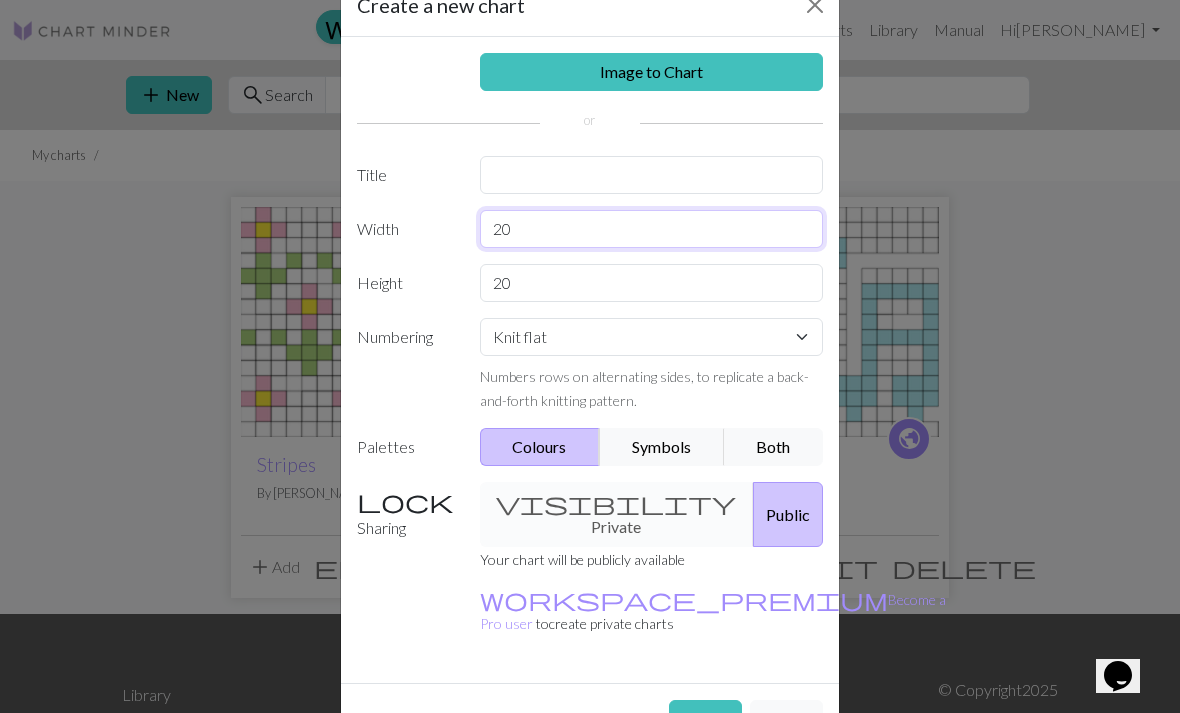 click on "20" at bounding box center [652, 229] 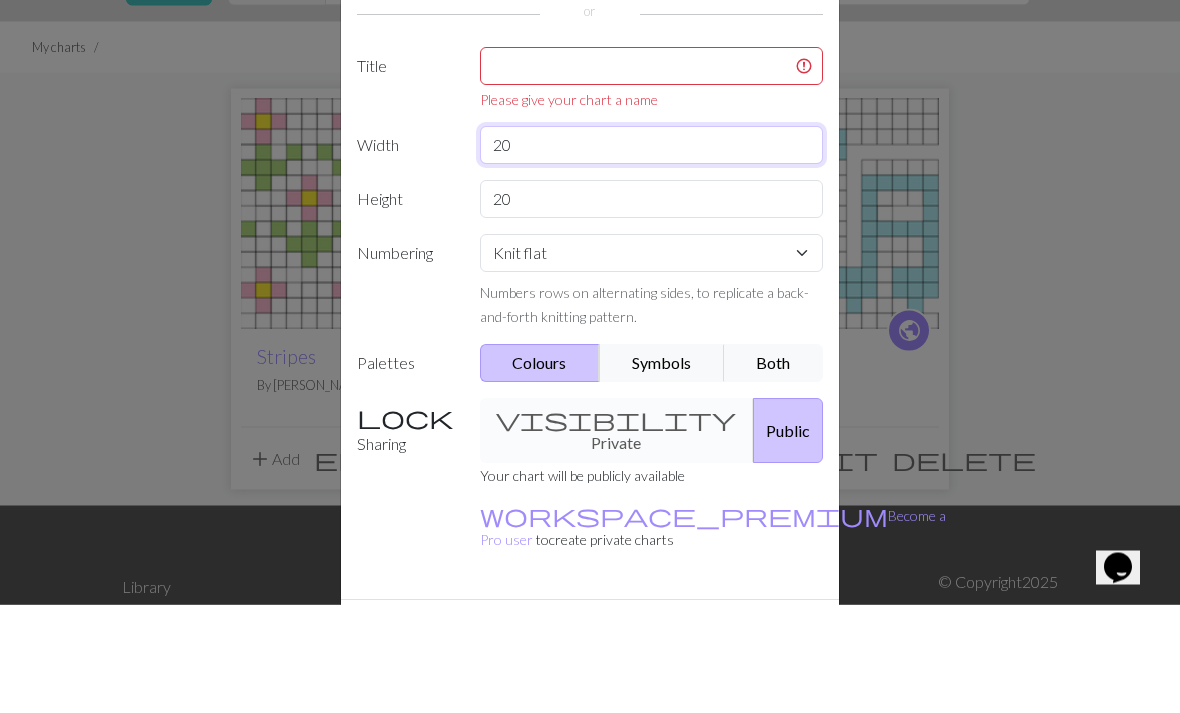 type on "2" 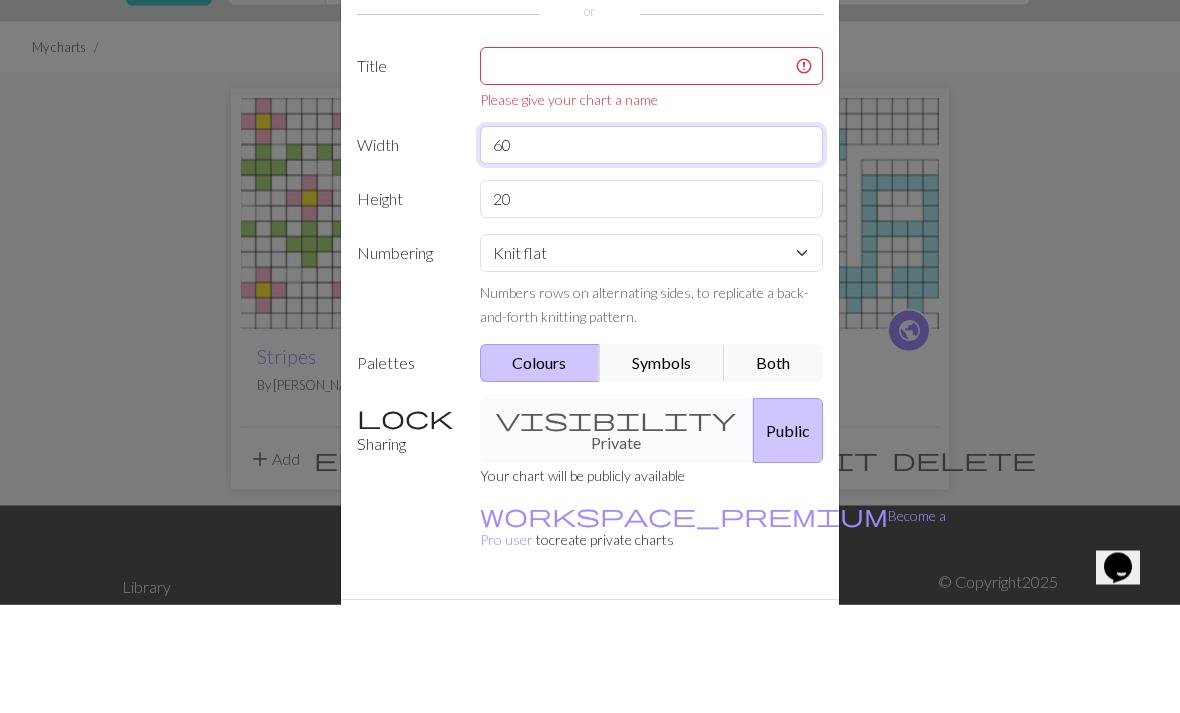 type on "60" 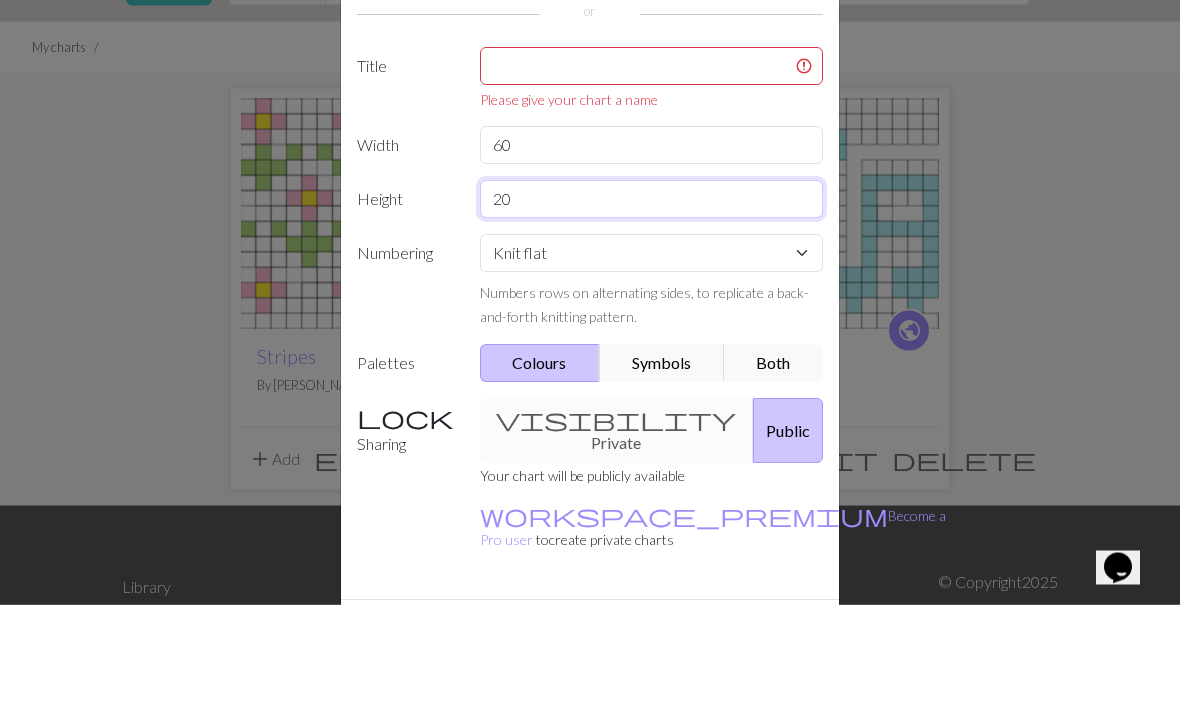 click on "20" at bounding box center [652, 308] 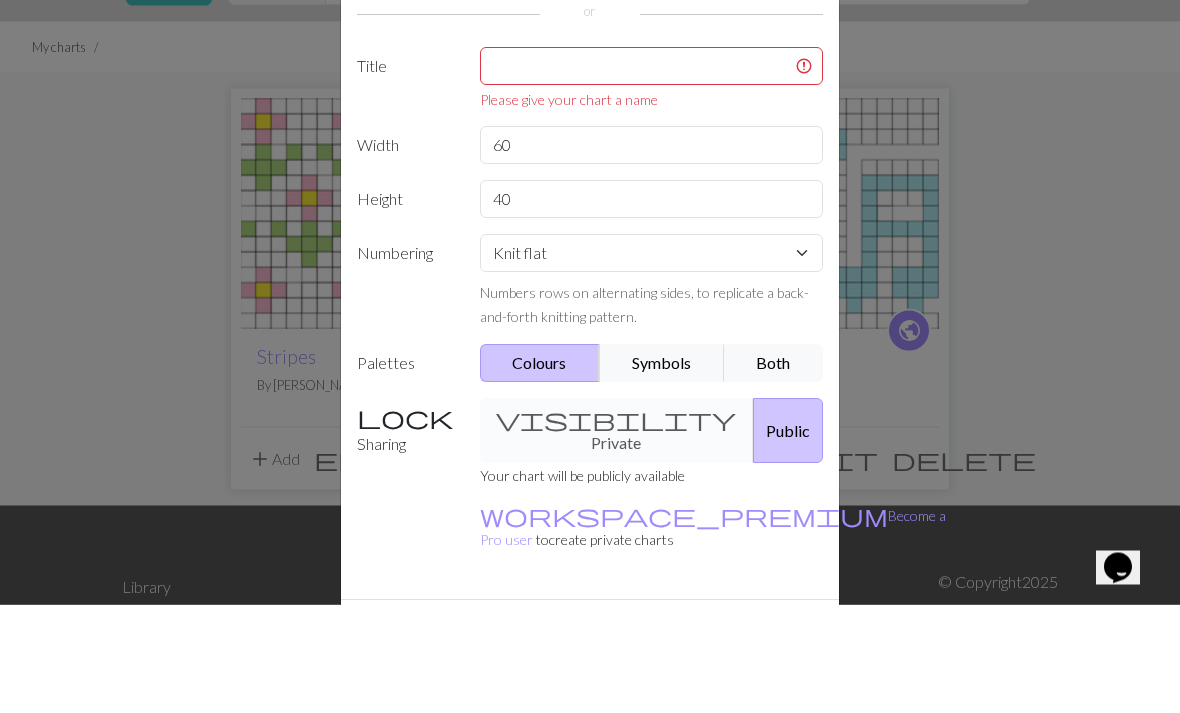 scroll, scrollTop: 109, scrollLeft: 0, axis: vertical 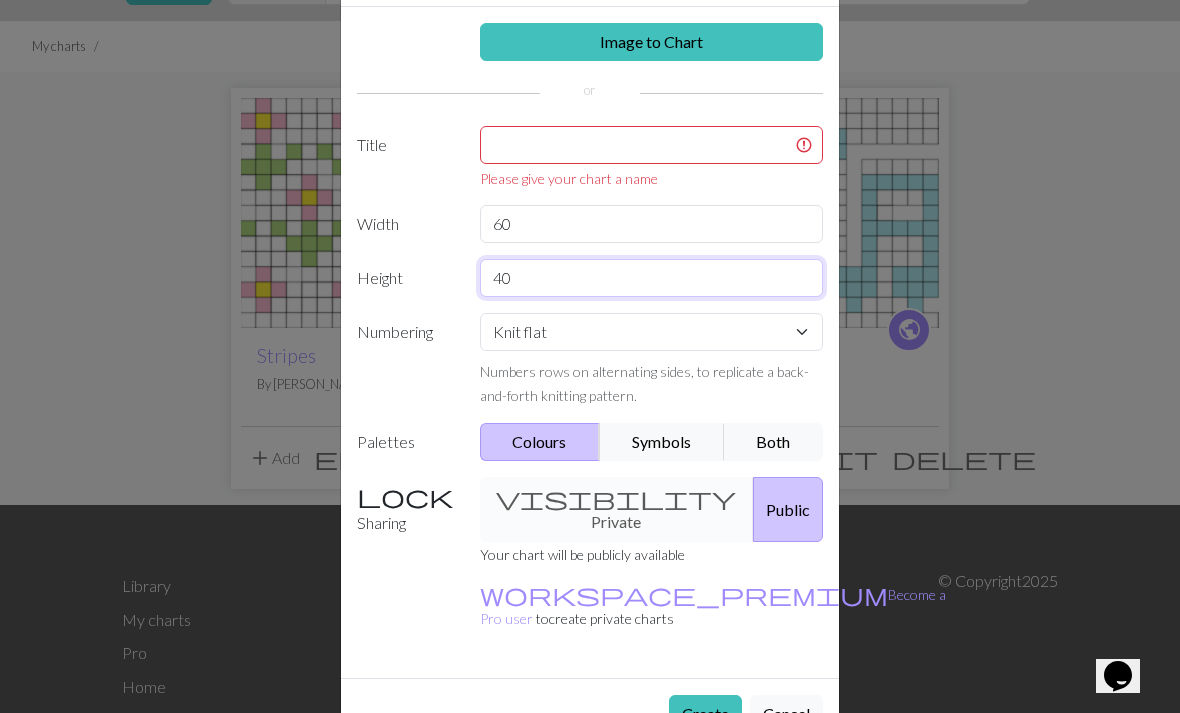 type on "40" 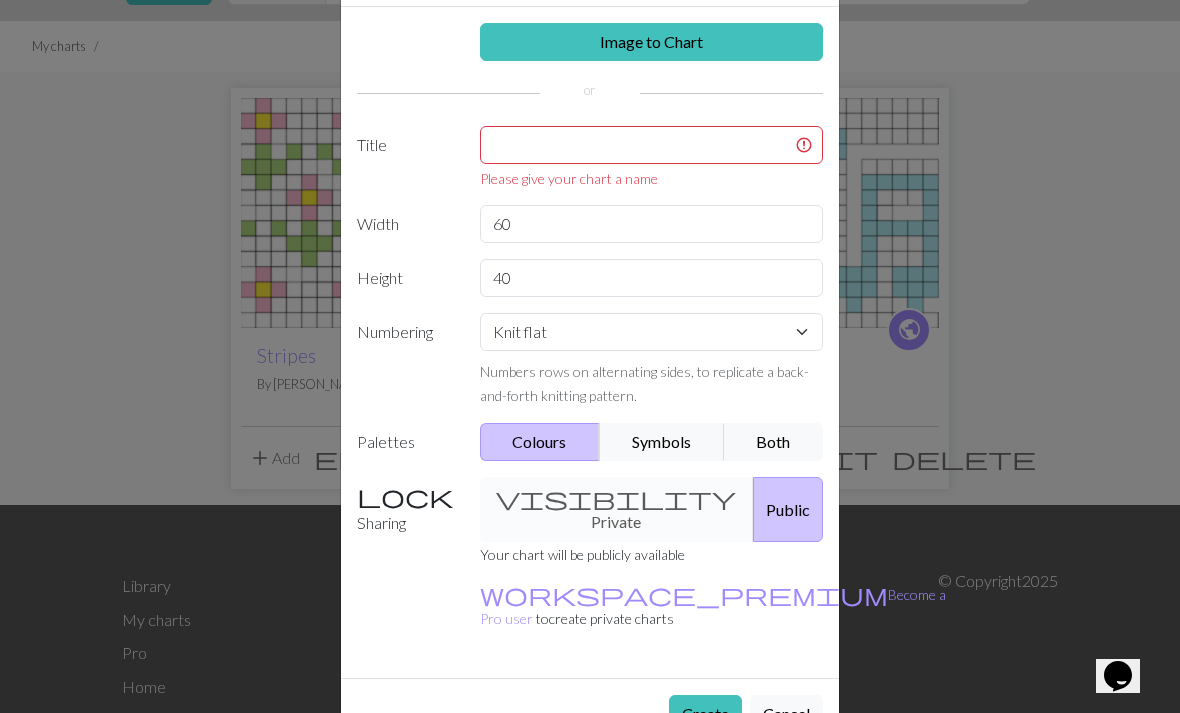 click on "Create" at bounding box center [705, 714] 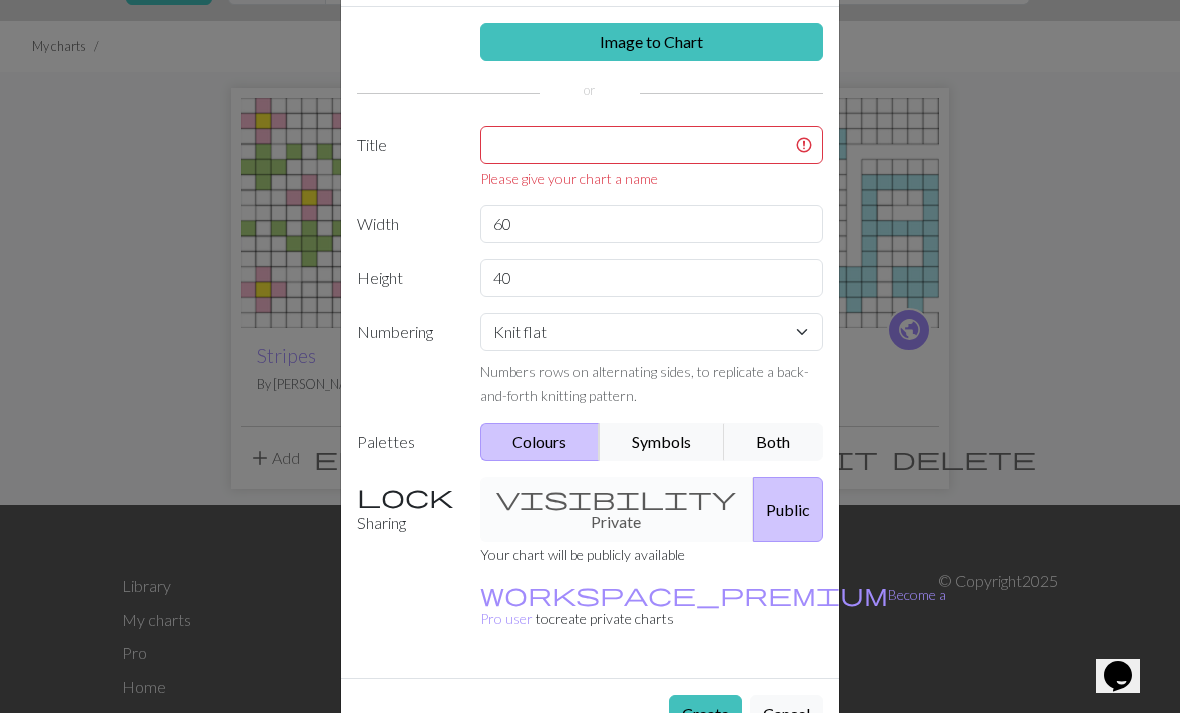 click on "Create" at bounding box center [705, 714] 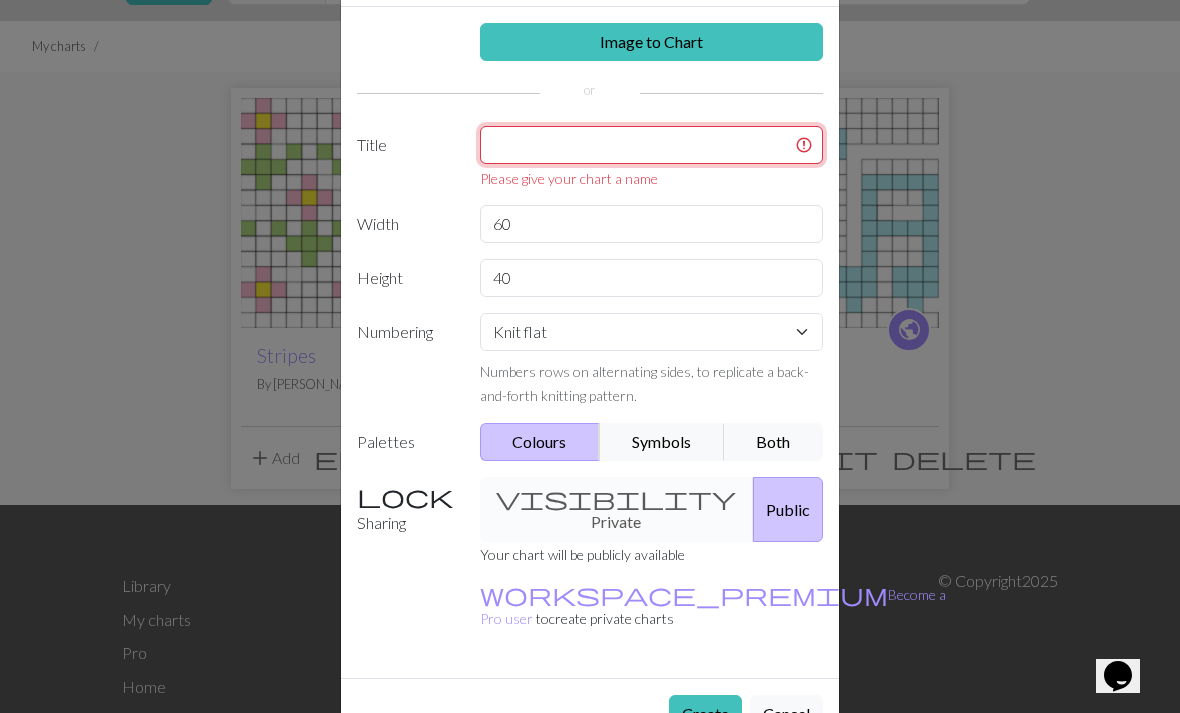click at bounding box center (652, 145) 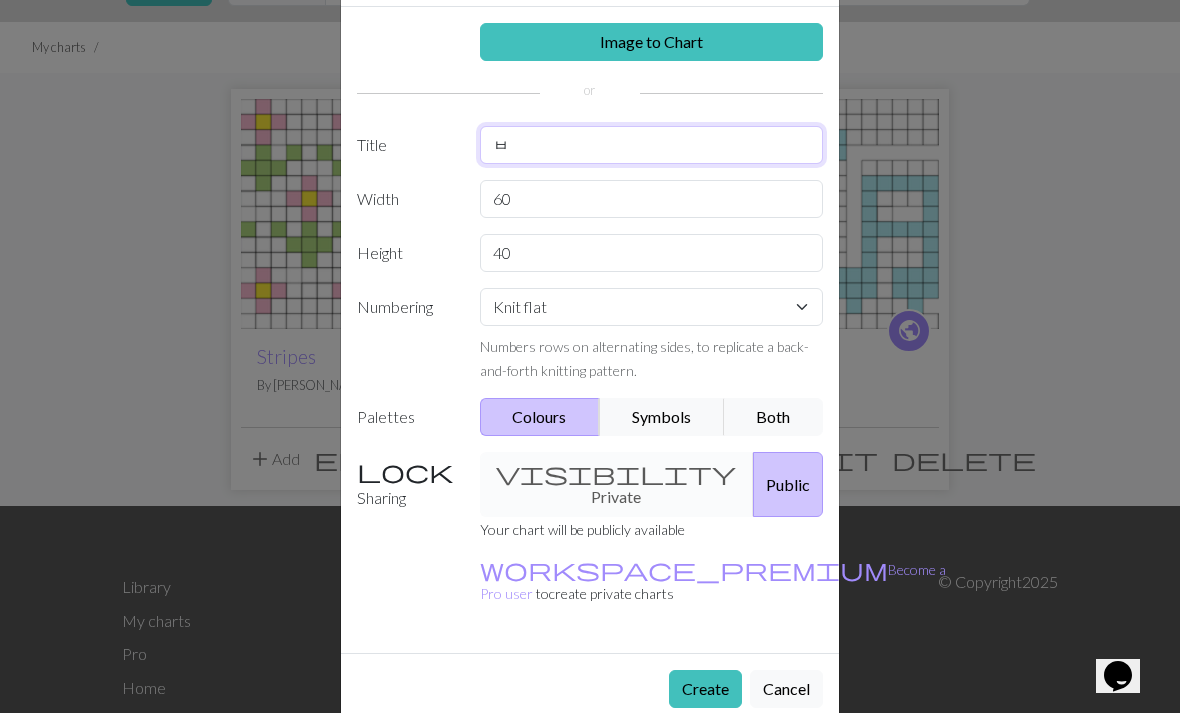 scroll, scrollTop: 76, scrollLeft: 0, axis: vertical 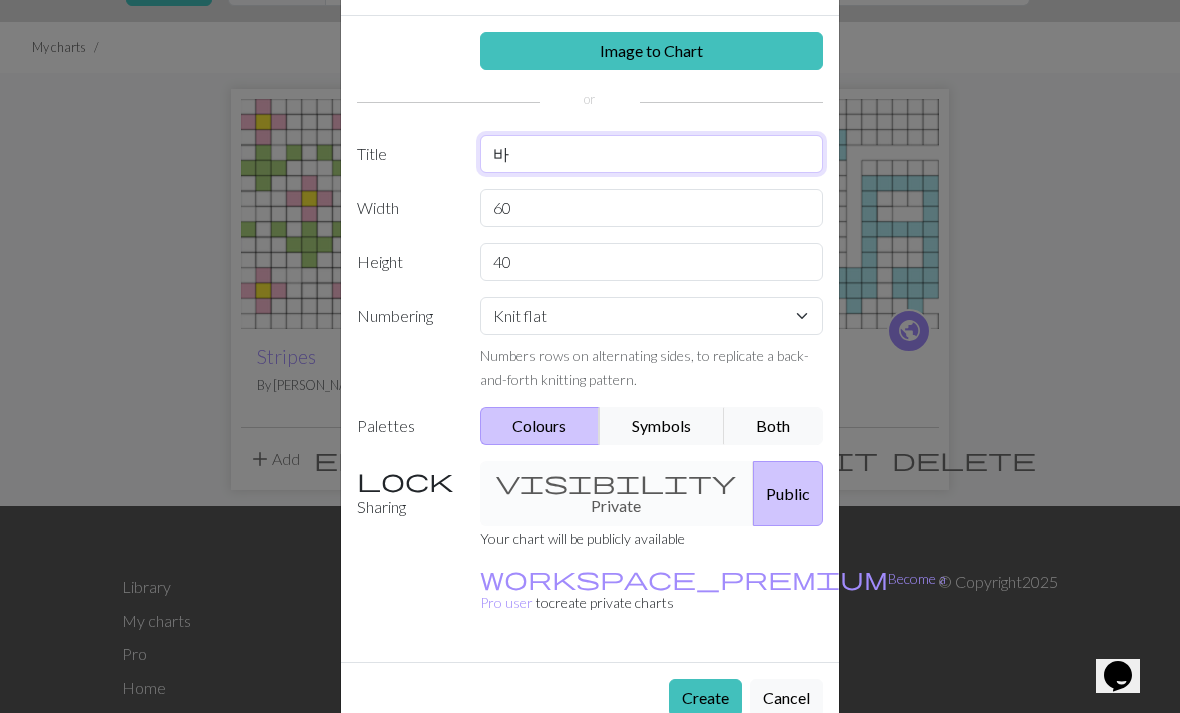 type on "ㅂ" 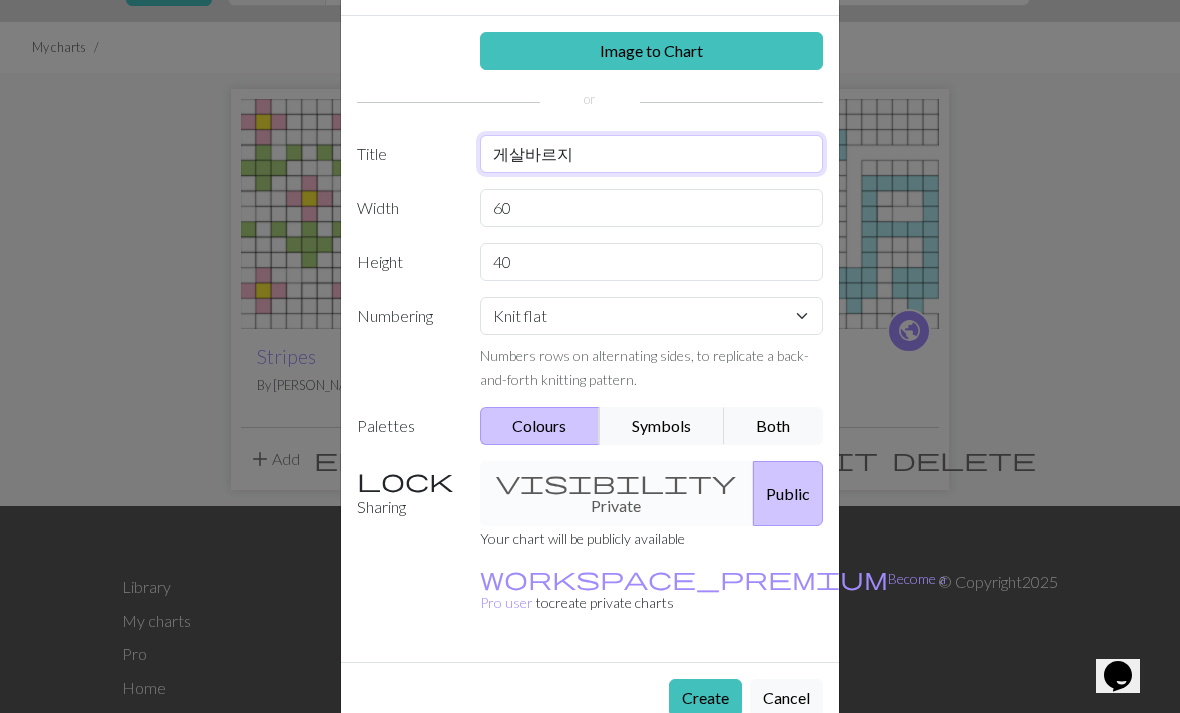 type on "게살바르지" 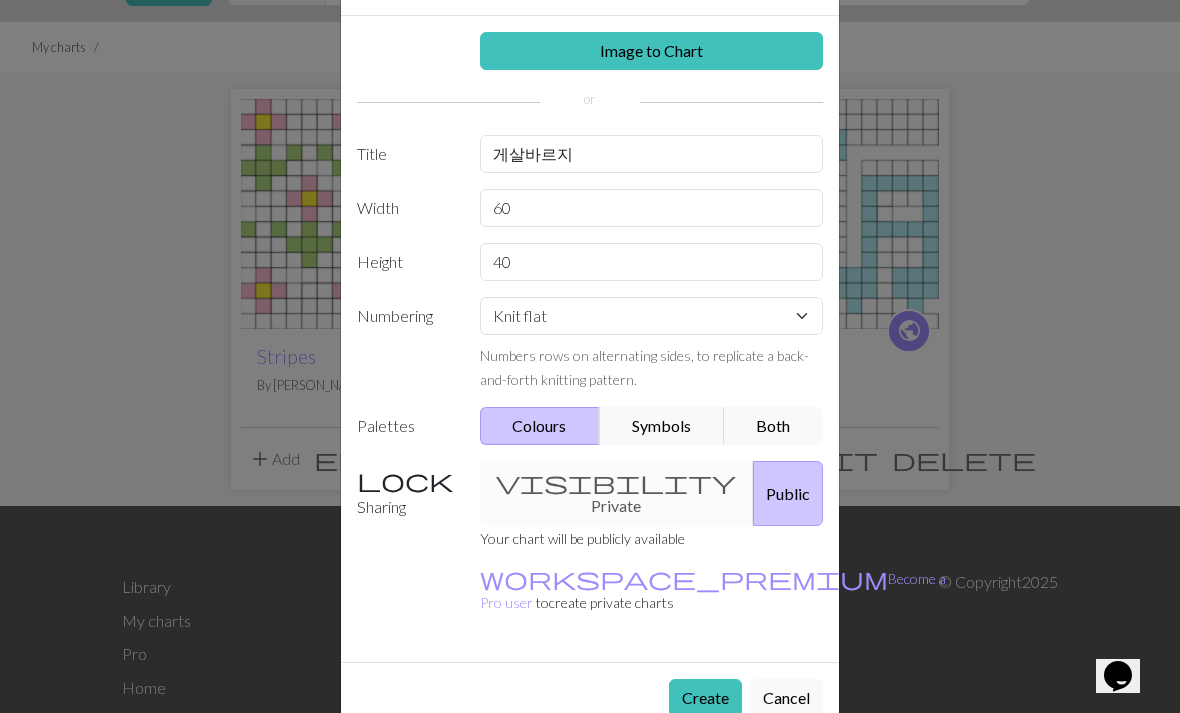 click on "Image to Chart" at bounding box center [652, 51] 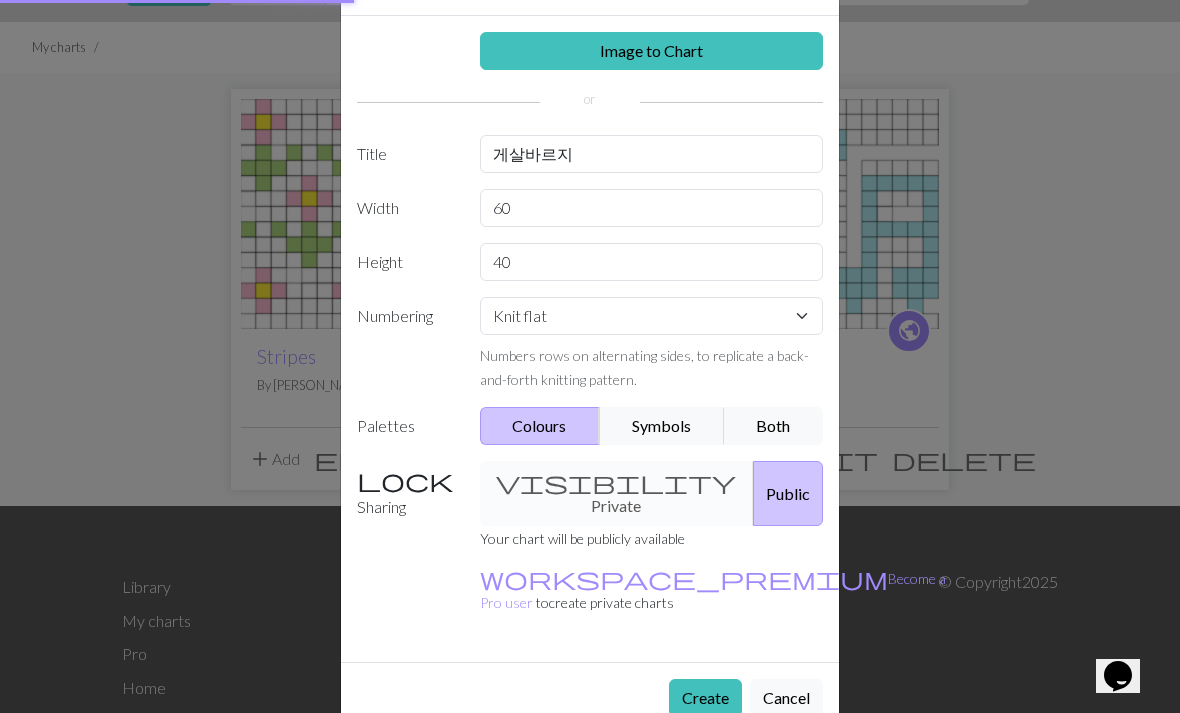 scroll, scrollTop: 109, scrollLeft: 0, axis: vertical 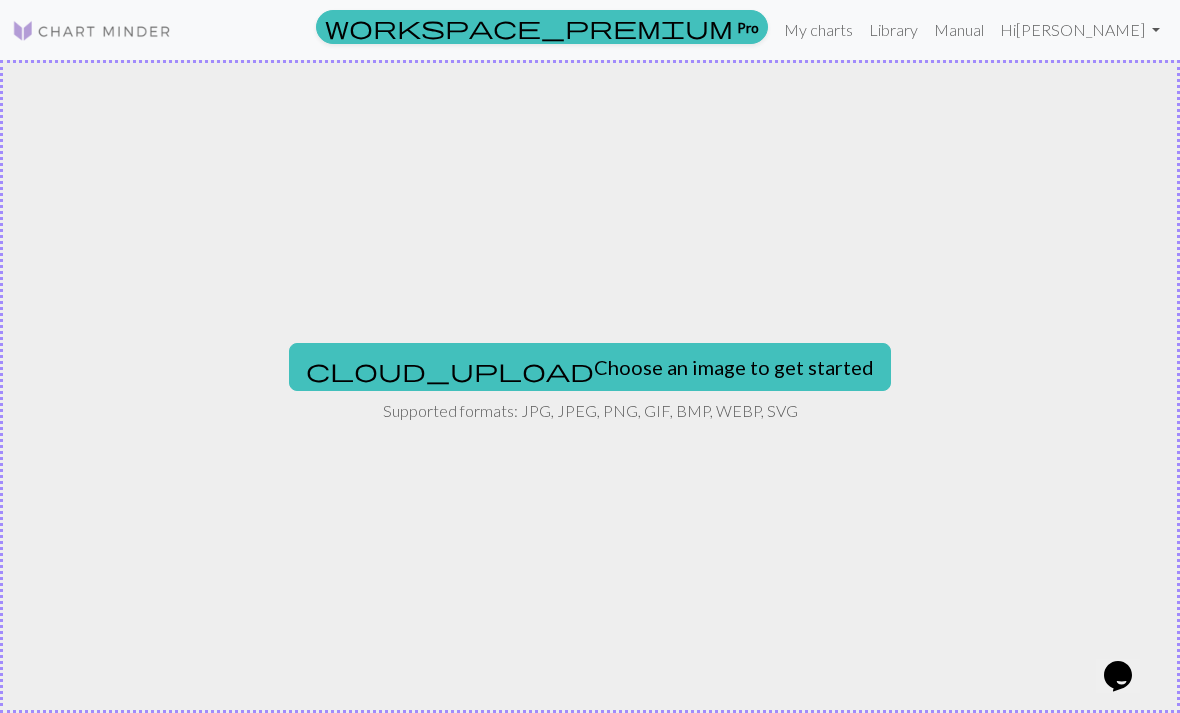click on "cloud_upload  Choose an image to get started" at bounding box center [590, 367] 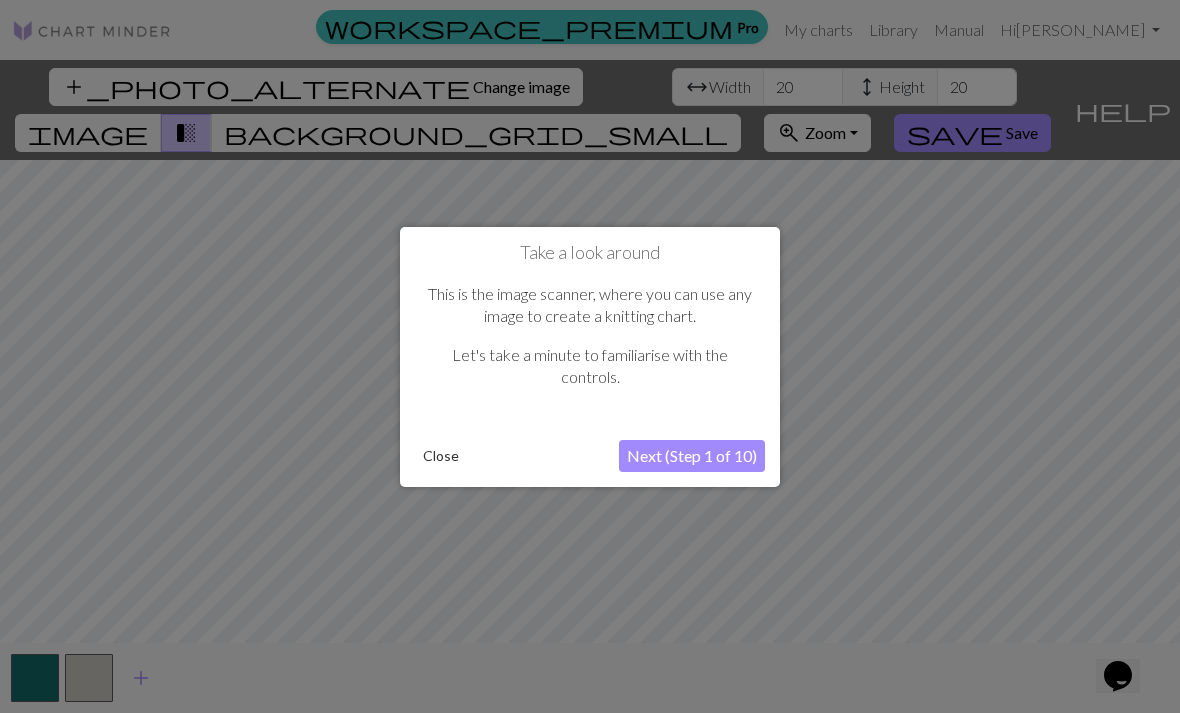 click on "Next (Step 1 of 10)" at bounding box center [692, 456] 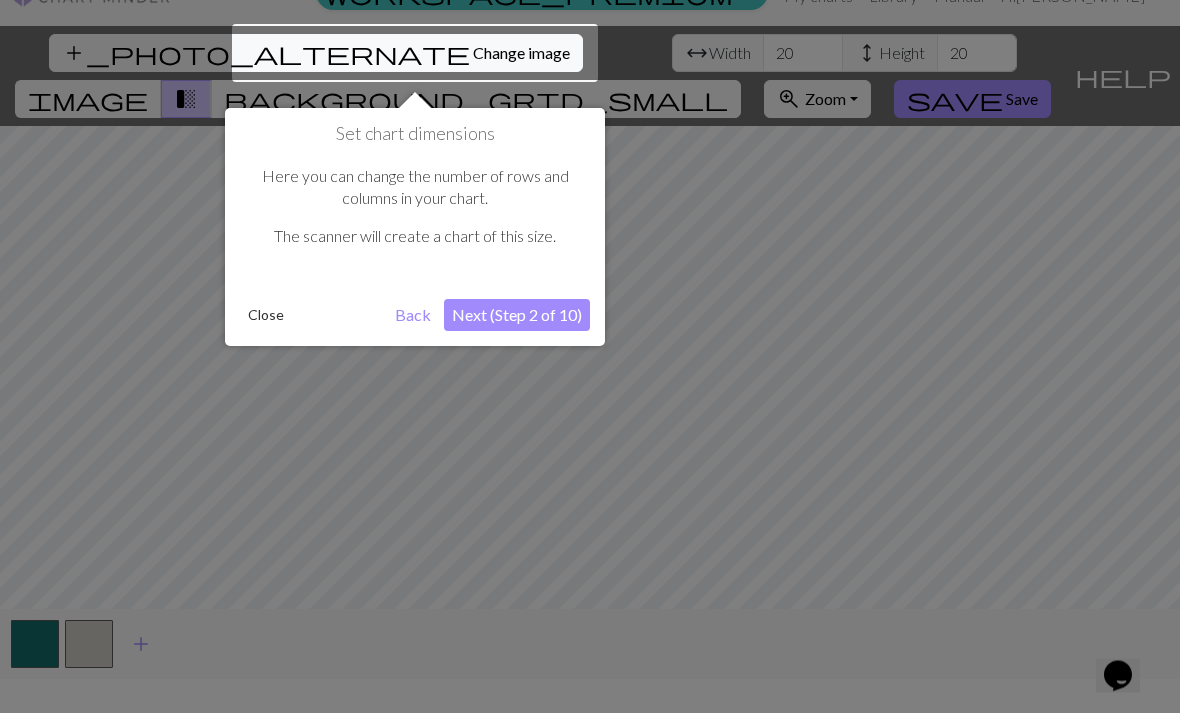 scroll, scrollTop: 38, scrollLeft: 0, axis: vertical 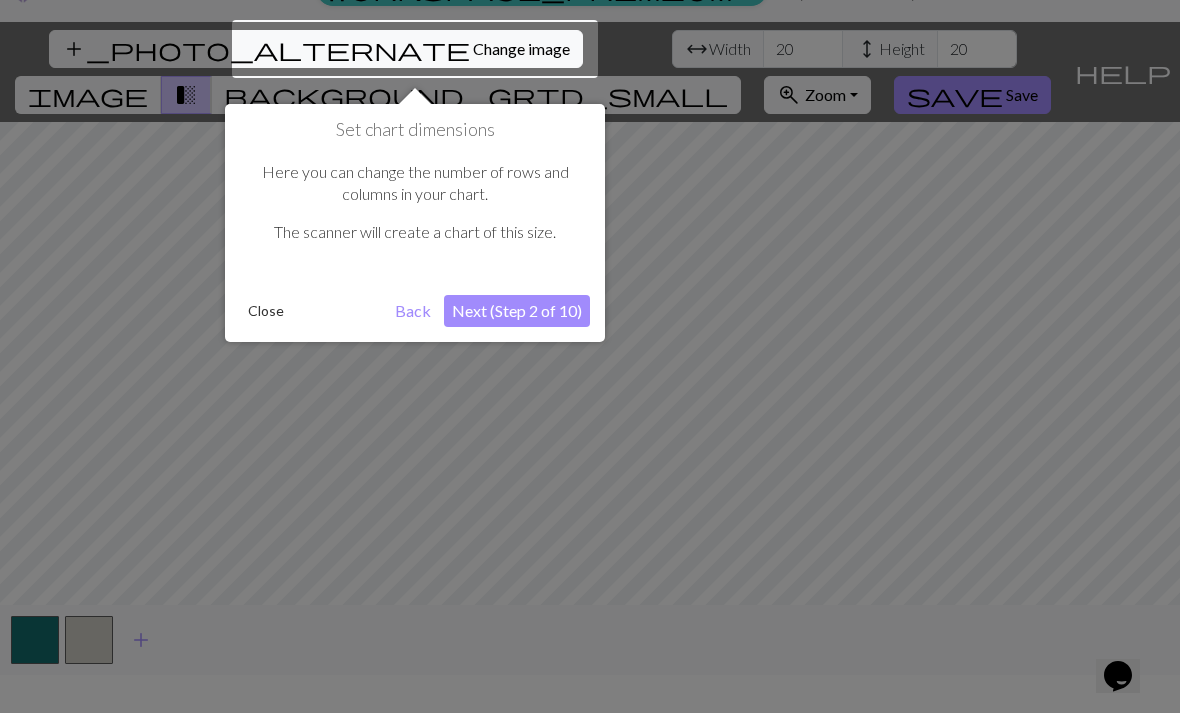 click on "Next (Step 2 of 10)" at bounding box center [517, 311] 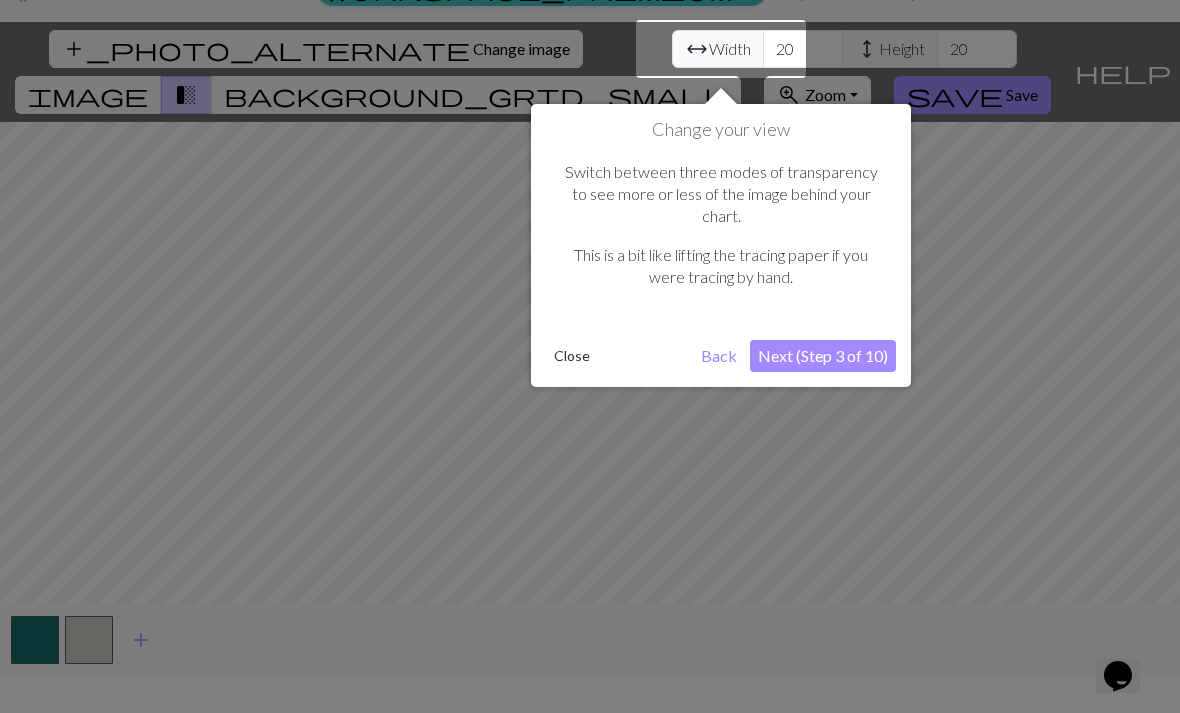click on "Close" at bounding box center [572, 356] 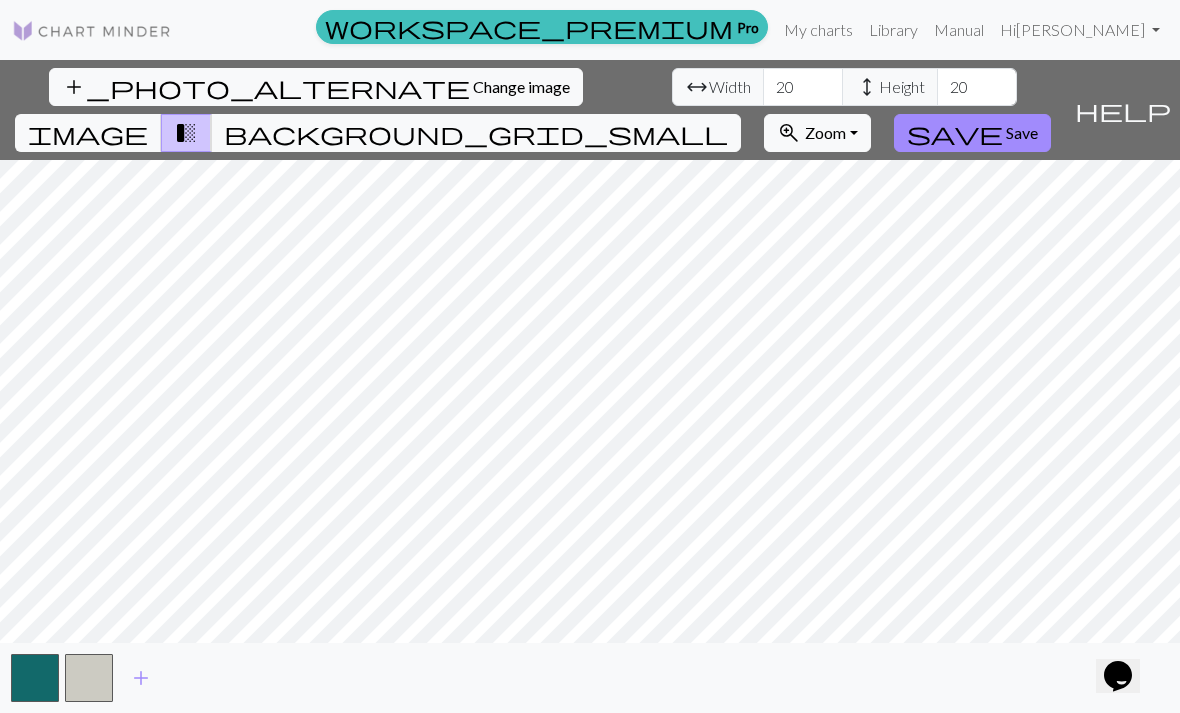click on "Width" at bounding box center [730, 87] 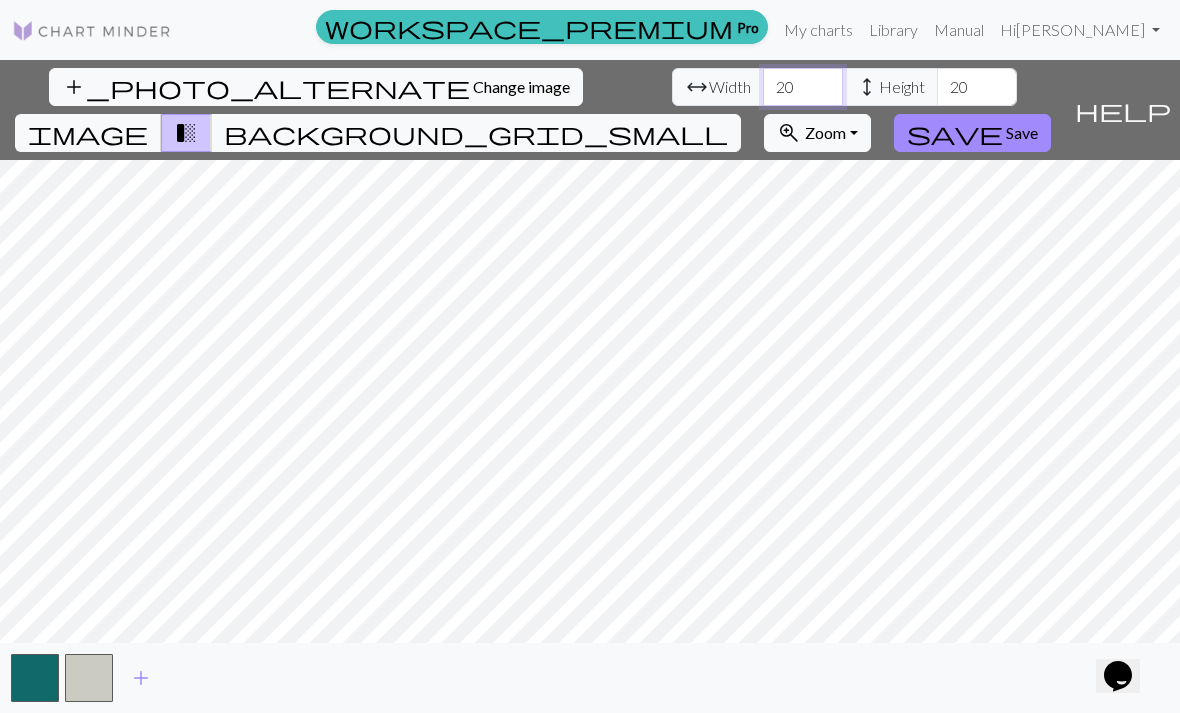 click on "20" at bounding box center (803, 87) 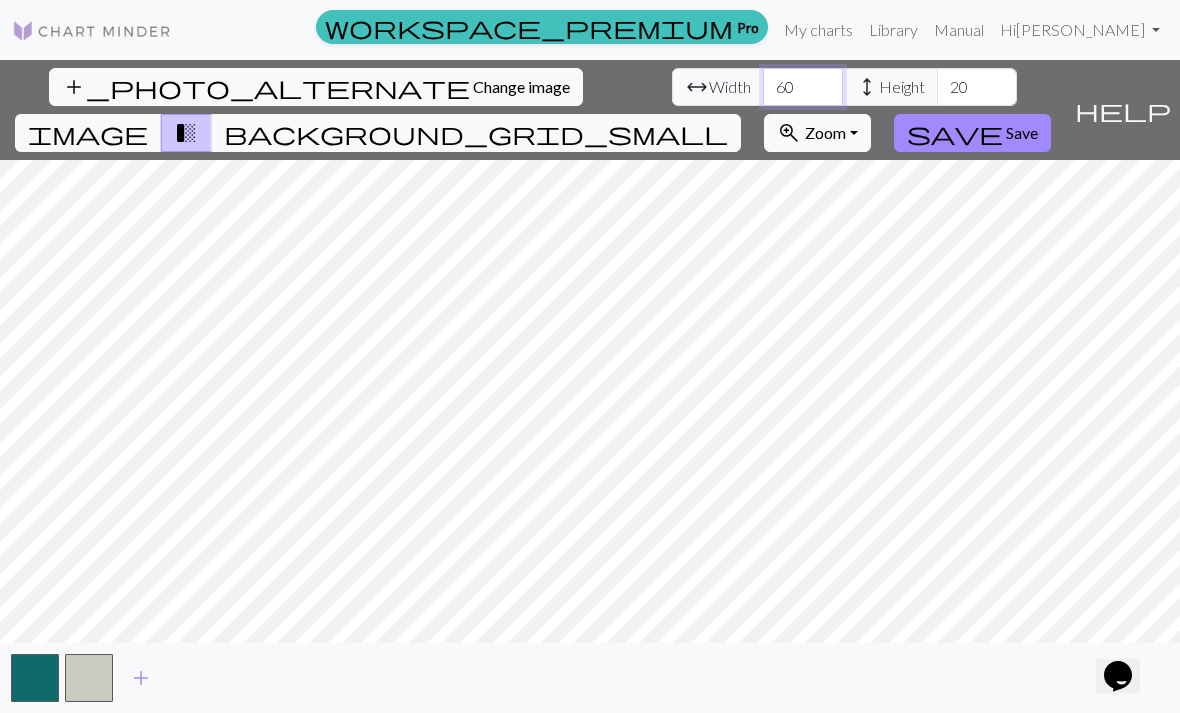 type on "60" 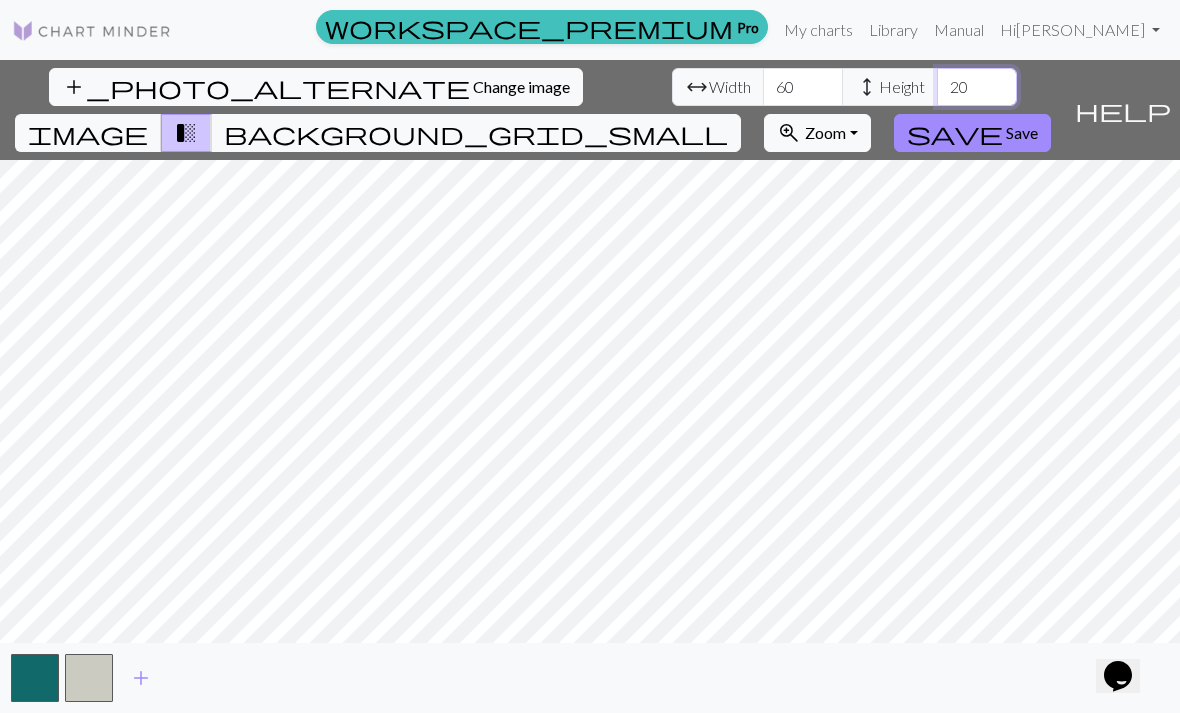 click on "20" at bounding box center (977, 87) 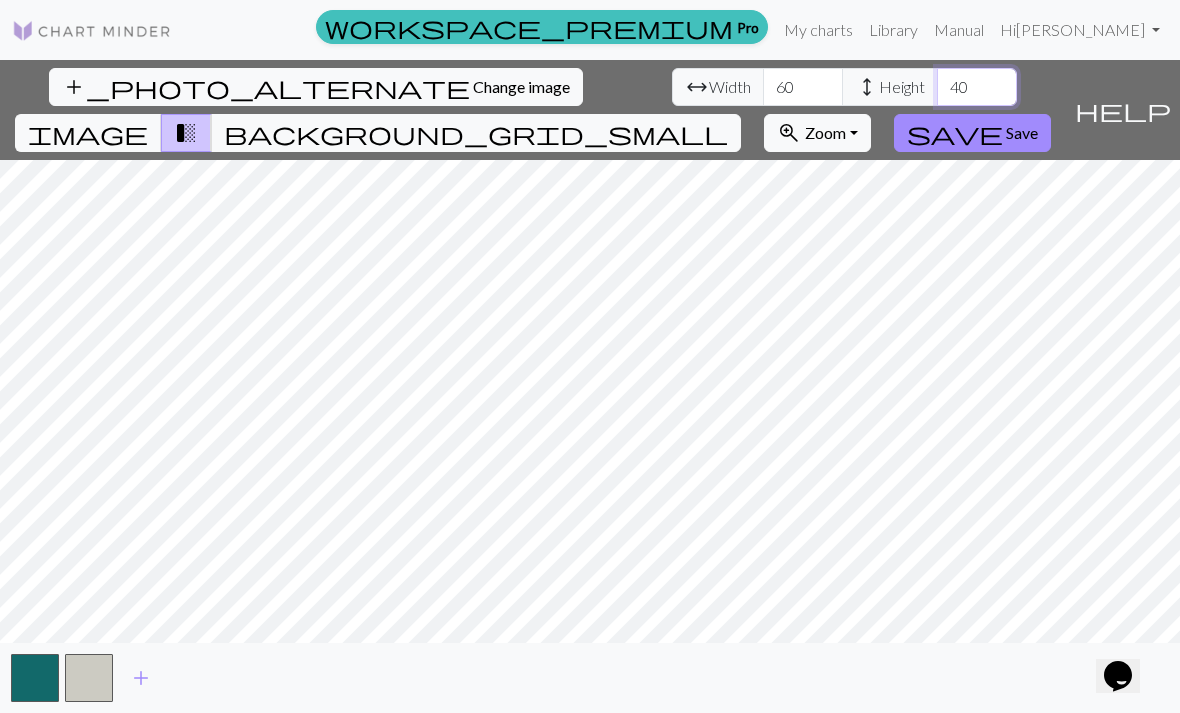type on "40" 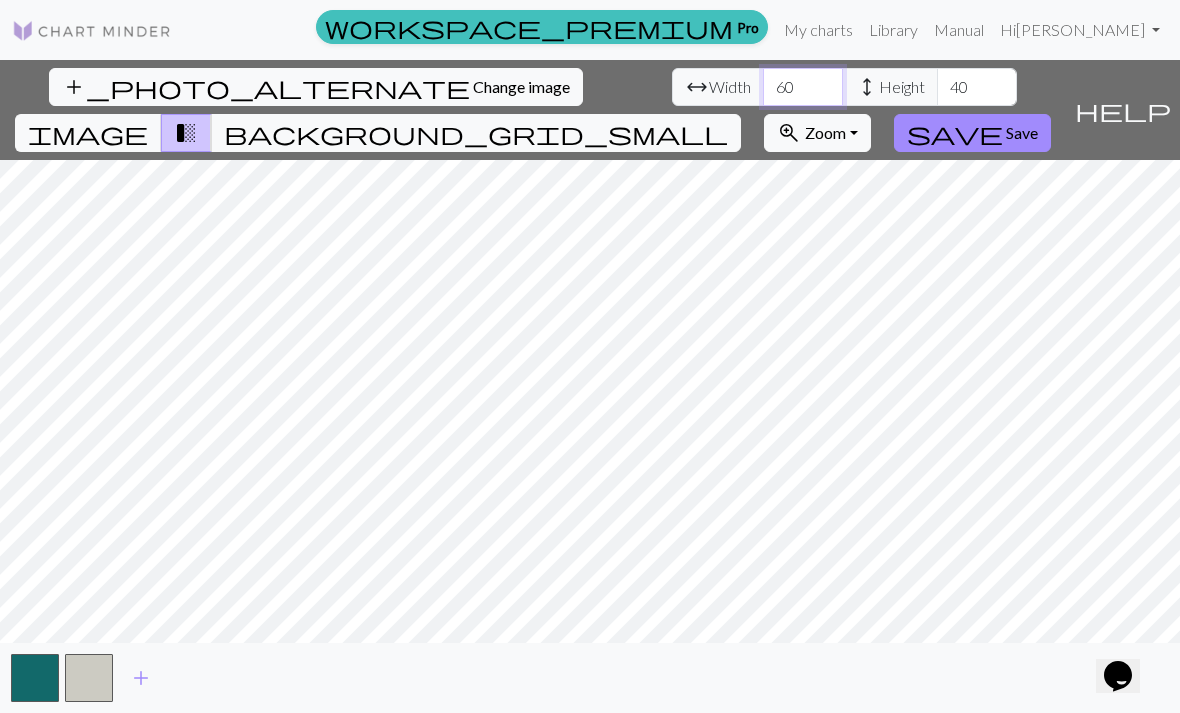click on "60" at bounding box center [803, 87] 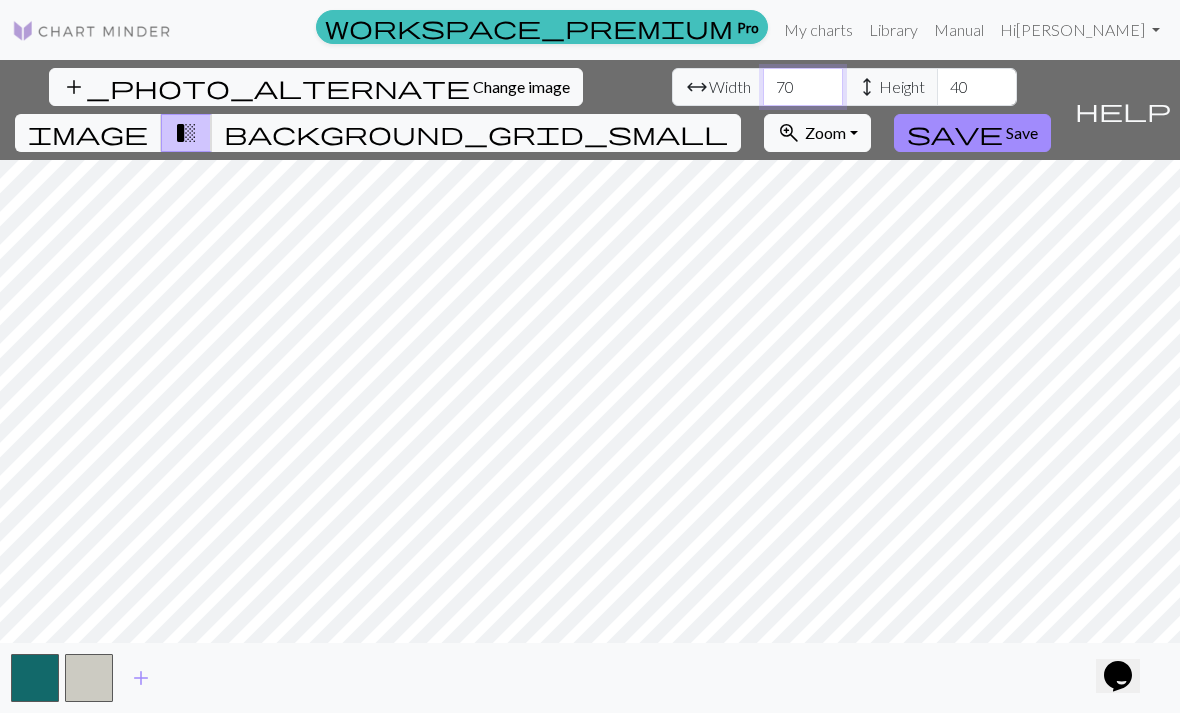 type on "70" 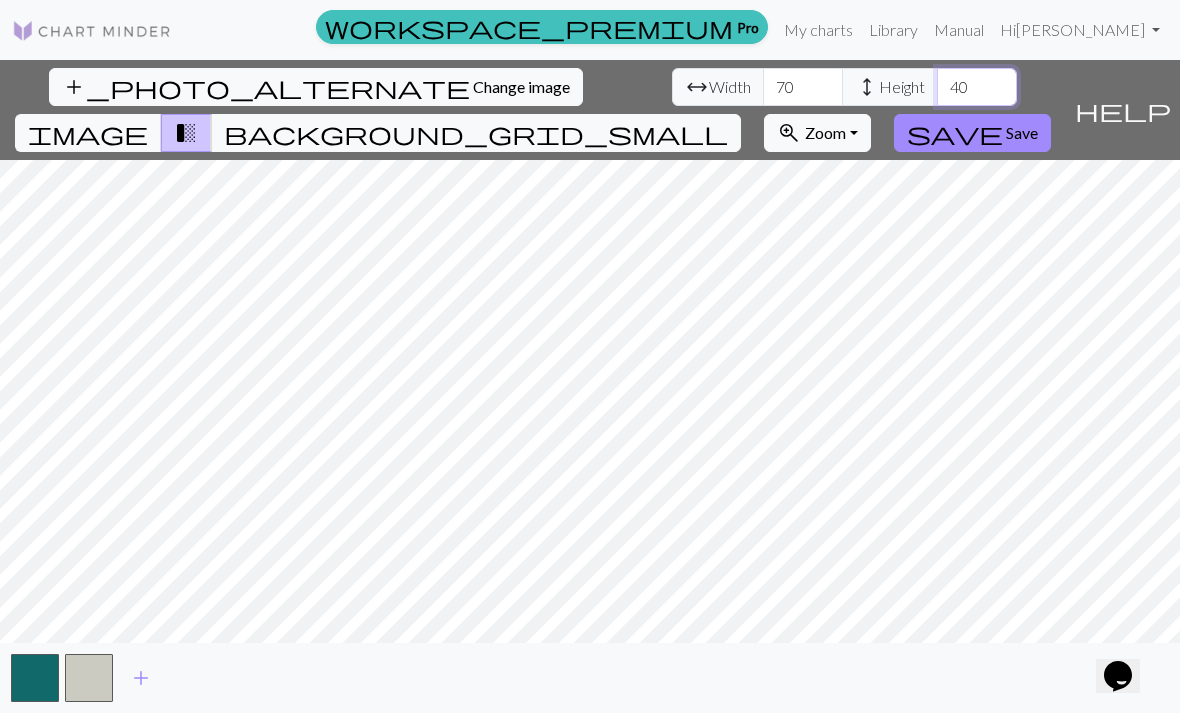 click on "40" at bounding box center (977, 87) 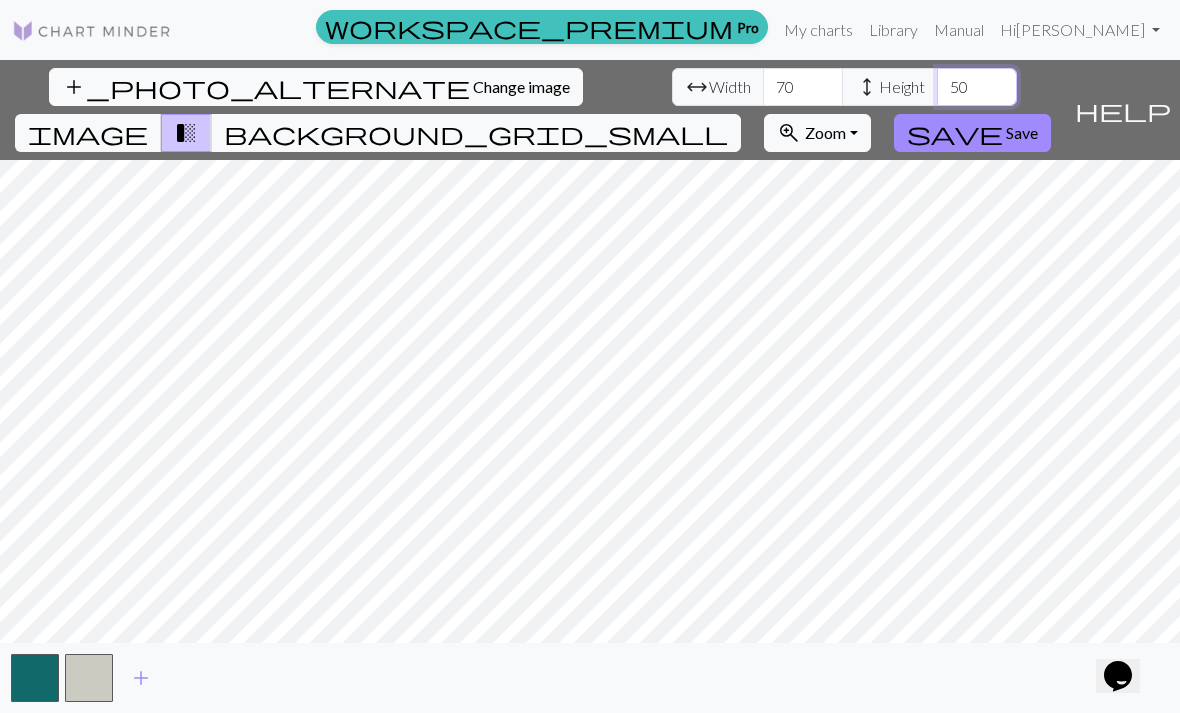 type on "50" 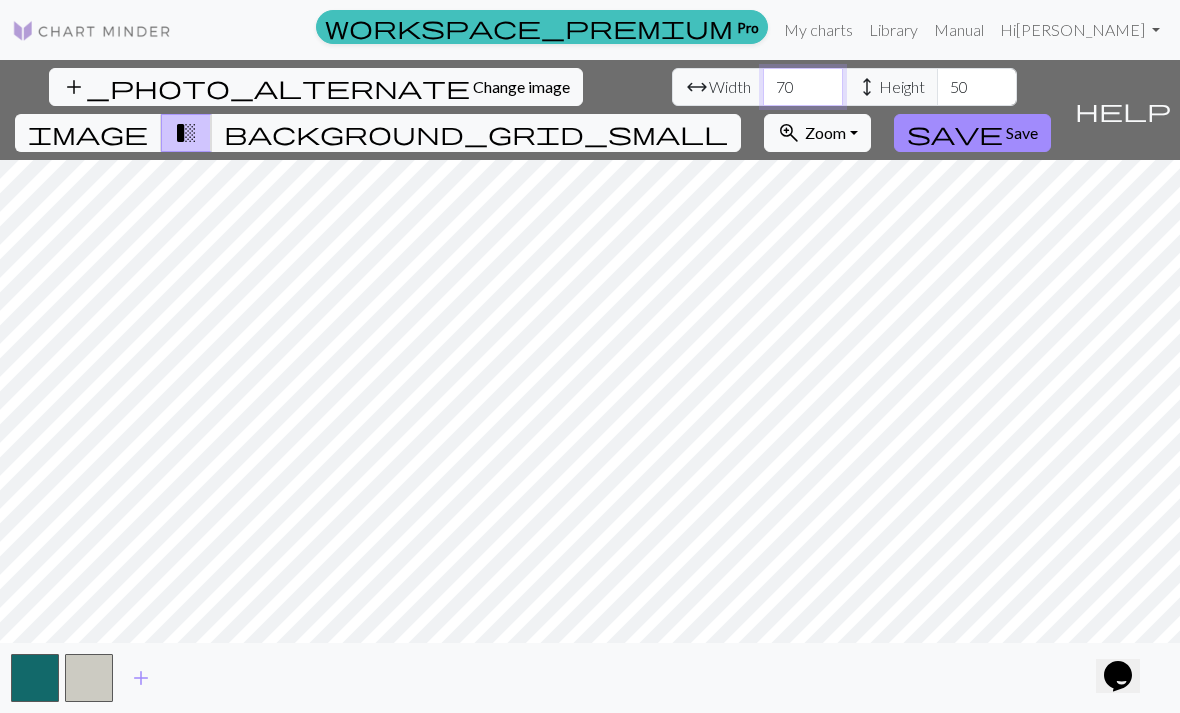 click on "70" at bounding box center (803, 87) 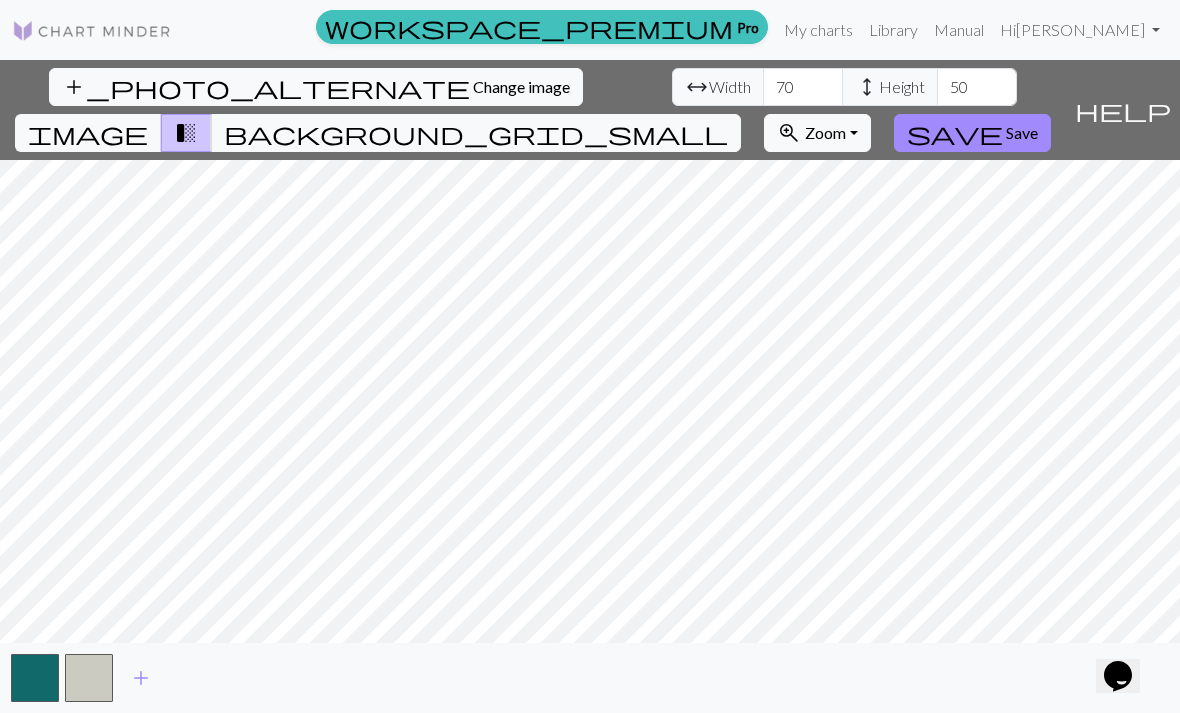 click on "Change image" at bounding box center [521, 86] 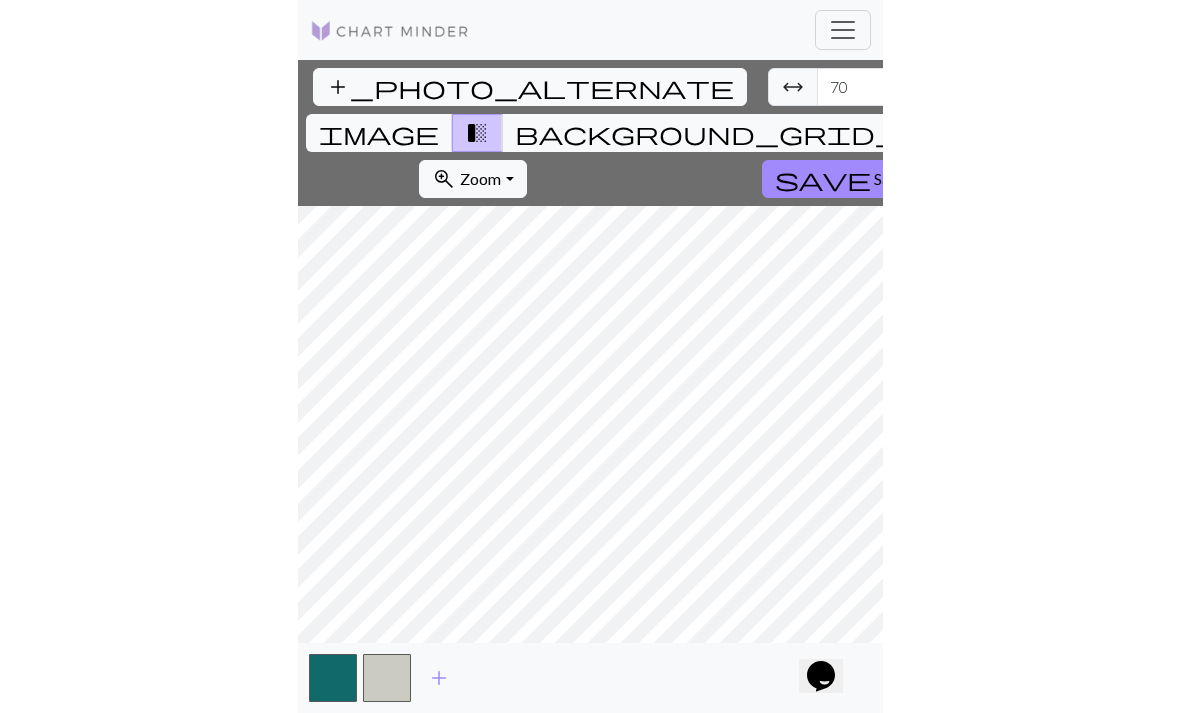 scroll, scrollTop: 38, scrollLeft: 0, axis: vertical 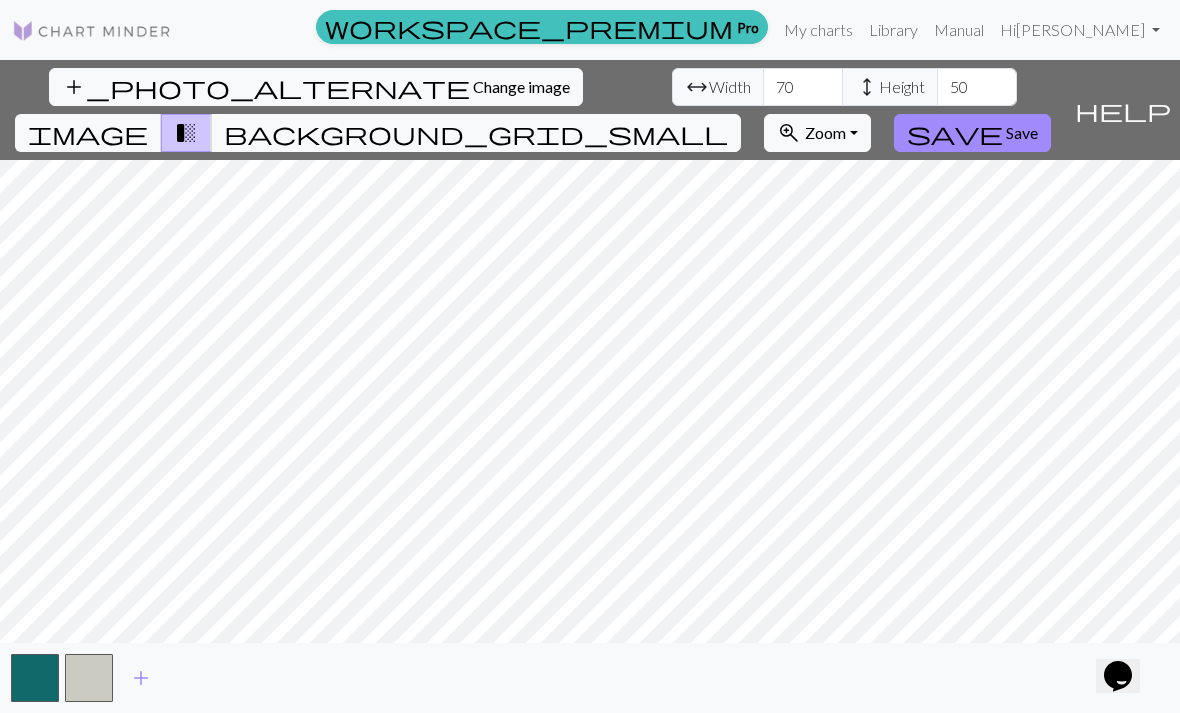 click on "Change image" at bounding box center [521, 86] 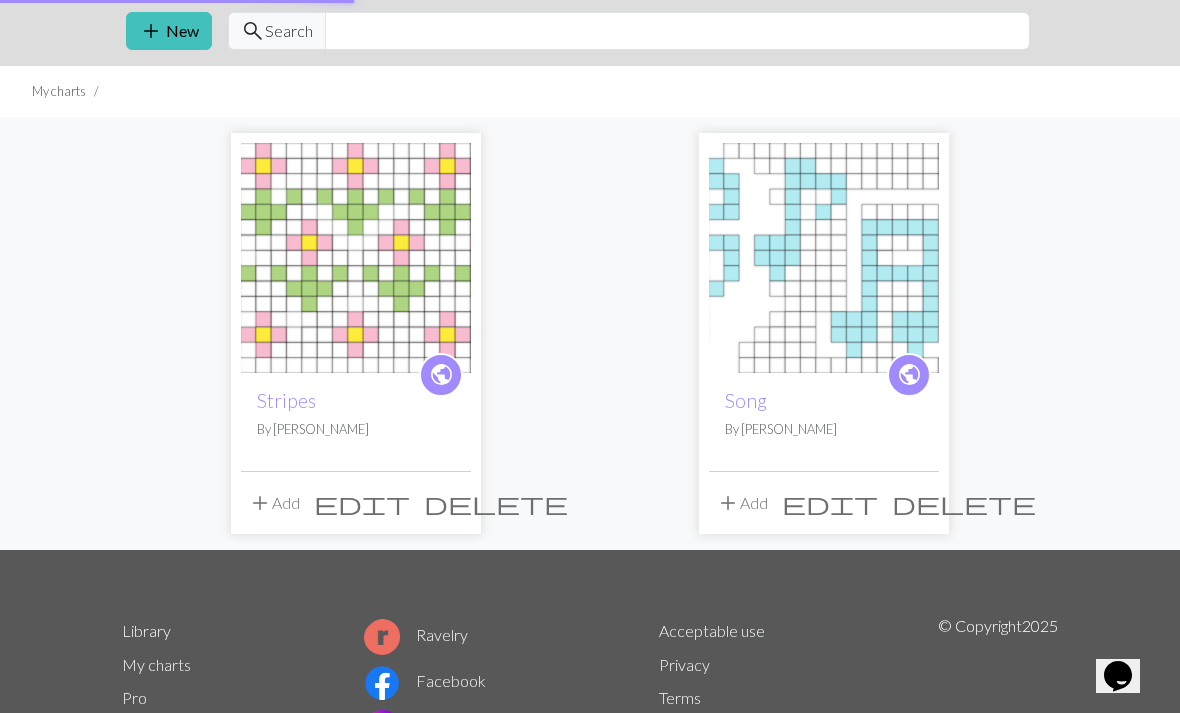 scroll, scrollTop: 0, scrollLeft: 0, axis: both 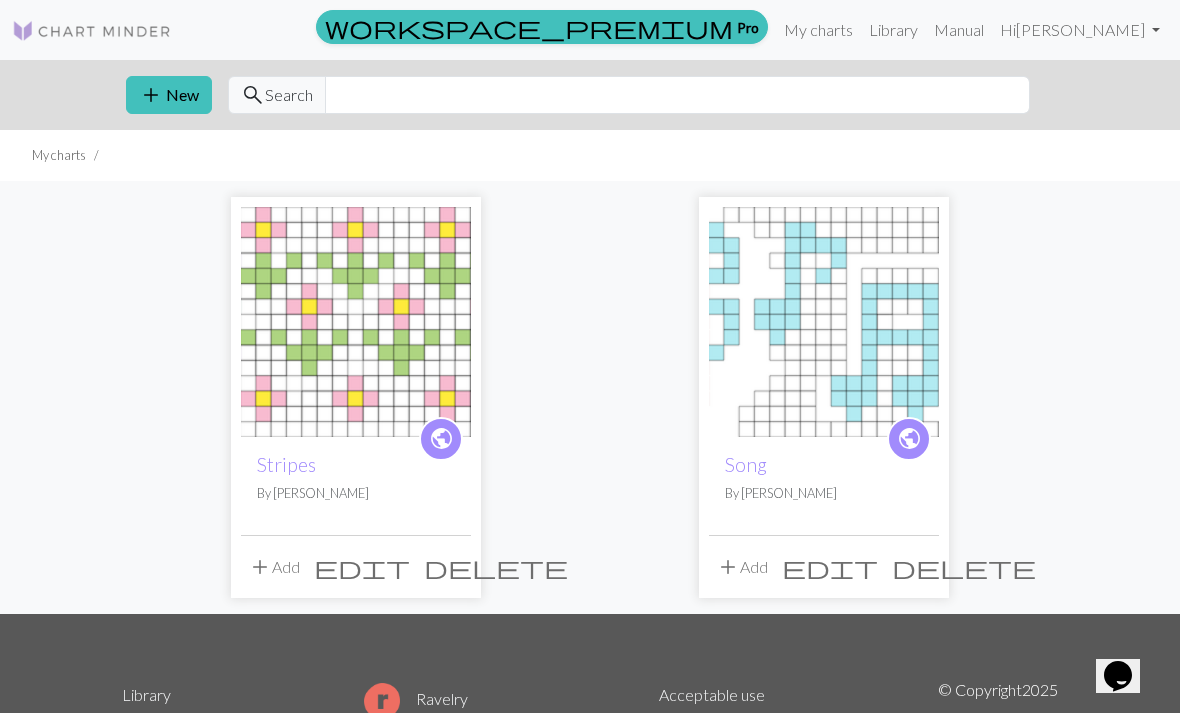 click on "add   New" at bounding box center (169, 95) 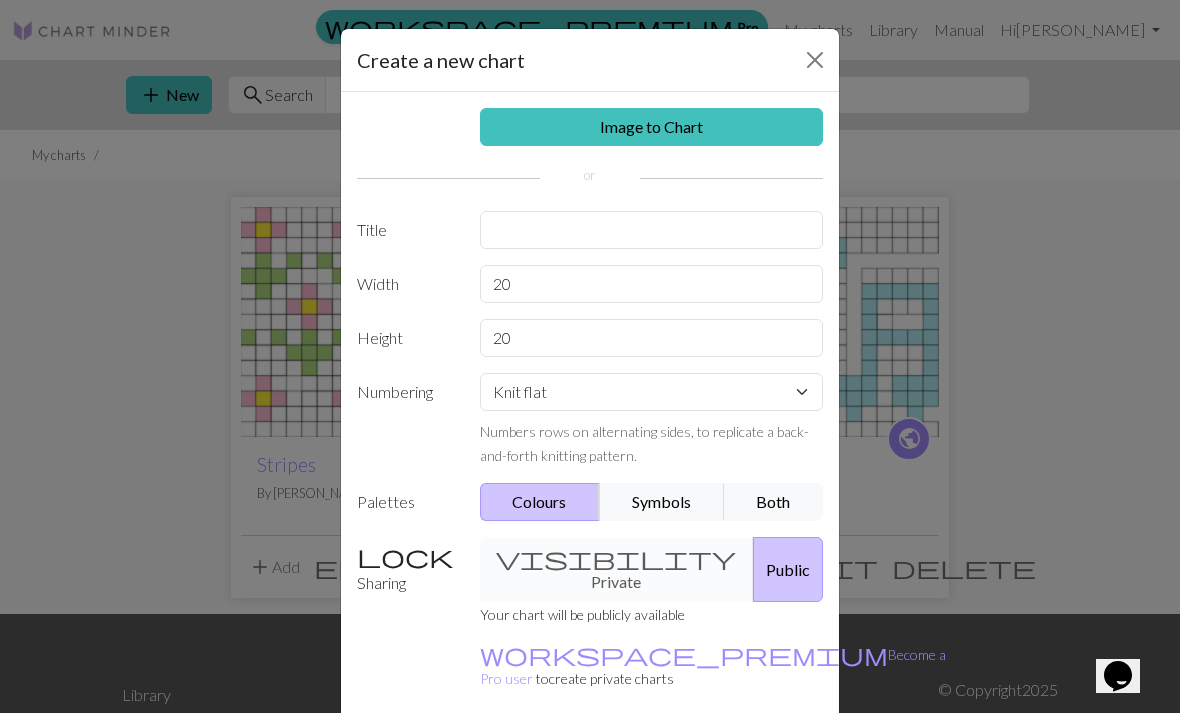click on "Image to Chart" at bounding box center (652, 127) 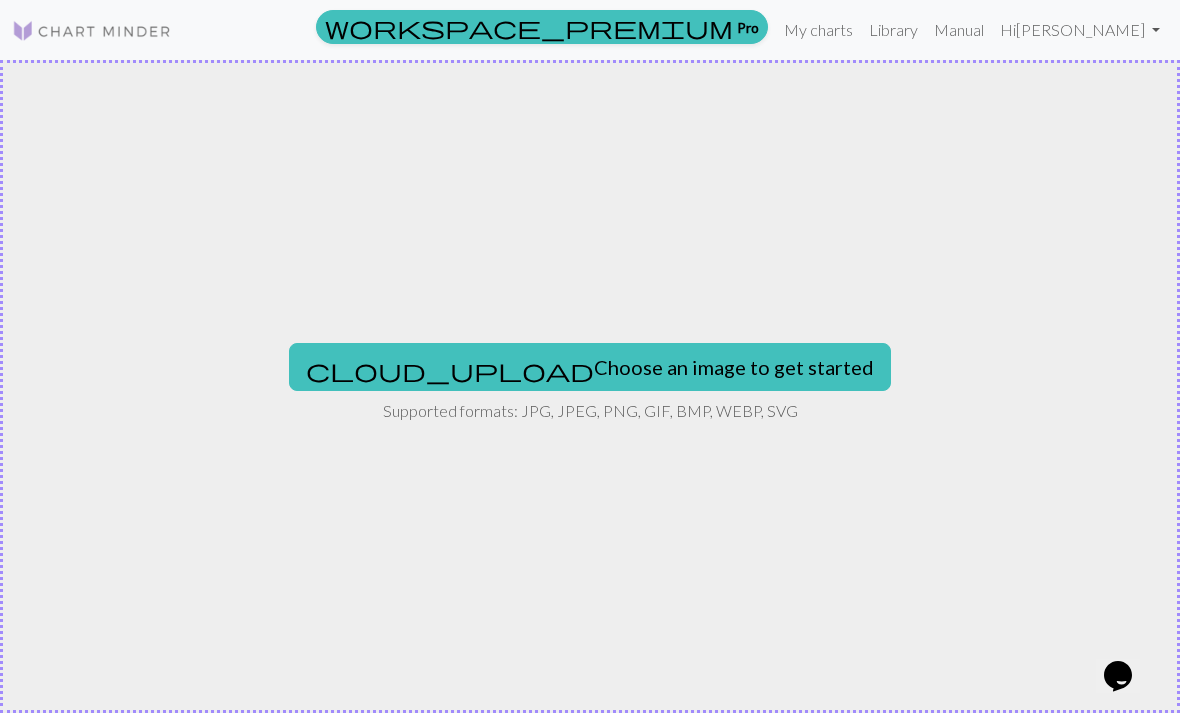 click on "cloud_upload  Choose an image to get started" at bounding box center [590, 367] 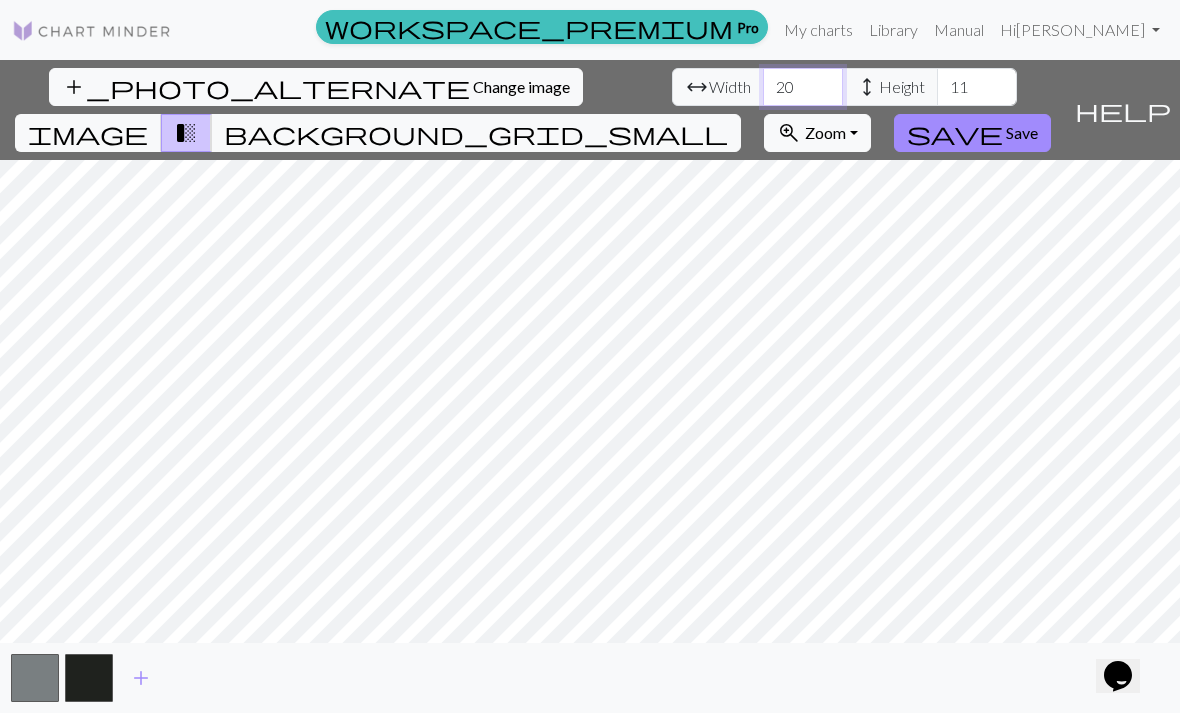 click on "20" at bounding box center (803, 87) 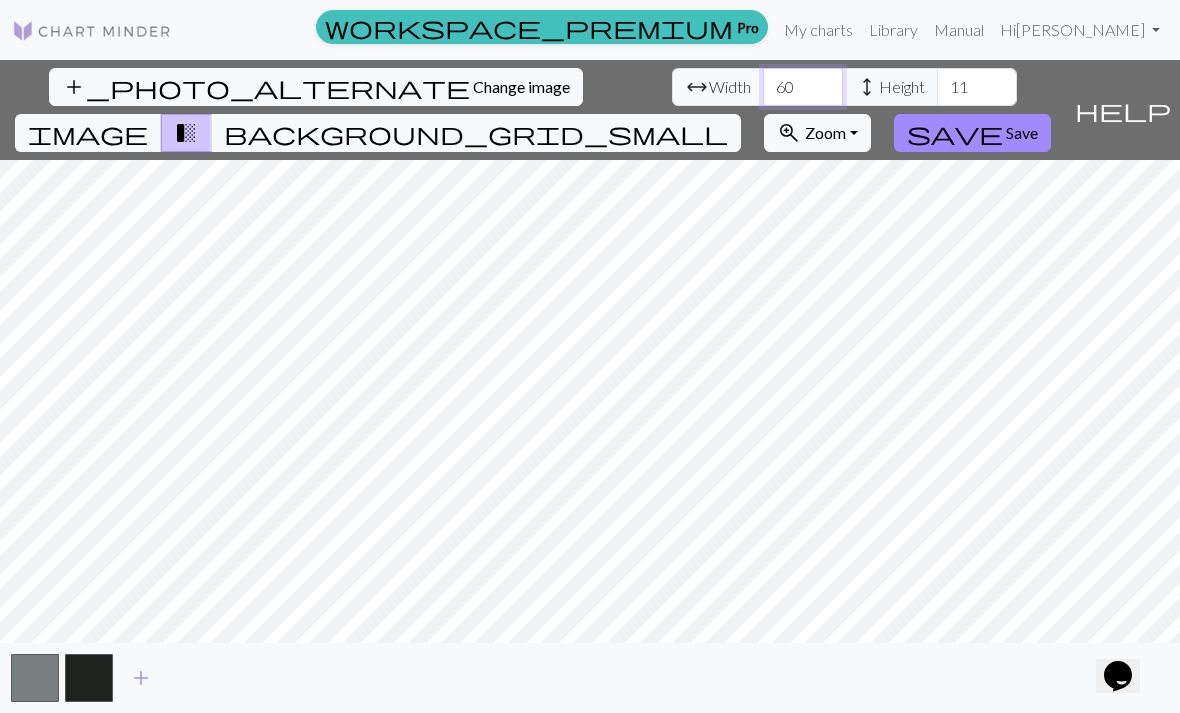 type on "60" 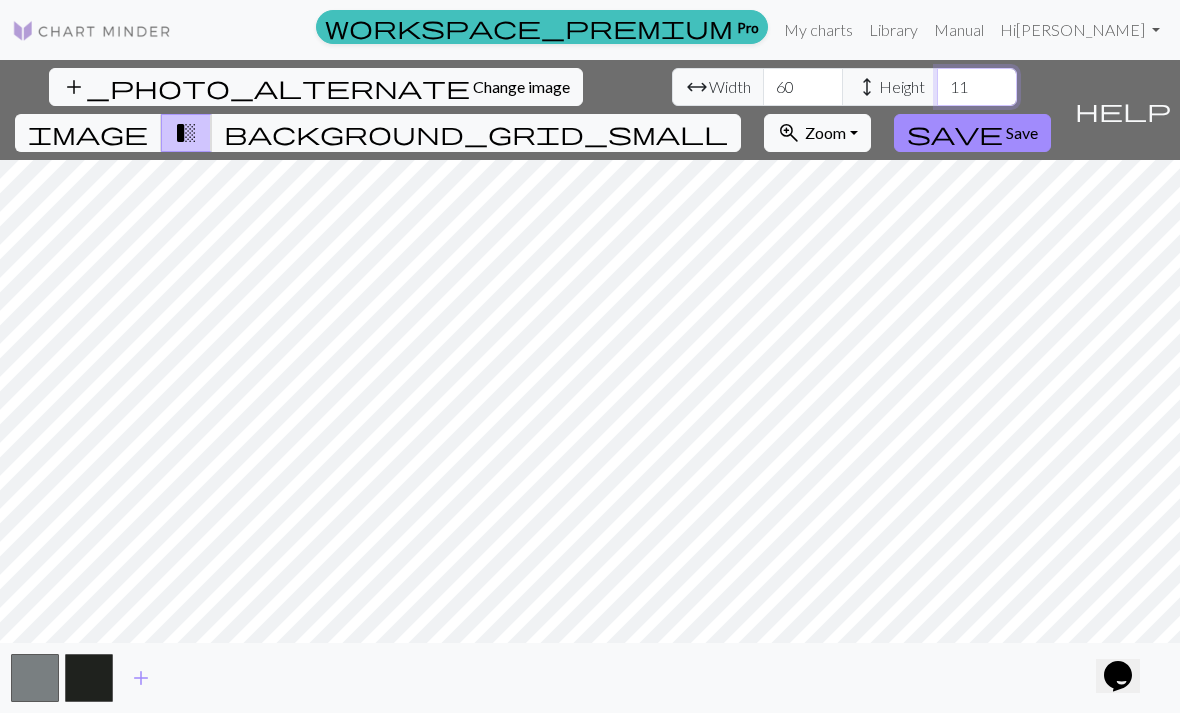 click on "11" at bounding box center [977, 87] 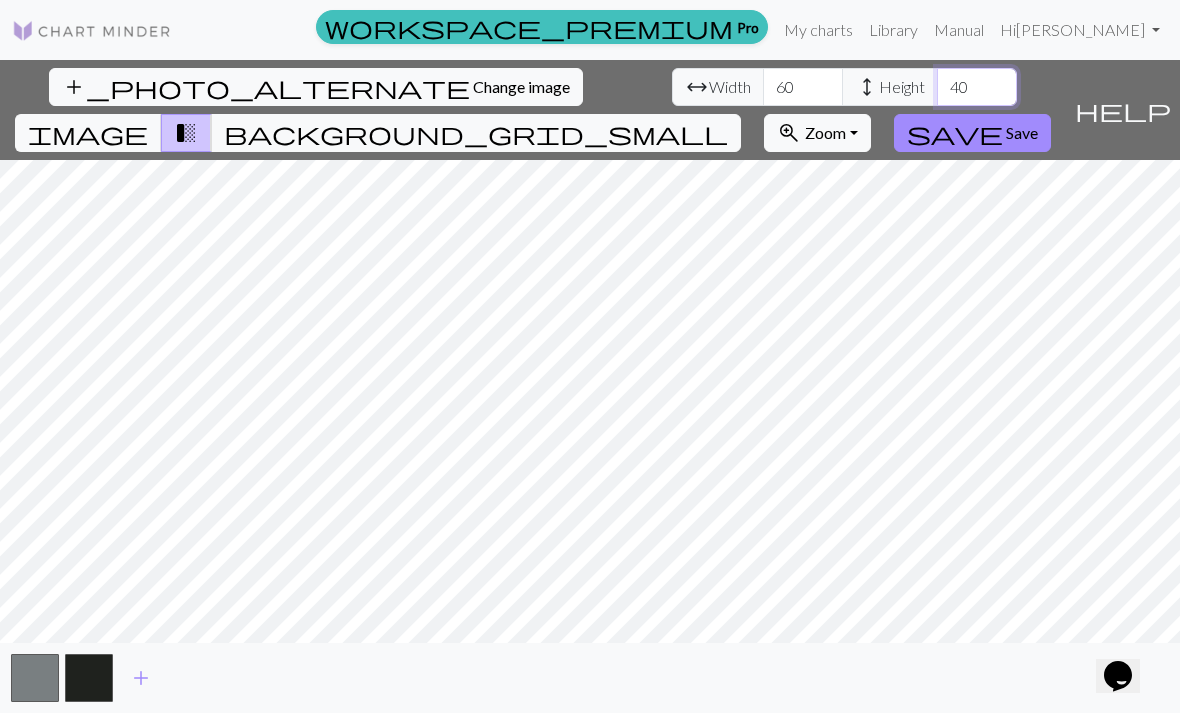 click on "40" at bounding box center (977, 87) 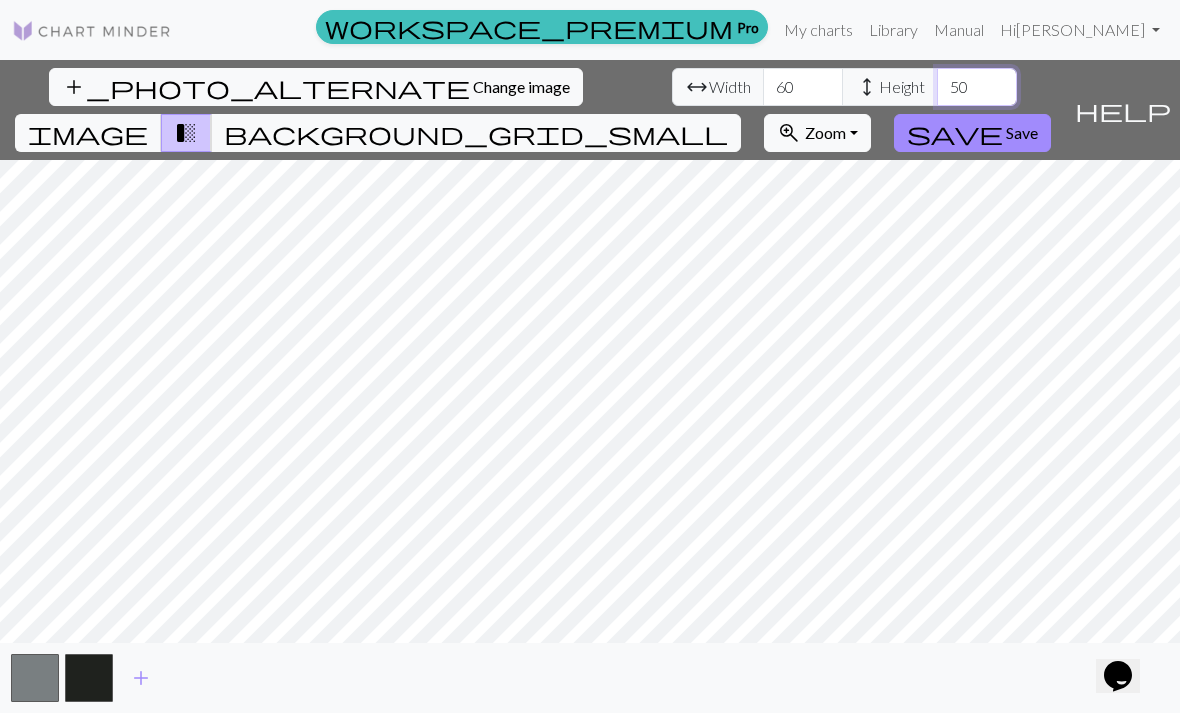 type on "50" 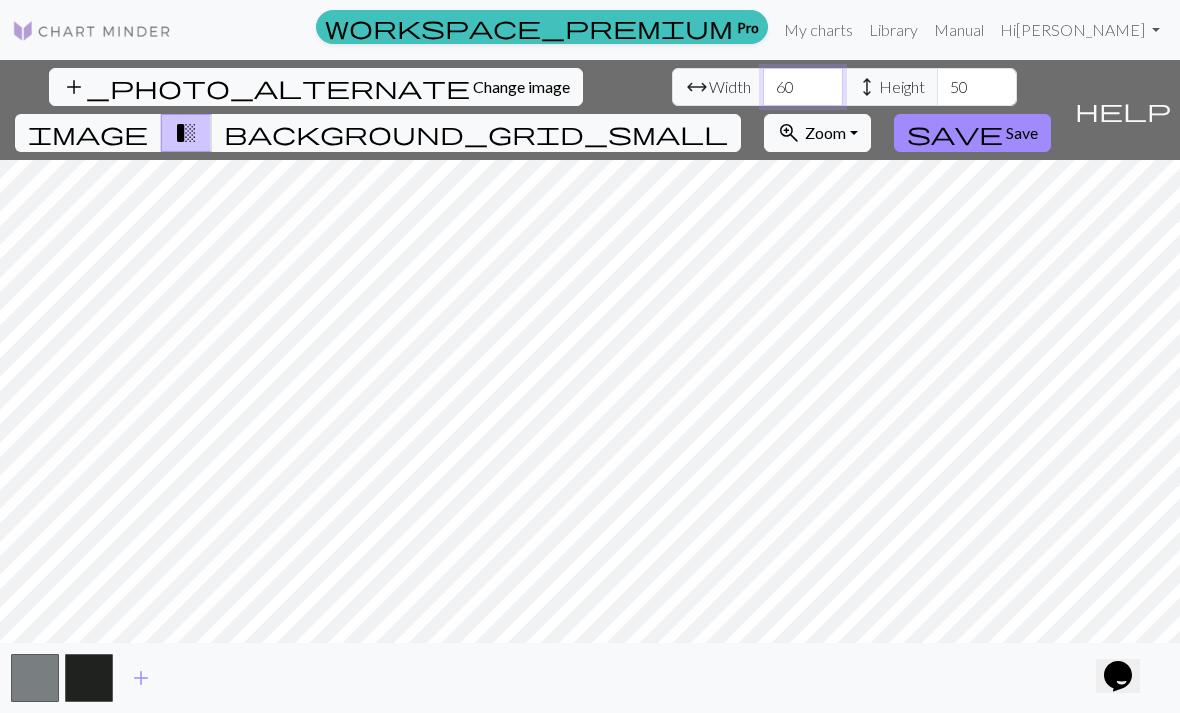click on "60" at bounding box center (803, 87) 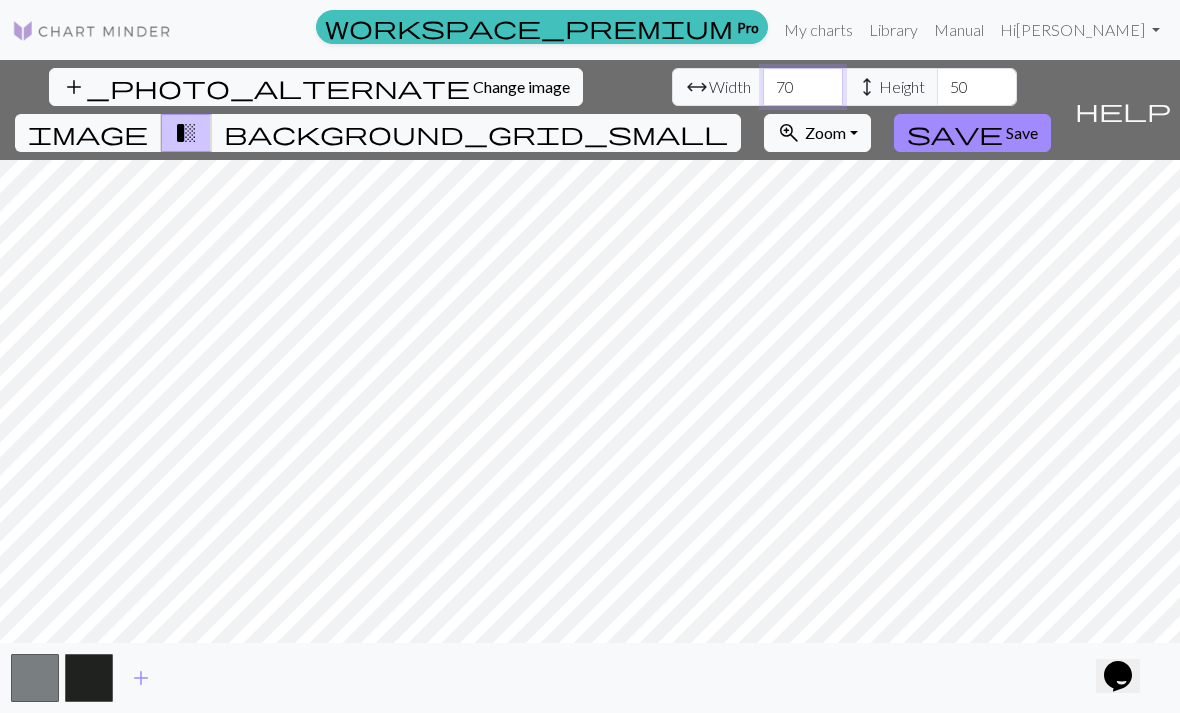 type on "70" 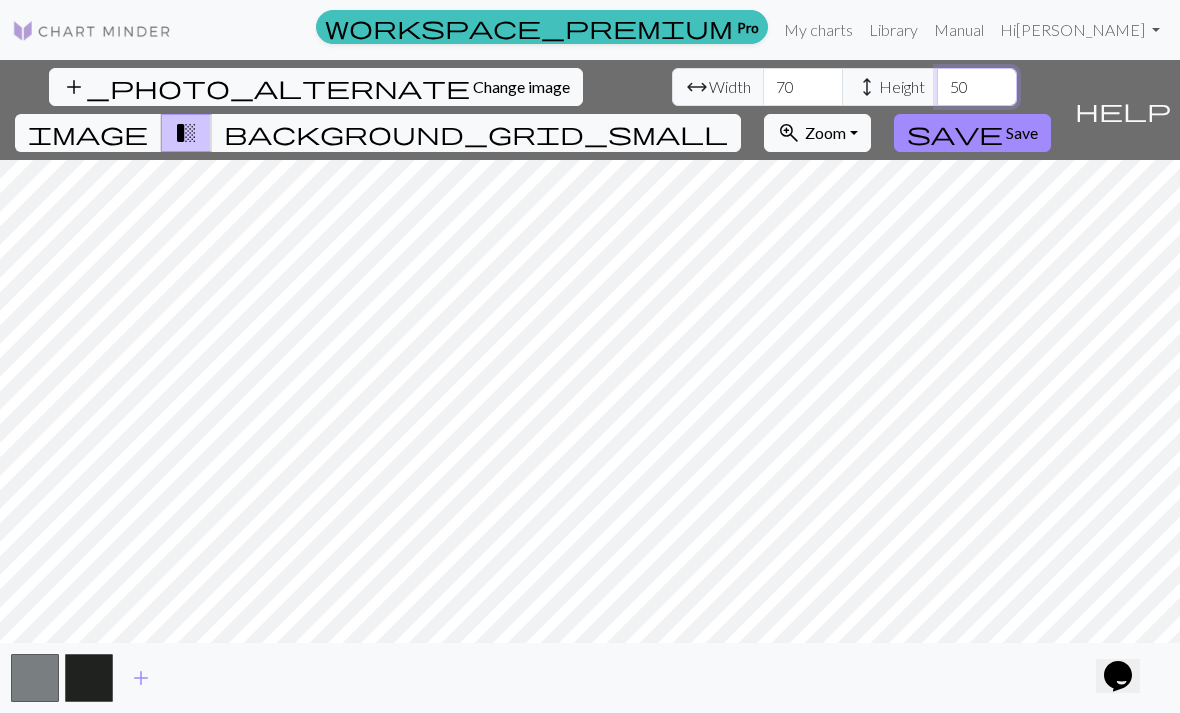 click on "50" at bounding box center (977, 87) 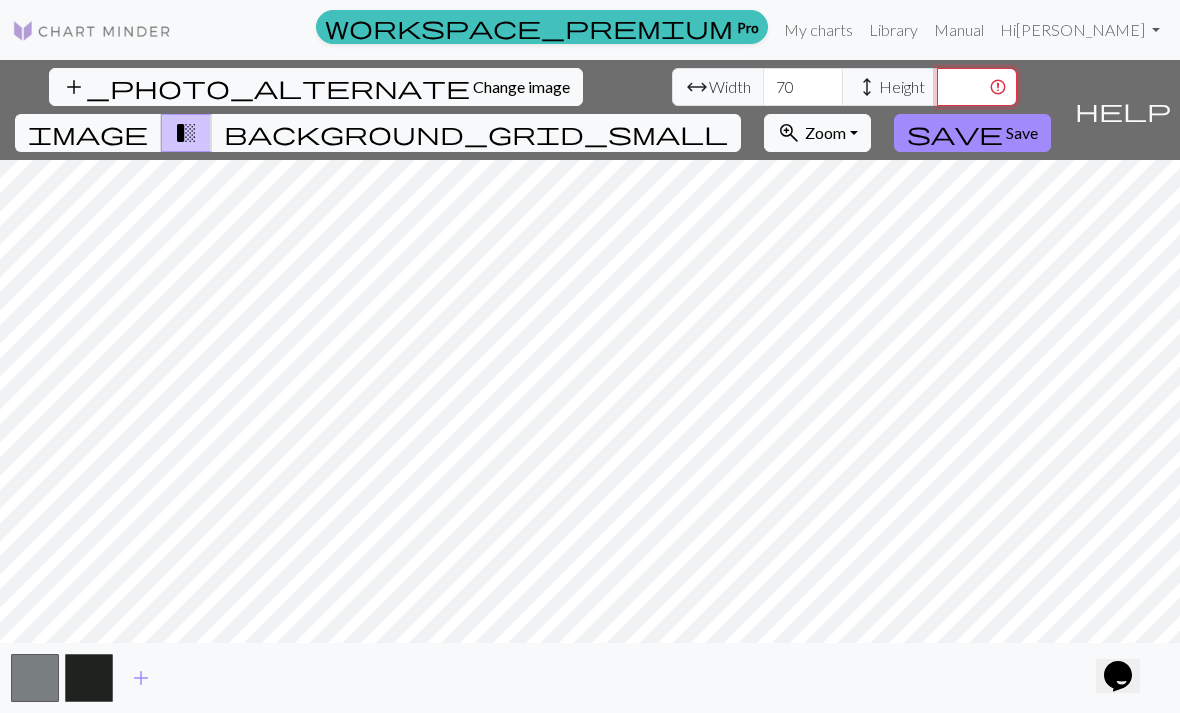 type on "5" 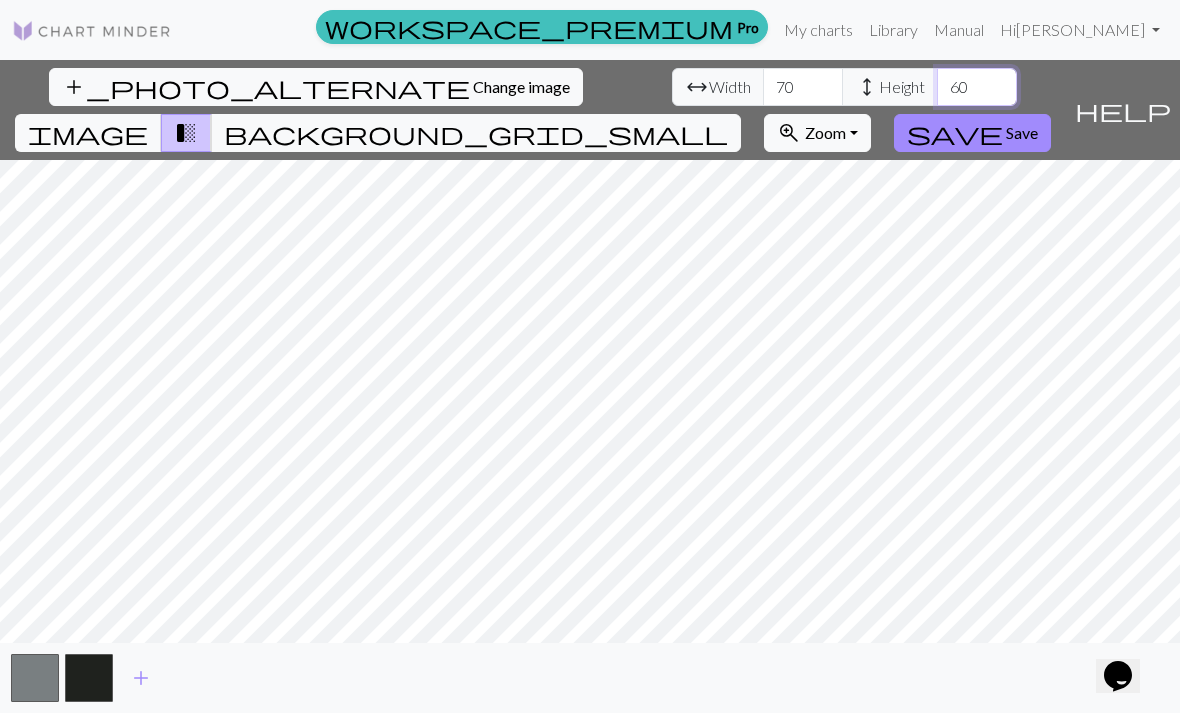 type on "60" 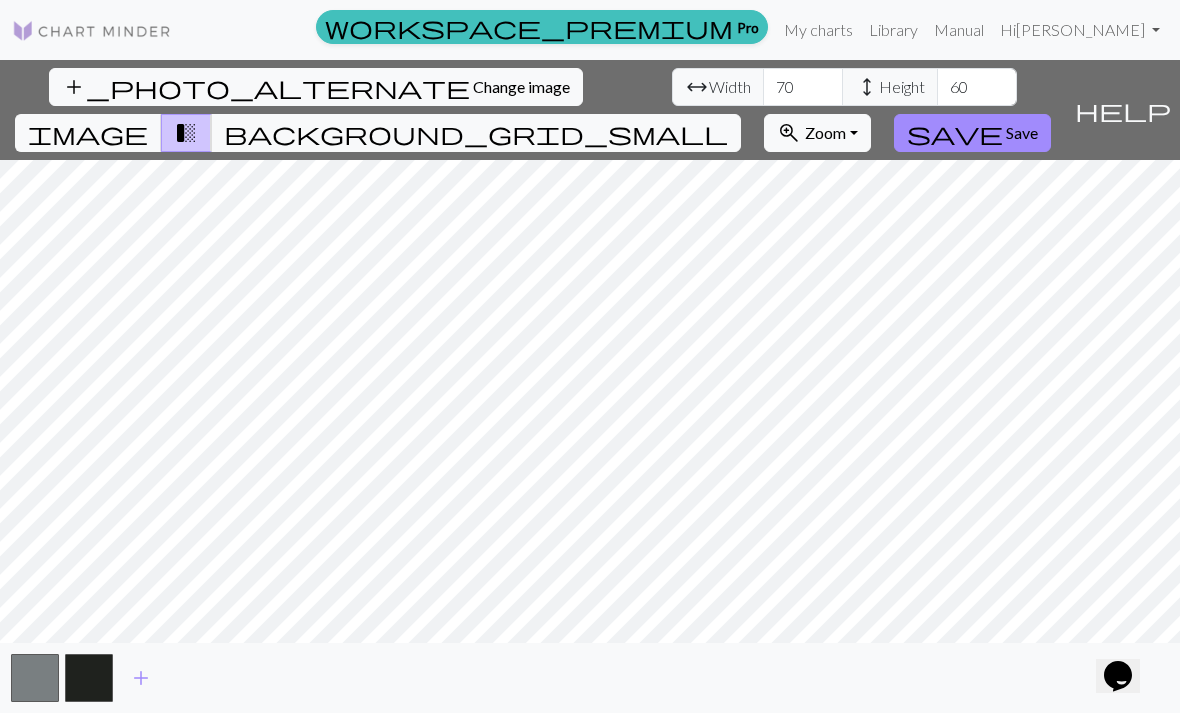 click on "save   Save" at bounding box center [972, 133] 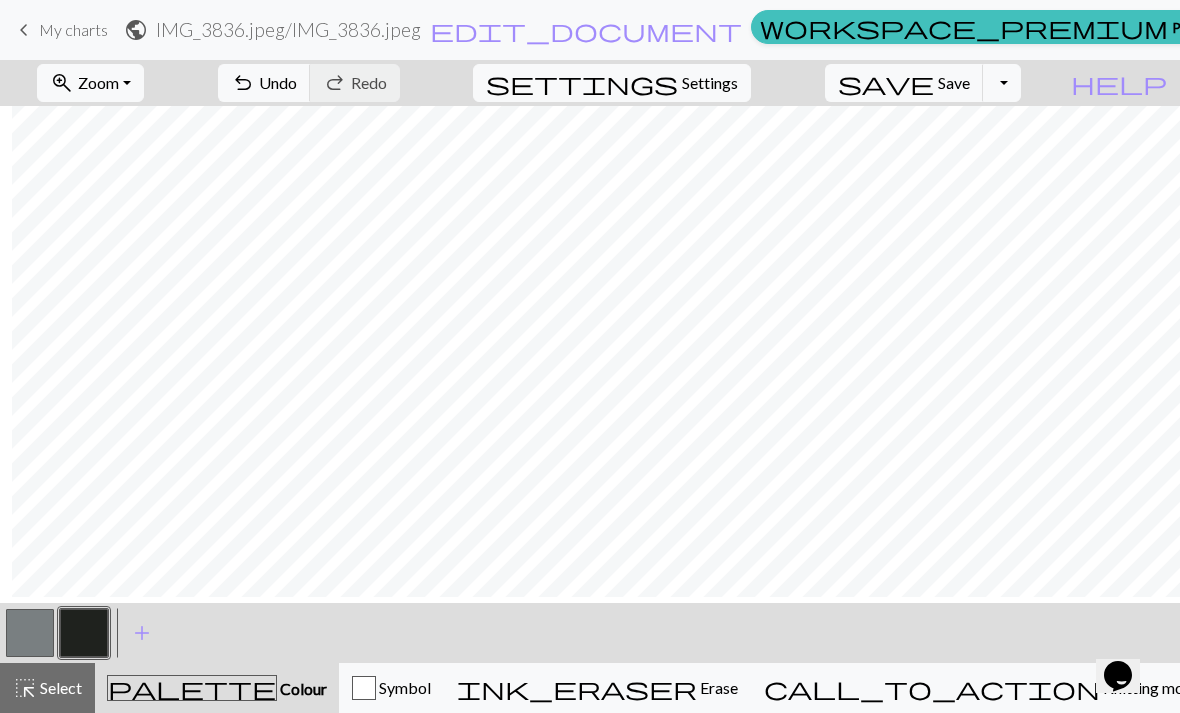 scroll, scrollTop: 162, scrollLeft: 0, axis: vertical 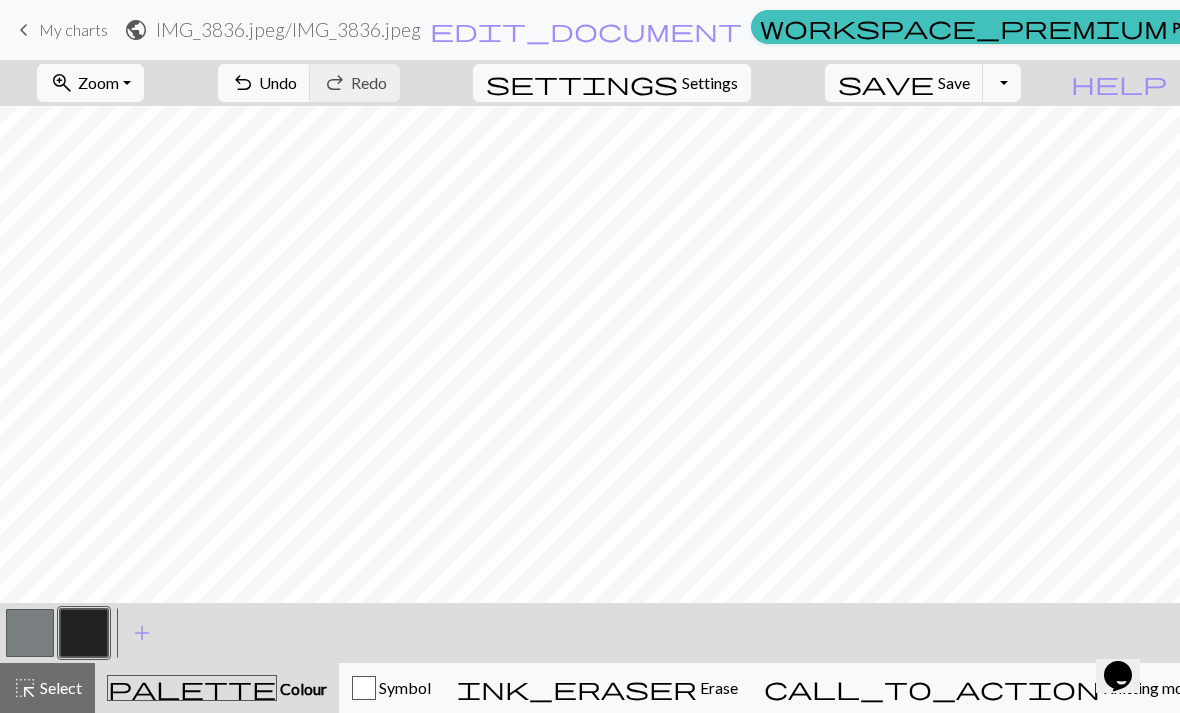 click on "Zoom" at bounding box center [98, 82] 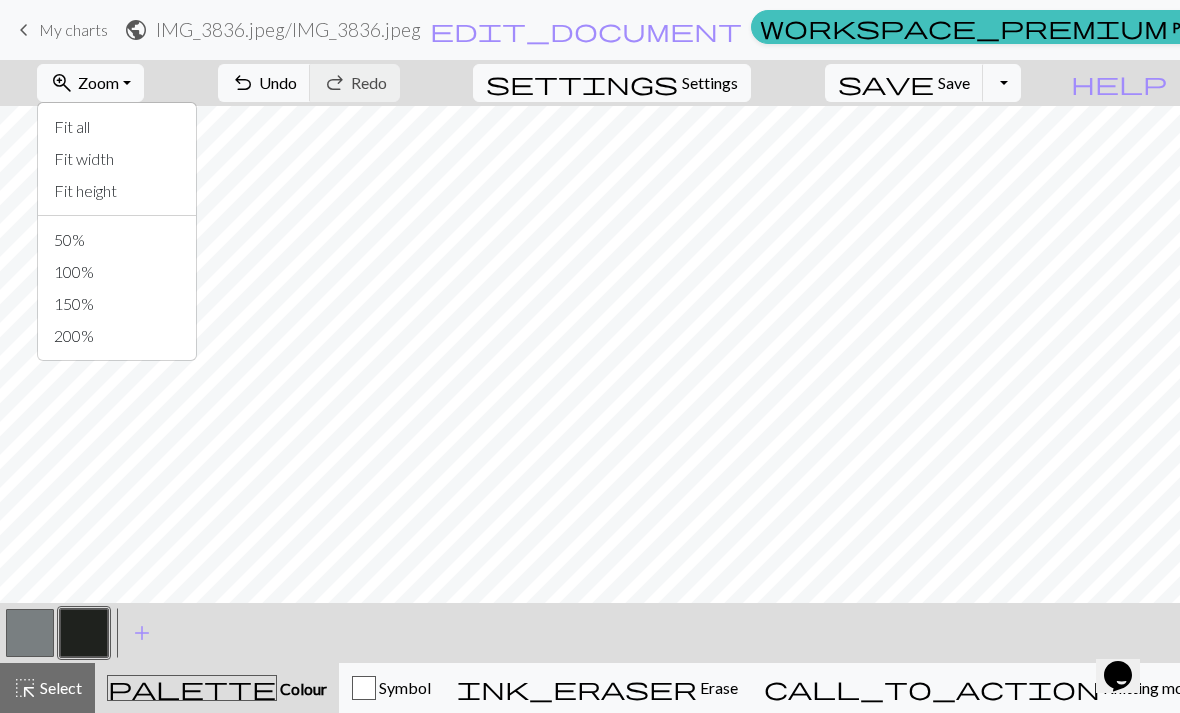 click on "Fit all" at bounding box center [117, 127] 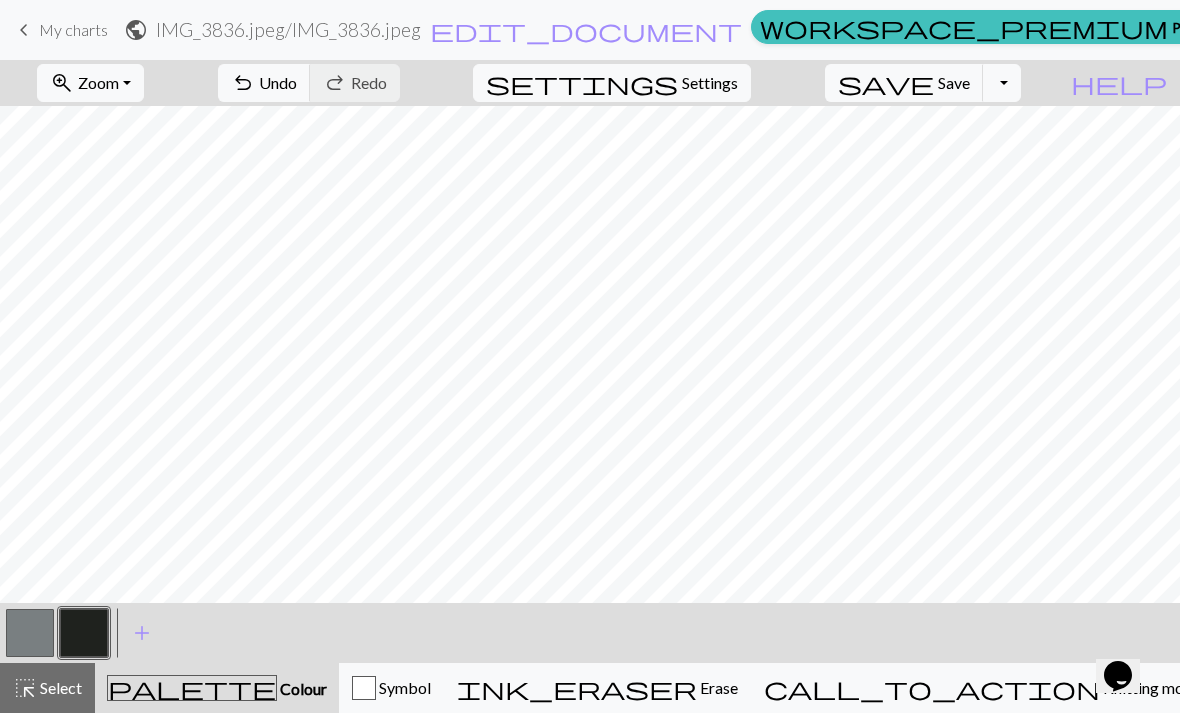 click on "Colour" at bounding box center (302, 688) 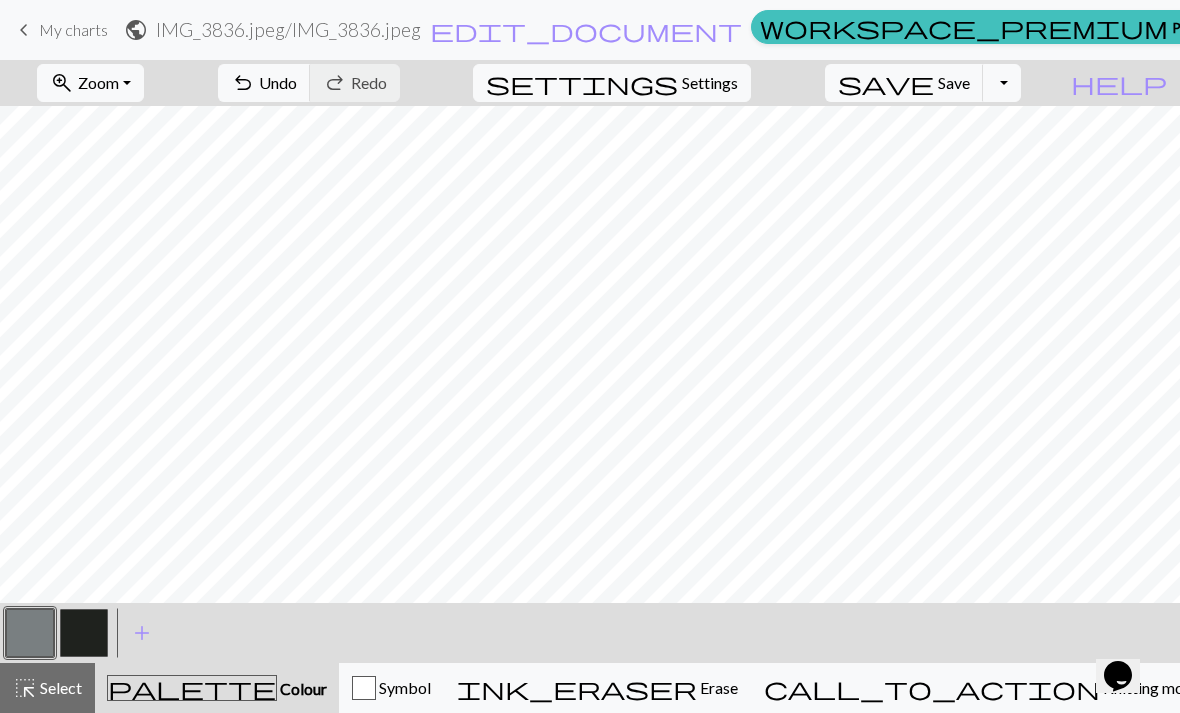 click at bounding box center [84, 633] 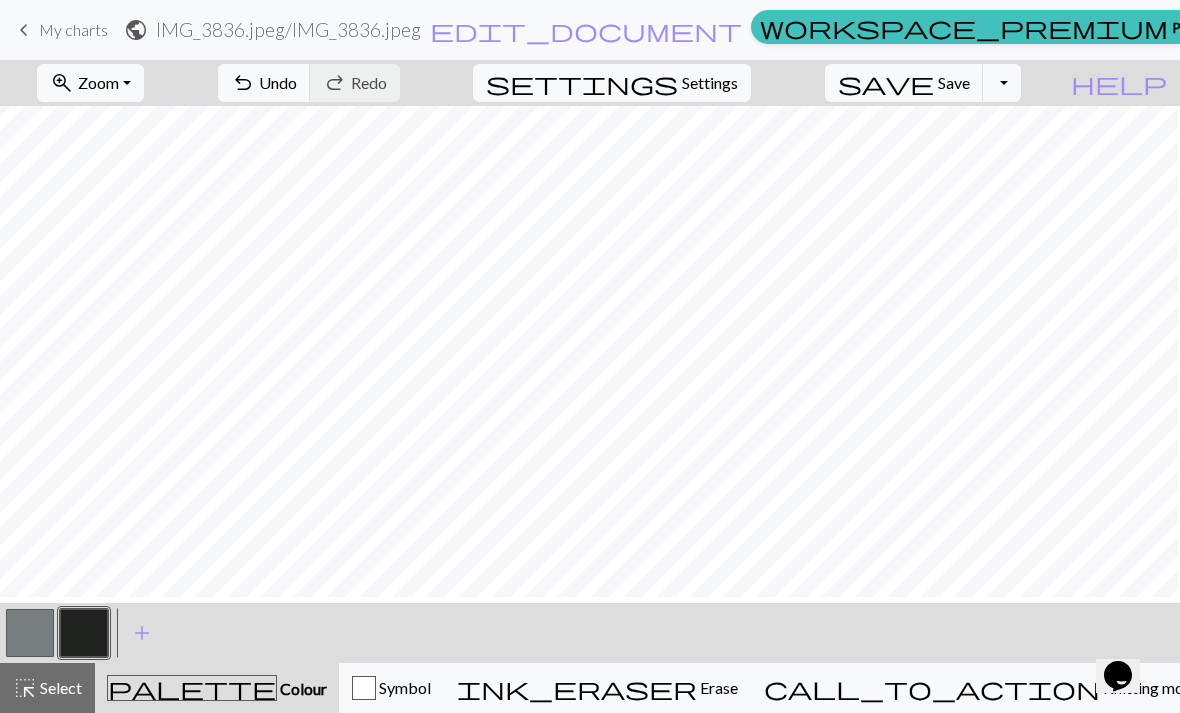 scroll, scrollTop: 0, scrollLeft: 46, axis: horizontal 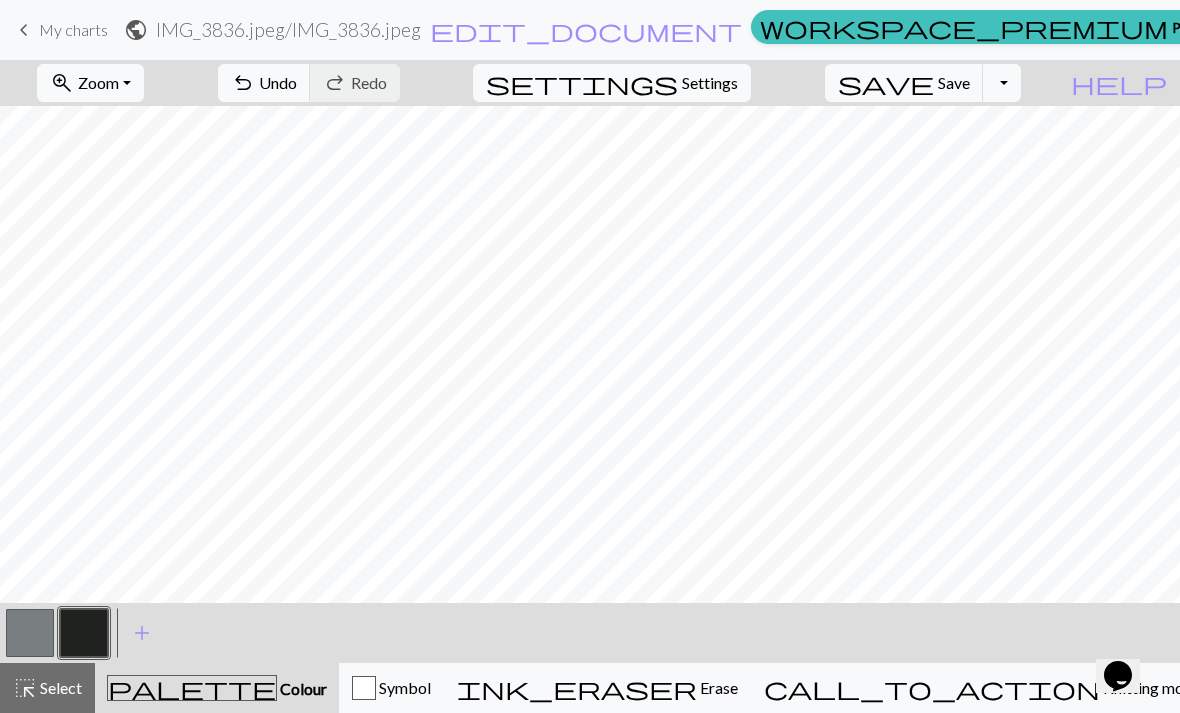click on "Zoom" at bounding box center [98, 82] 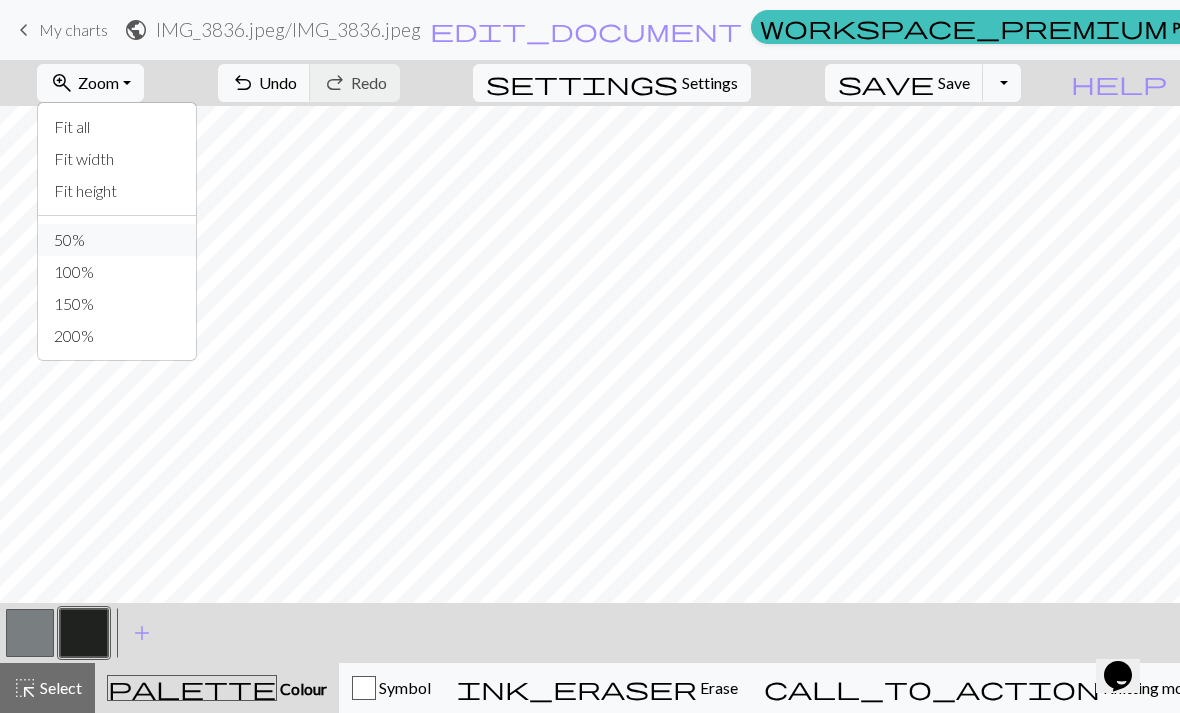click on "50%" at bounding box center [117, 240] 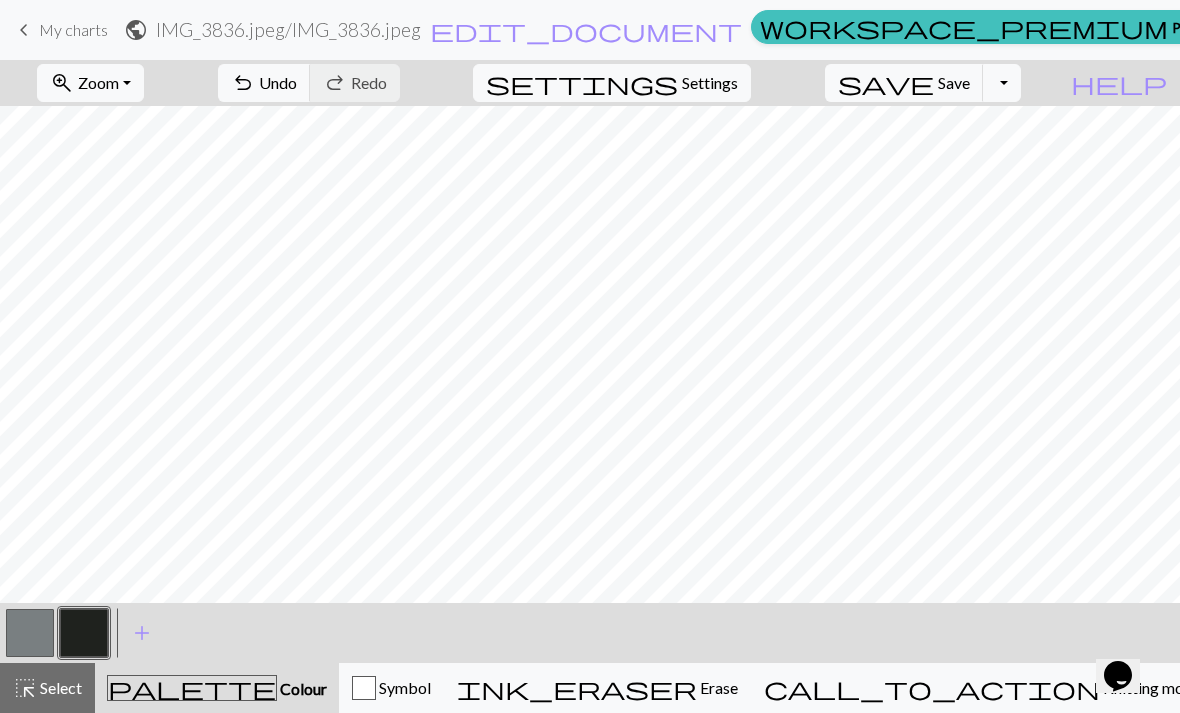 click on "zoom_in Zoom Zoom" at bounding box center [90, 83] 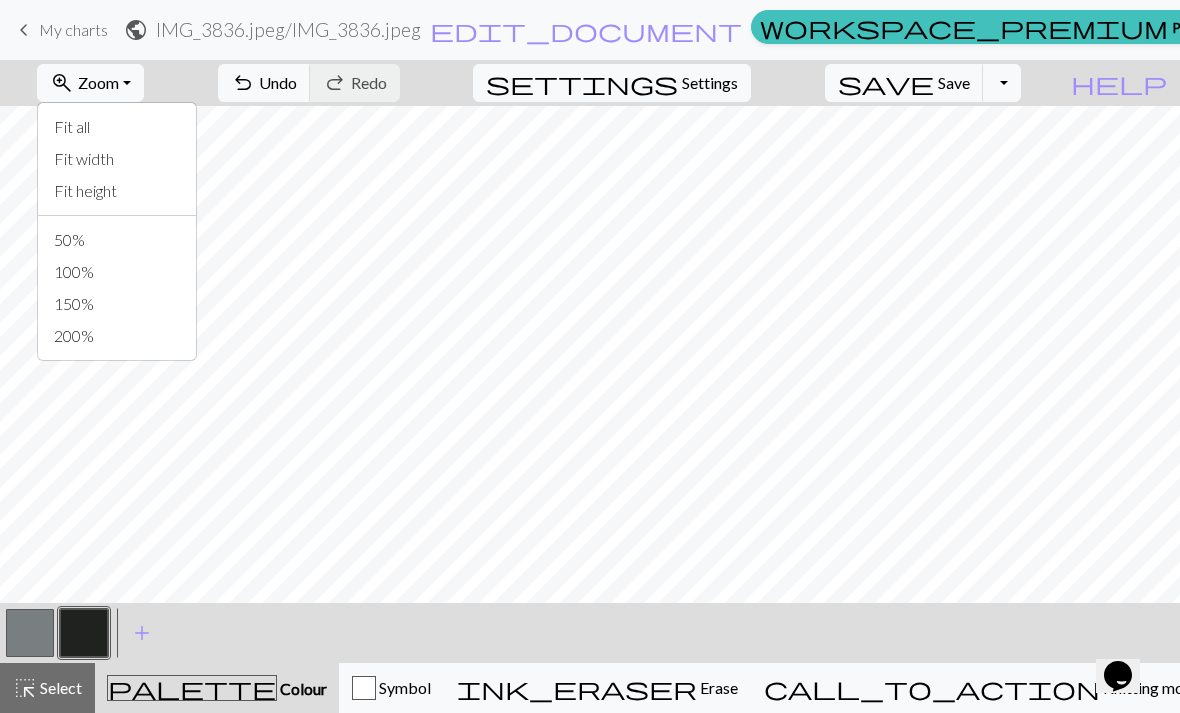 click on "100%" at bounding box center [117, 272] 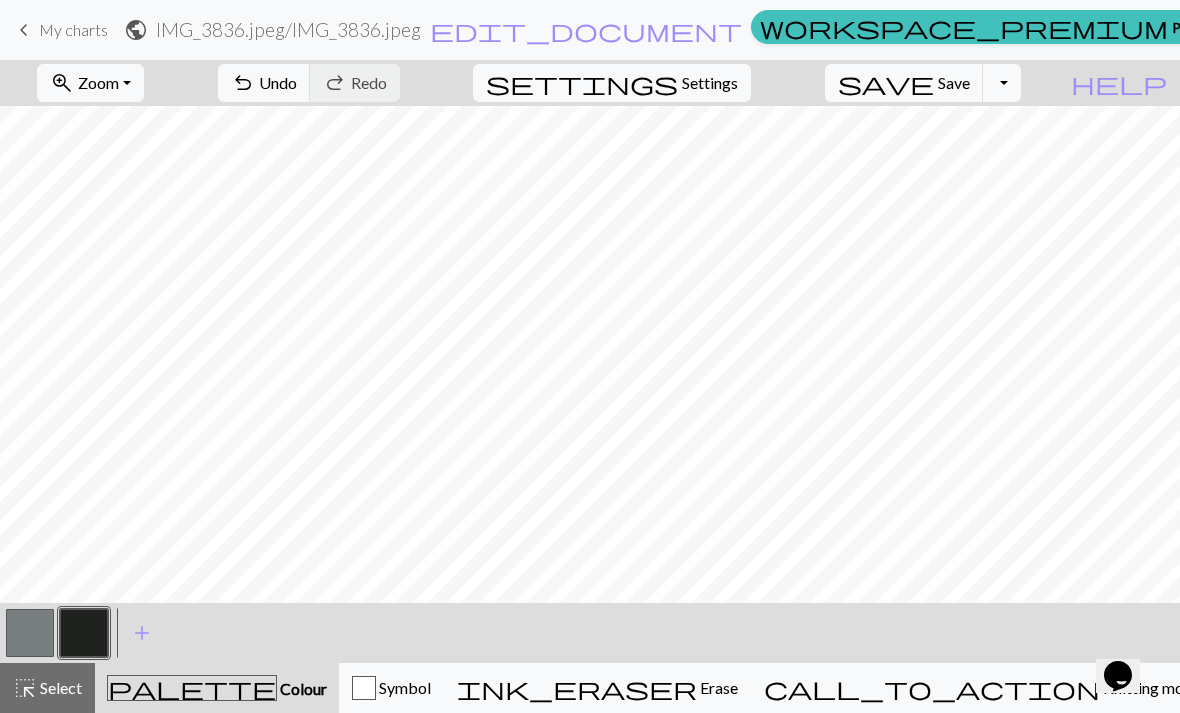 click on "zoom_in Zoom Zoom" at bounding box center [90, 83] 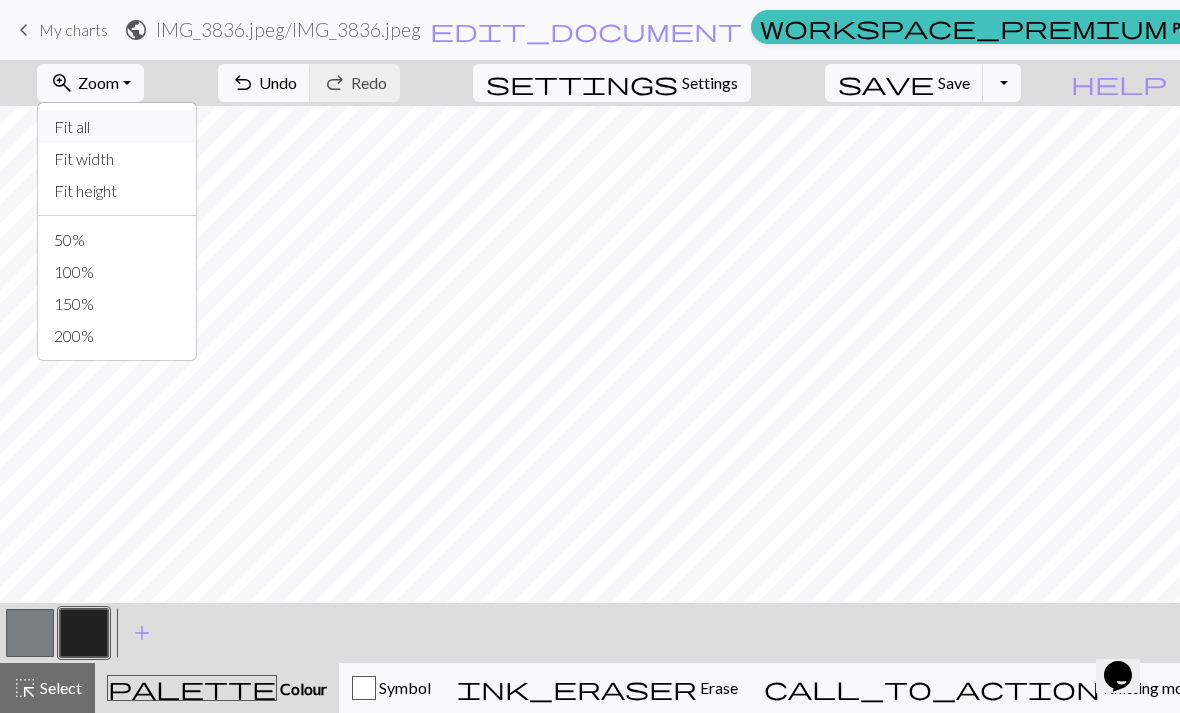 click on "Fit all" at bounding box center (117, 127) 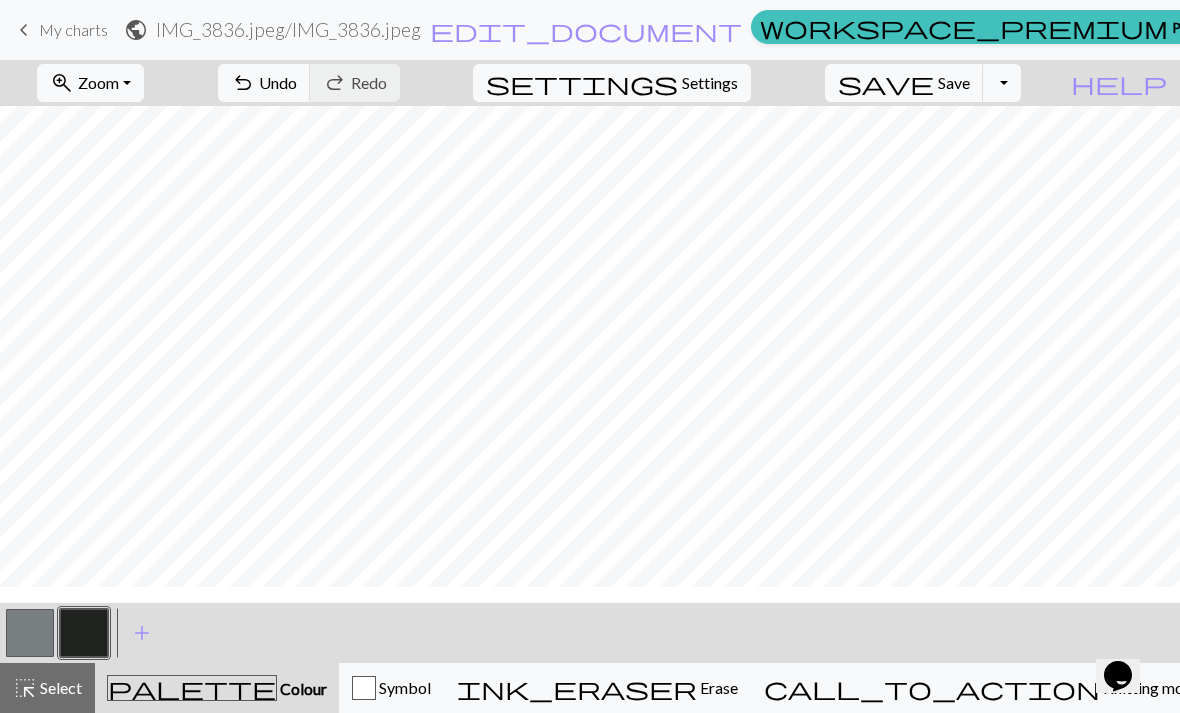 scroll, scrollTop: 0, scrollLeft: 0, axis: both 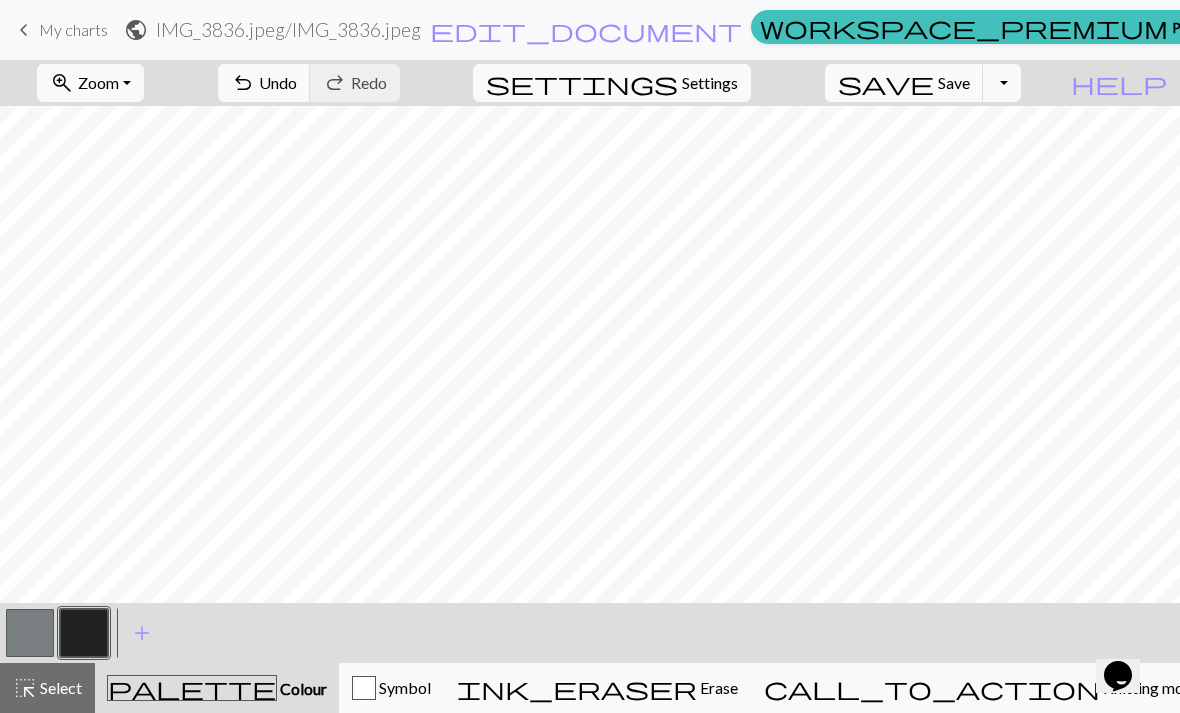 click at bounding box center (30, 633) 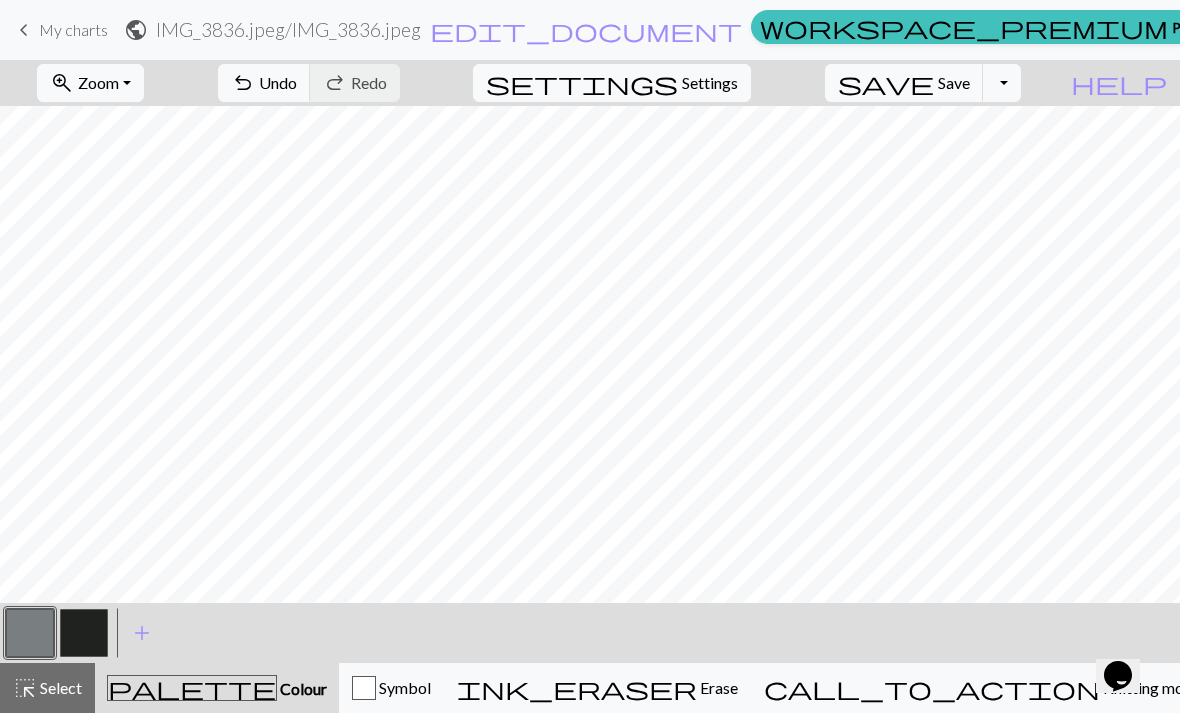 click at bounding box center [84, 633] 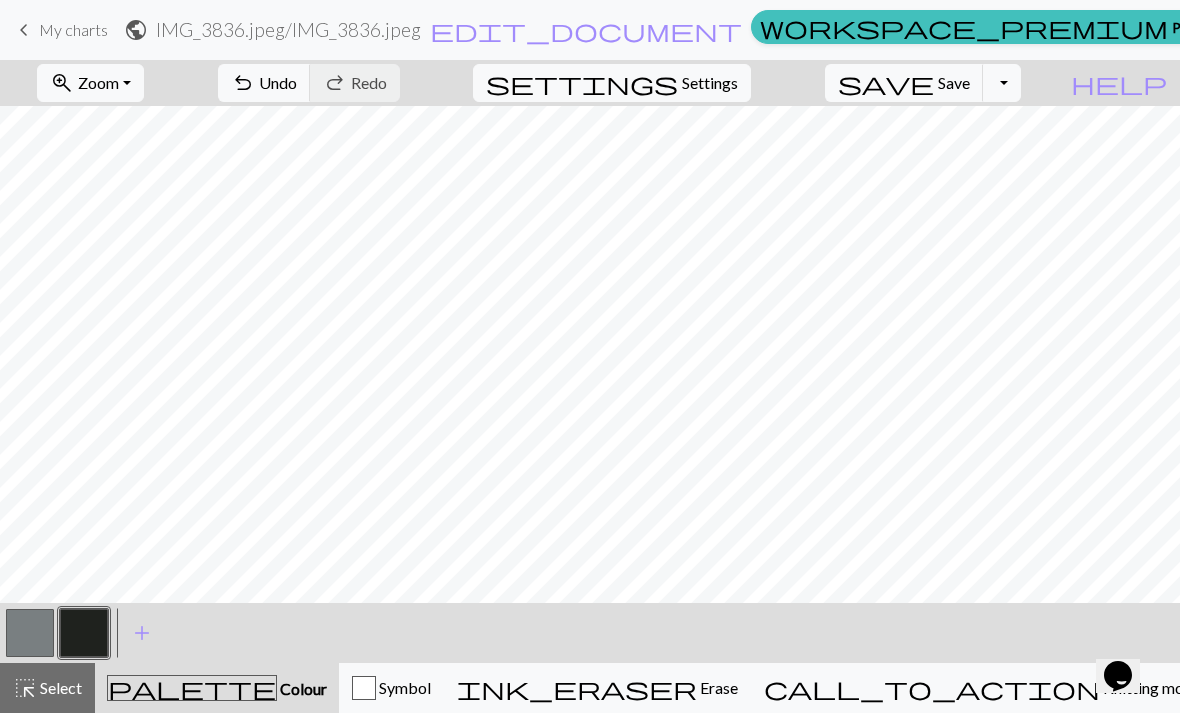 click at bounding box center [30, 633] 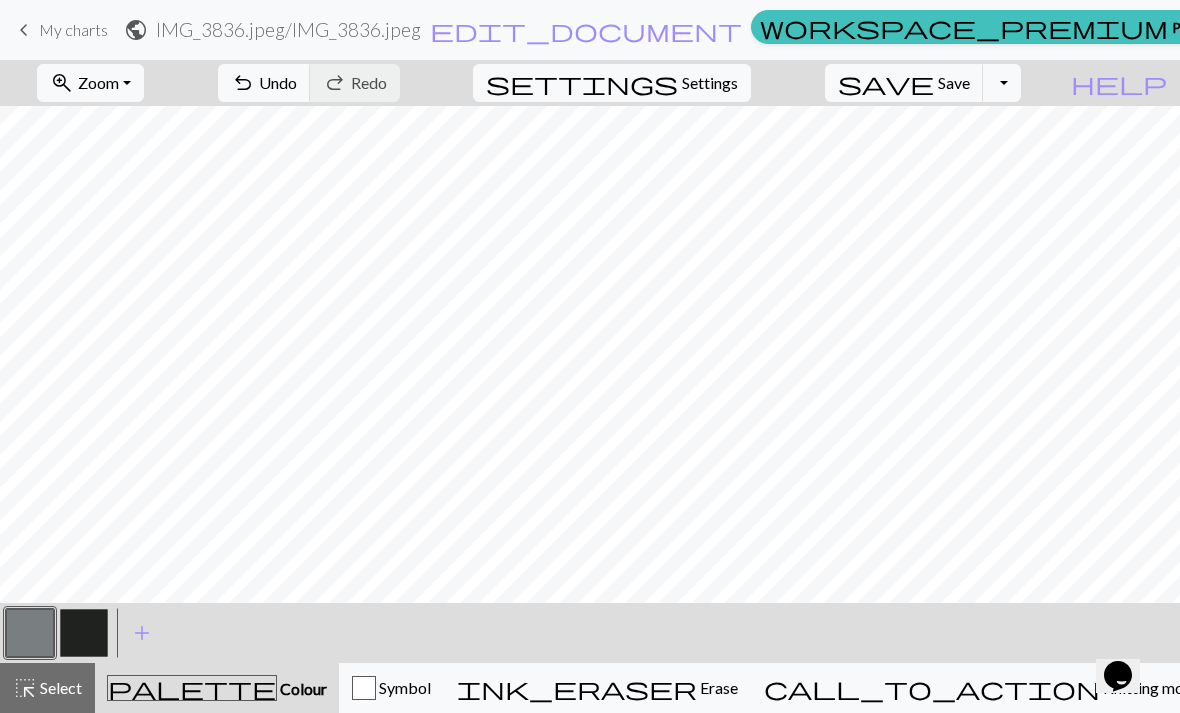 click at bounding box center [84, 633] 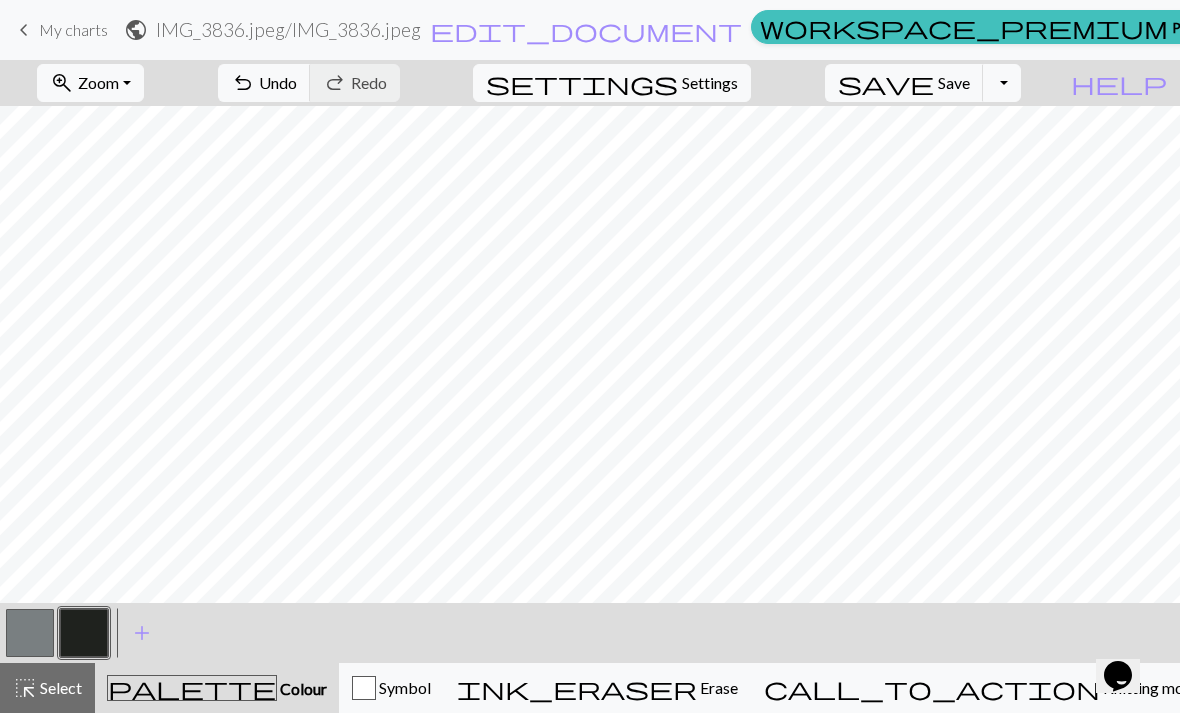 click at bounding box center (30, 633) 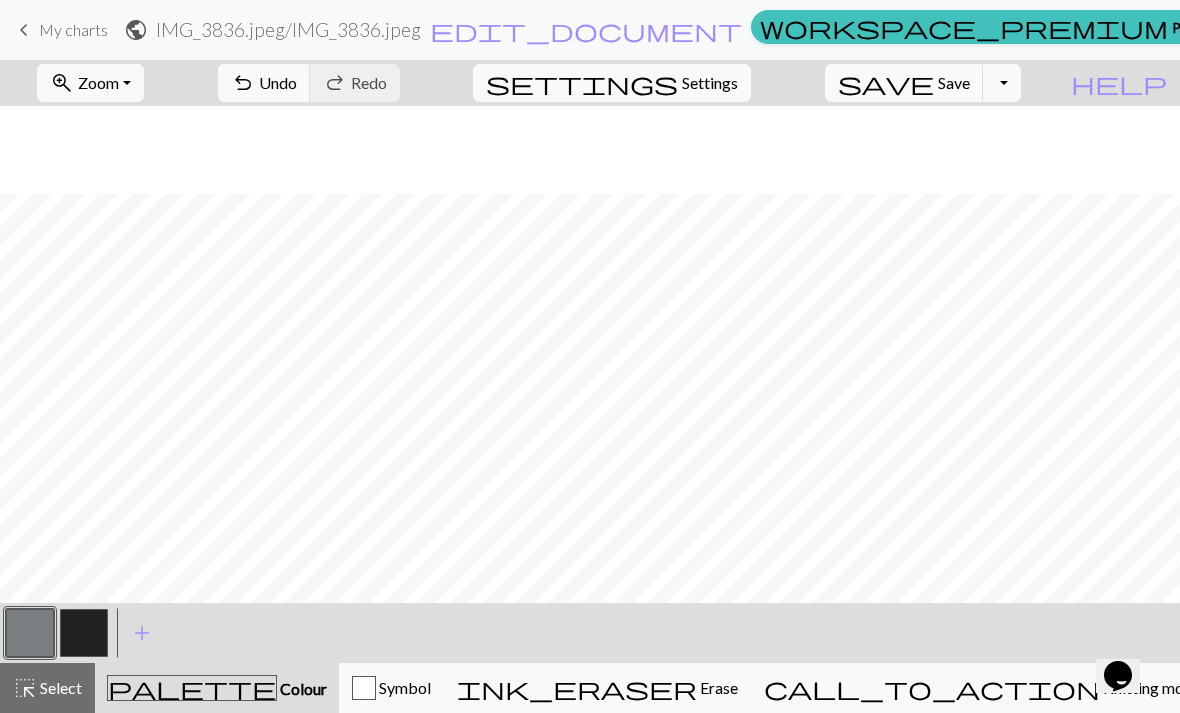 scroll, scrollTop: 173, scrollLeft: 0, axis: vertical 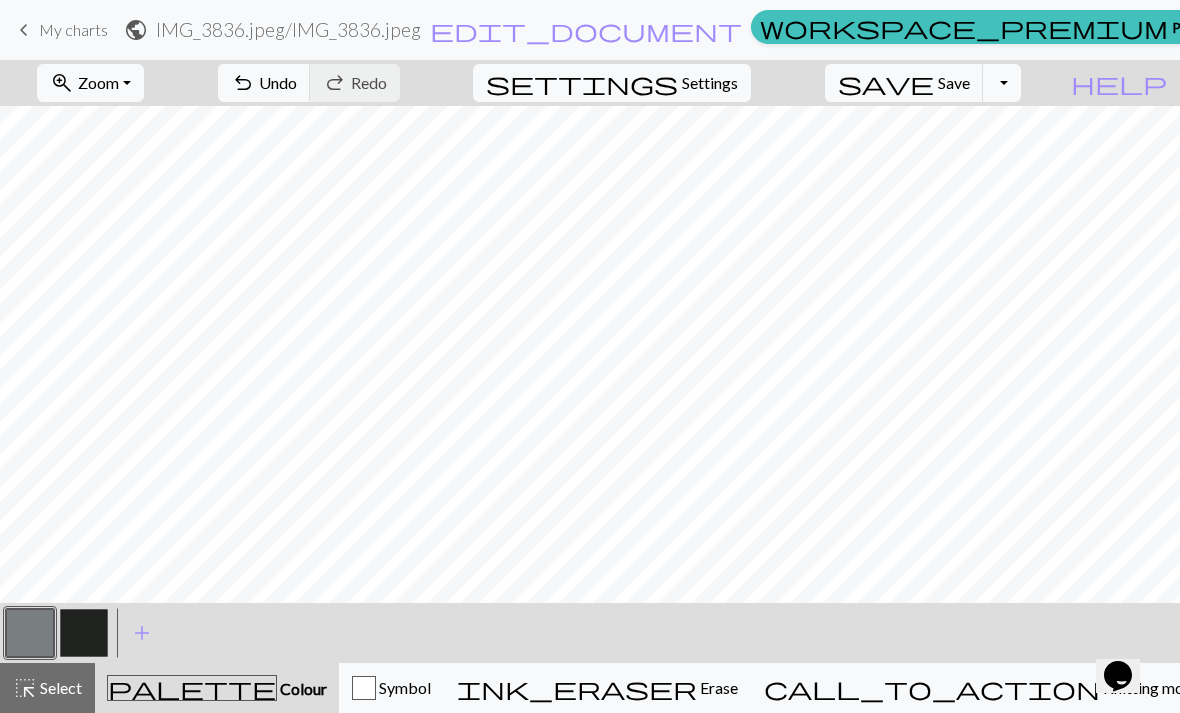 click at bounding box center [84, 633] 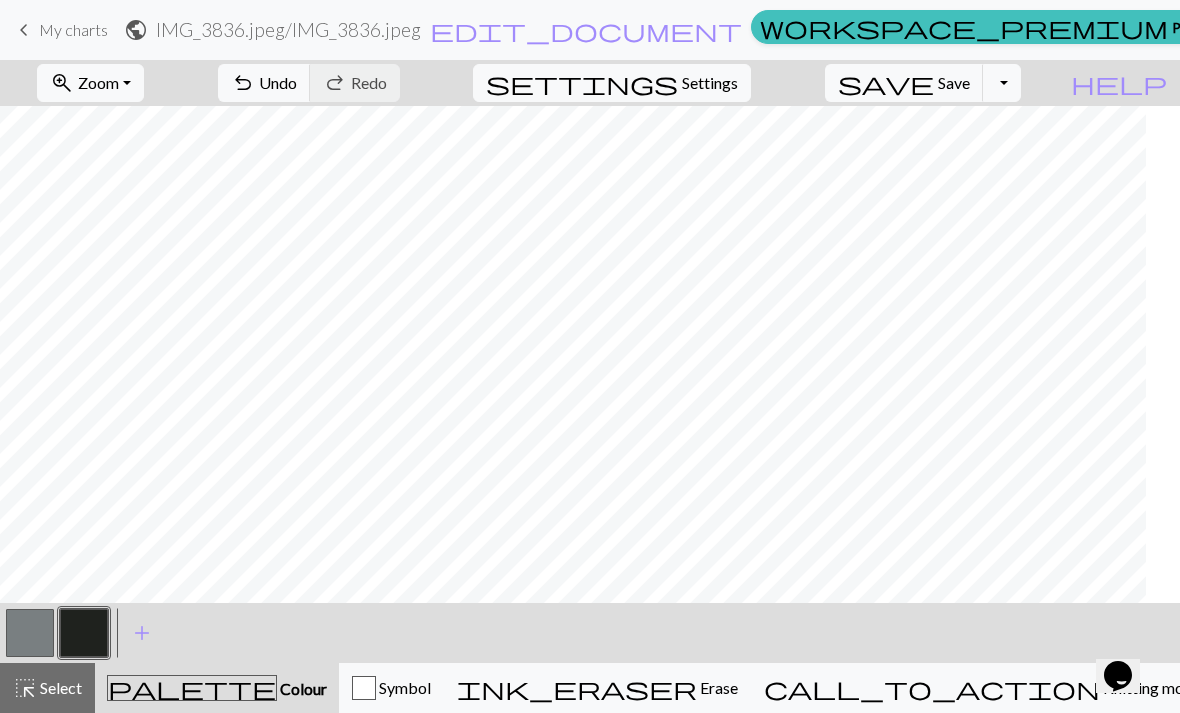 scroll, scrollTop: 173, scrollLeft: 14, axis: both 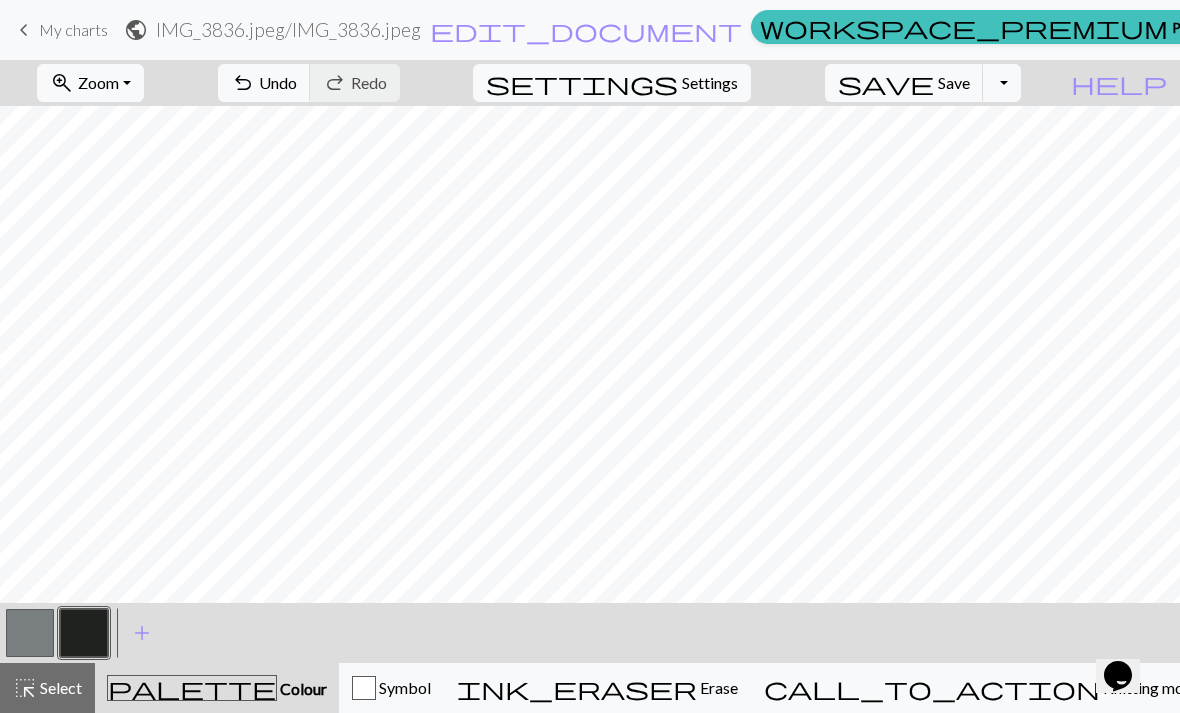 click on "keyboard_arrow_left" at bounding box center (24, 30) 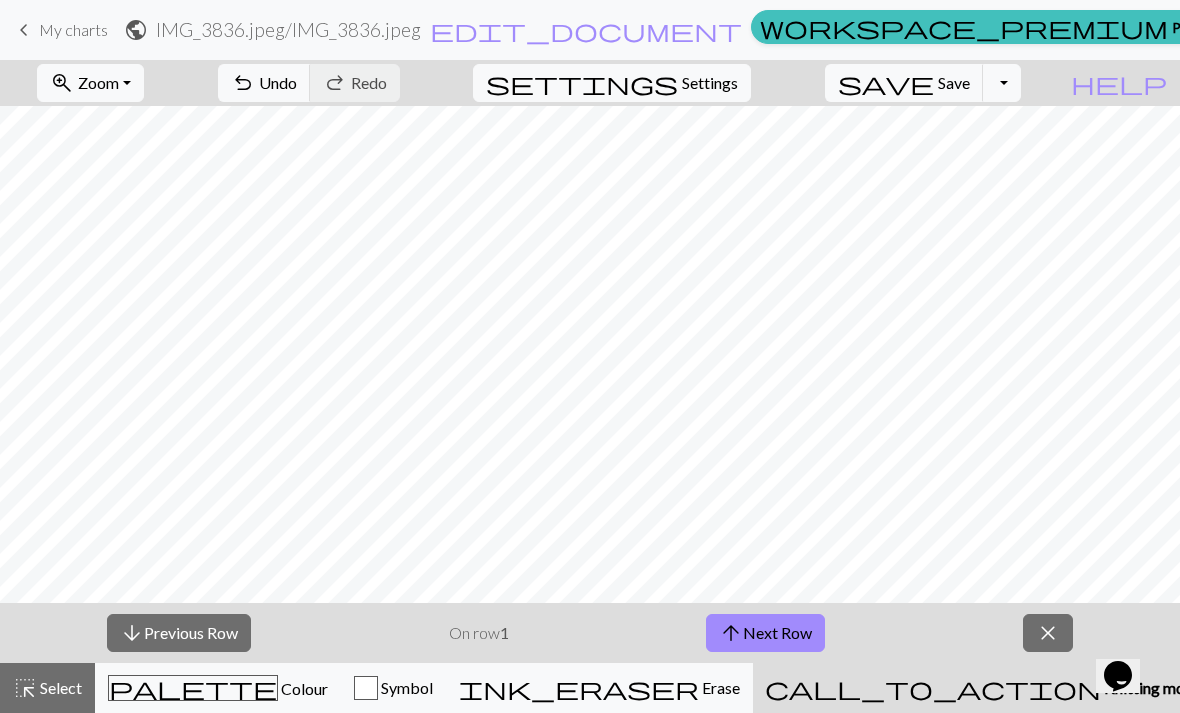 click on "close" at bounding box center [1048, 633] 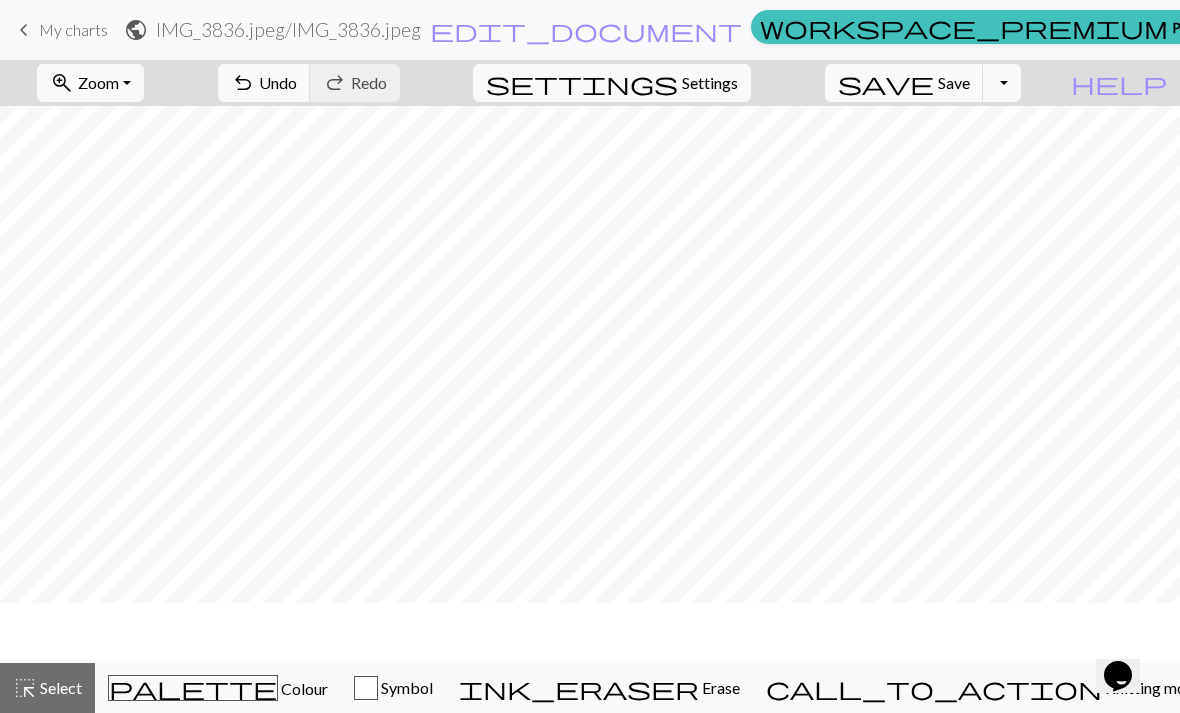 scroll, scrollTop: 113, scrollLeft: 14, axis: both 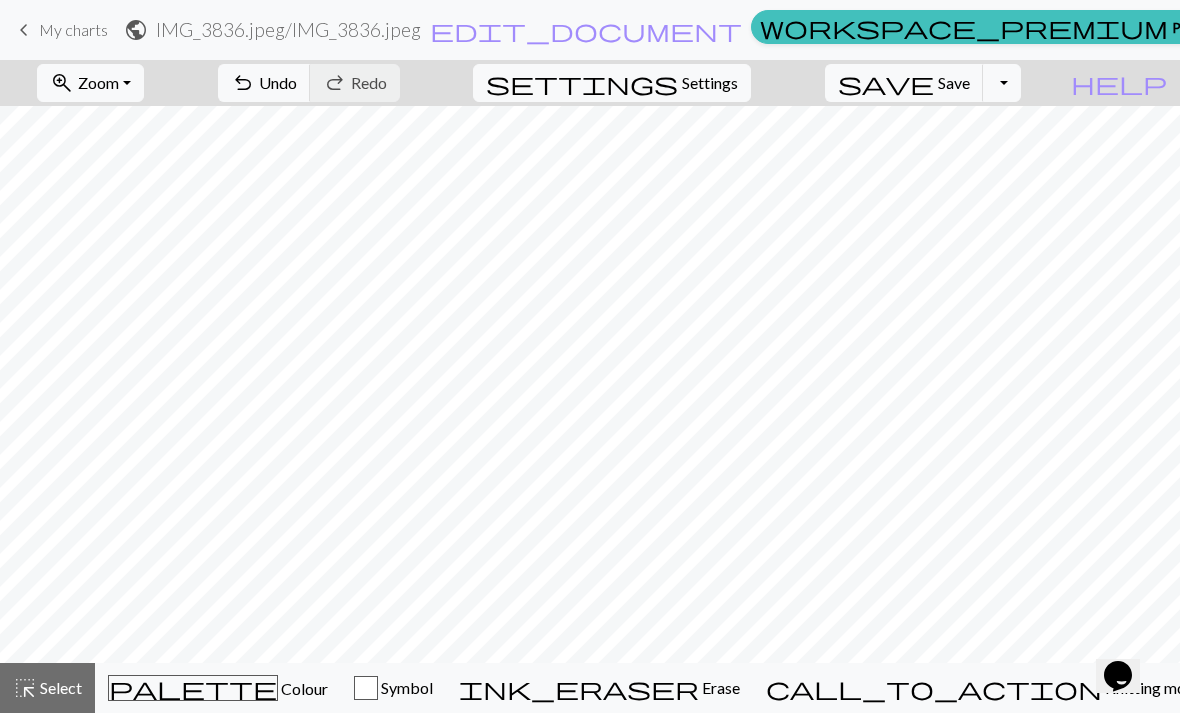 click on "IMG_3836.jpeg  /  IMG_3836.jpeg" at bounding box center (288, 29) 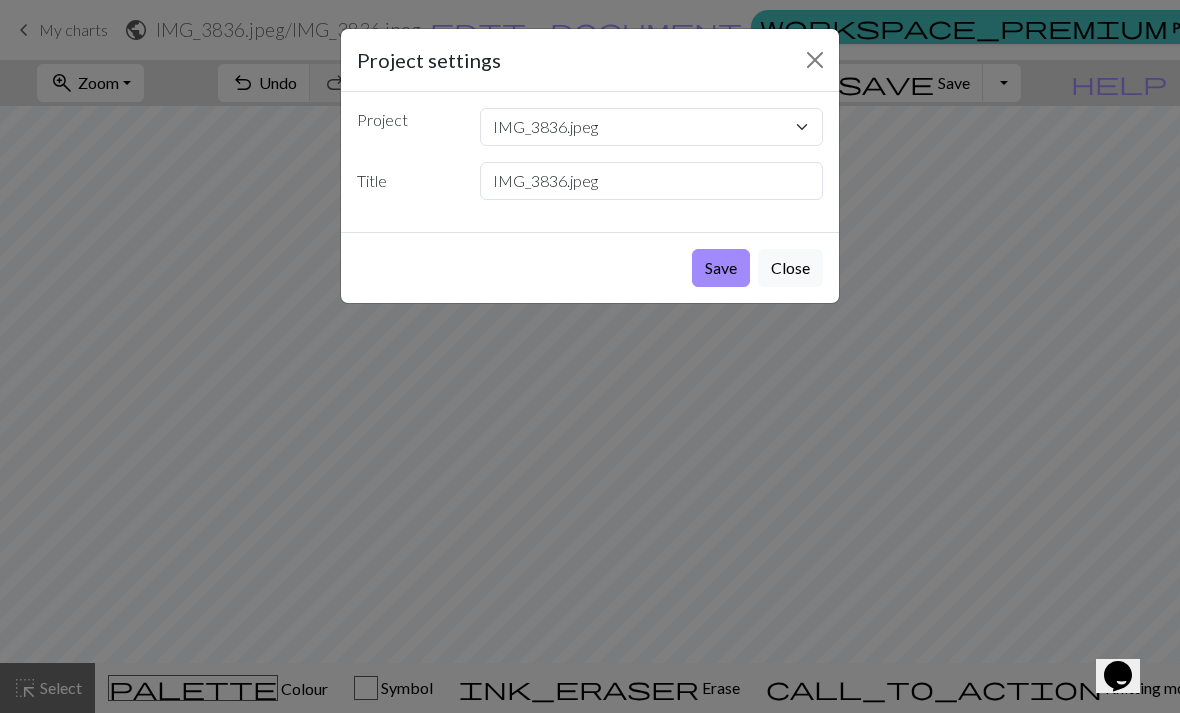click on "Project settings Project IMG_3836.jpeg Stripes Song Title IMG_3836.jpeg Save Close" at bounding box center [590, 356] 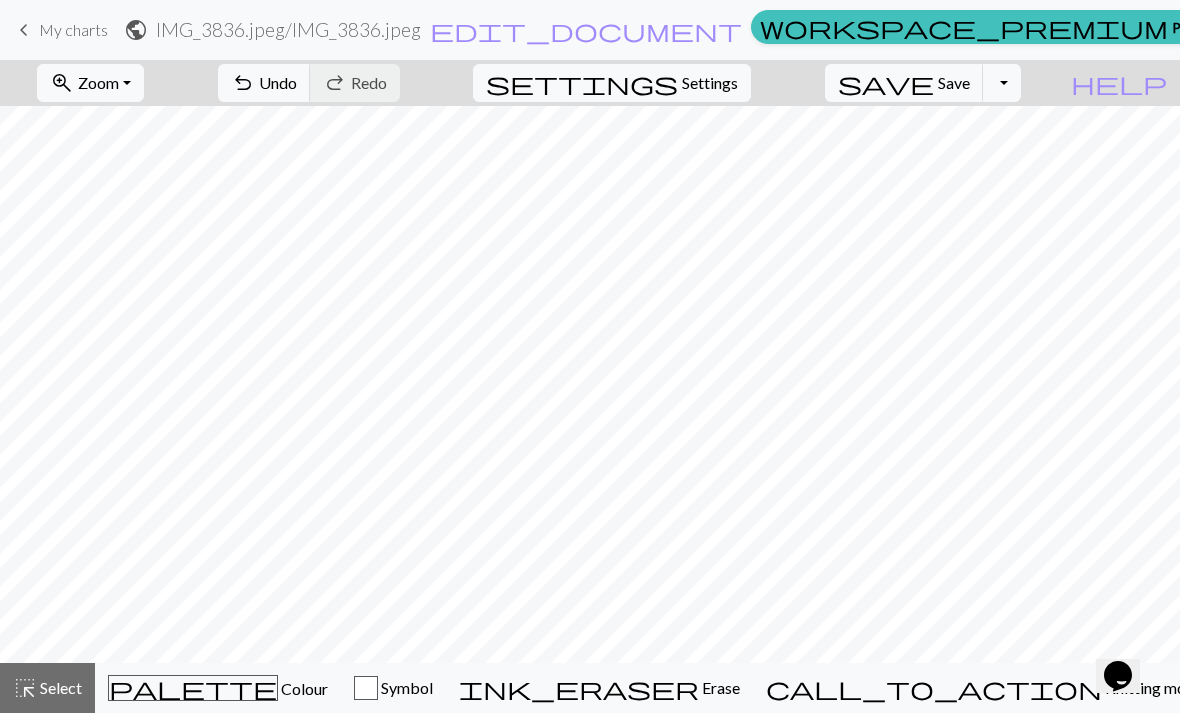 click on "My charts" at bounding box center (73, 29) 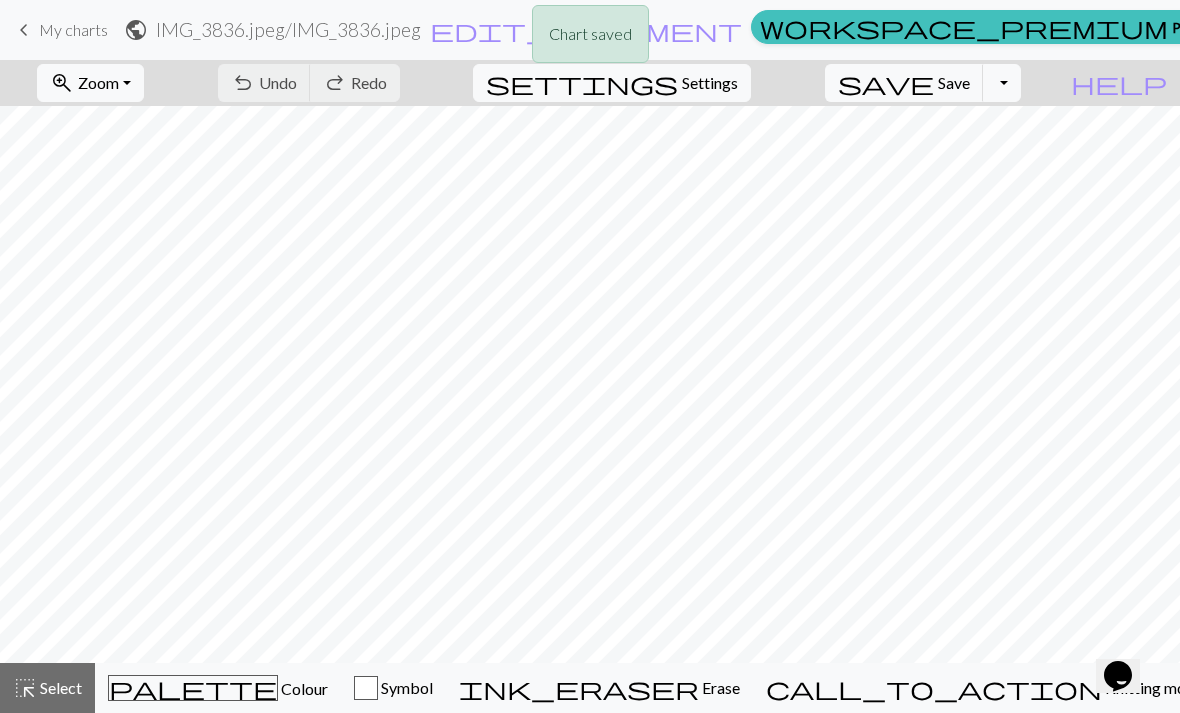 click on "save Save Save" at bounding box center [904, 83] 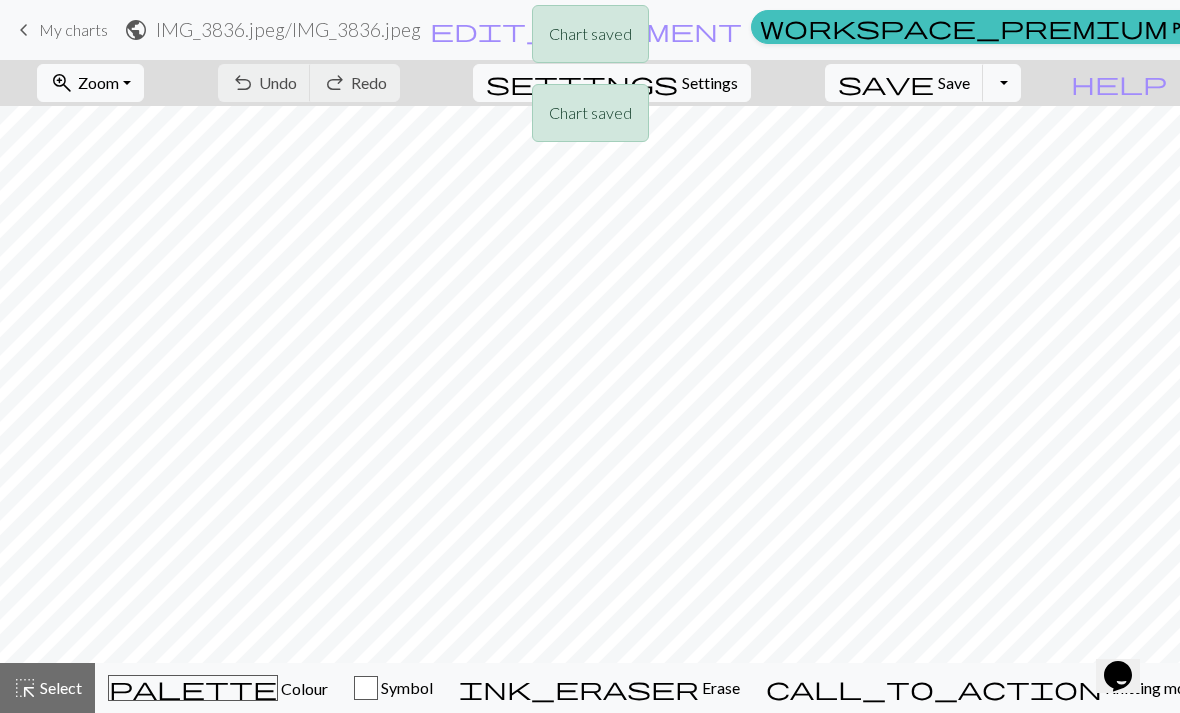click on "Chart saved Chart saved" at bounding box center [590, 79] 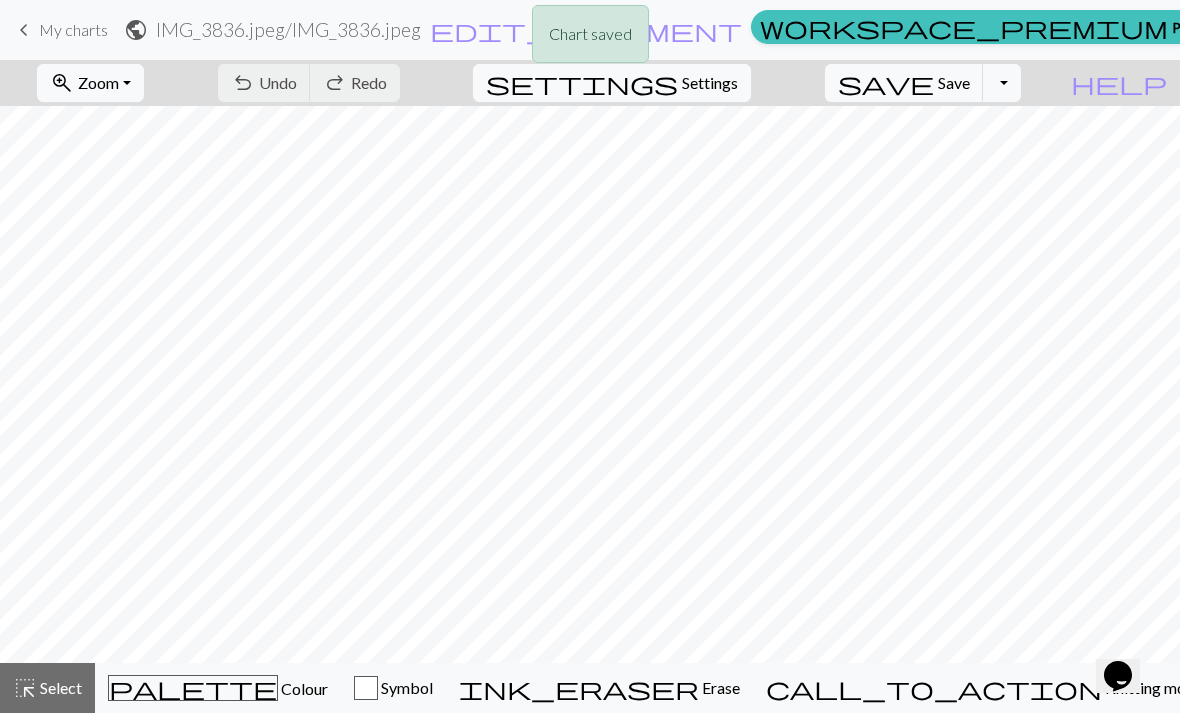 click on "Chart saved" at bounding box center (590, 39) 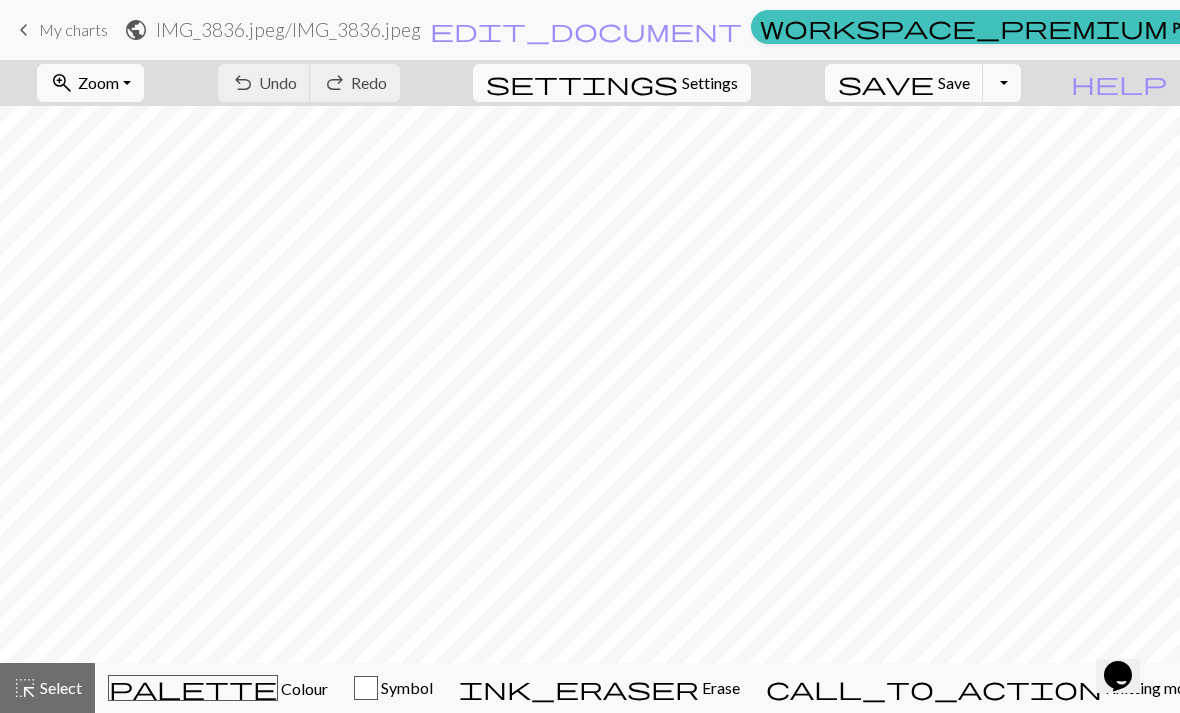 click on "My charts" at bounding box center (73, 29) 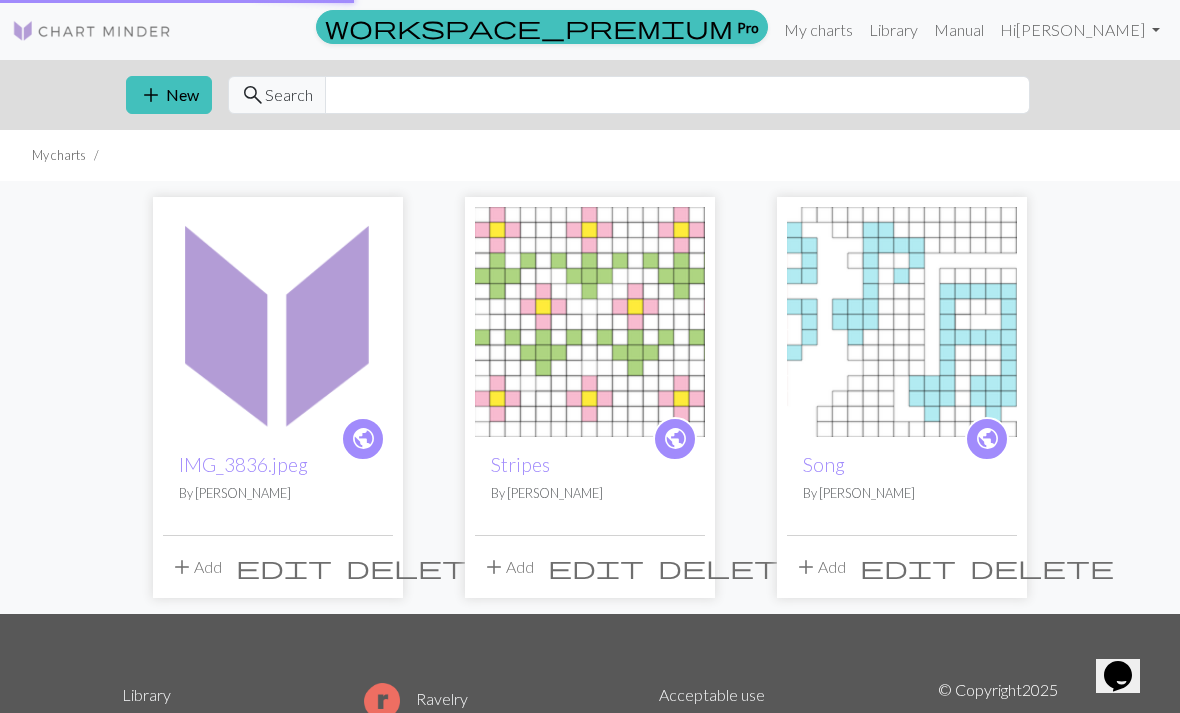 click at bounding box center [92, 31] 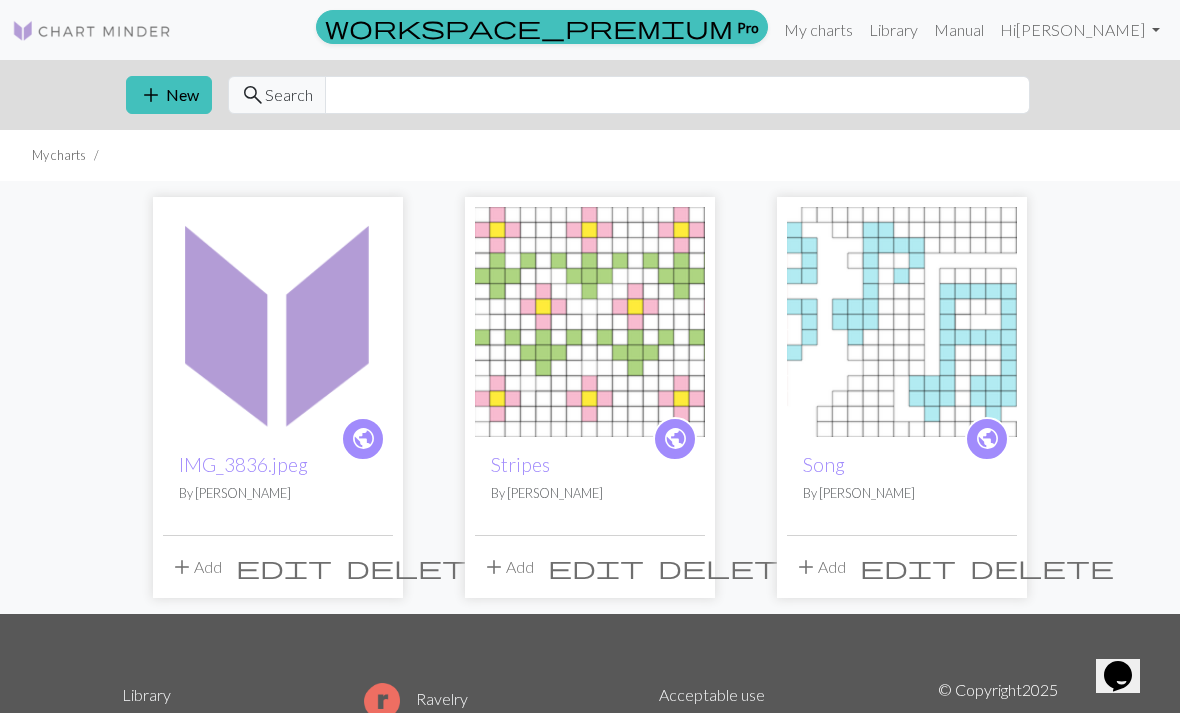 click on "add   New" at bounding box center (169, 95) 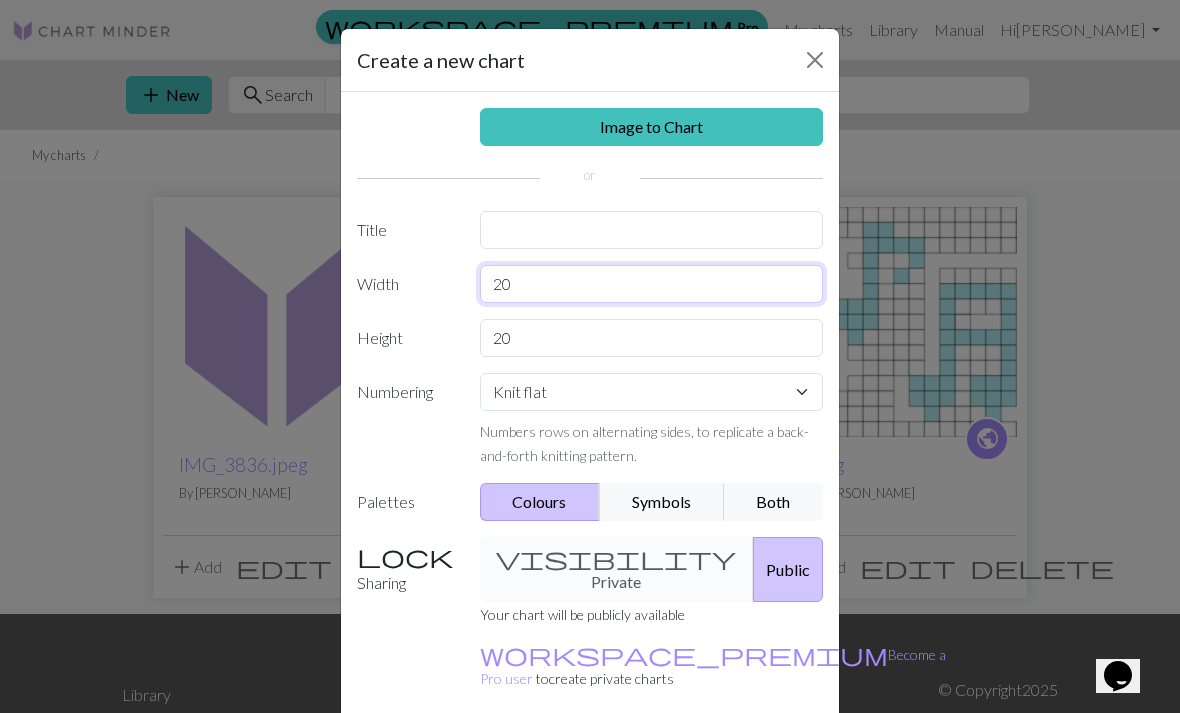 click on "20" at bounding box center [652, 284] 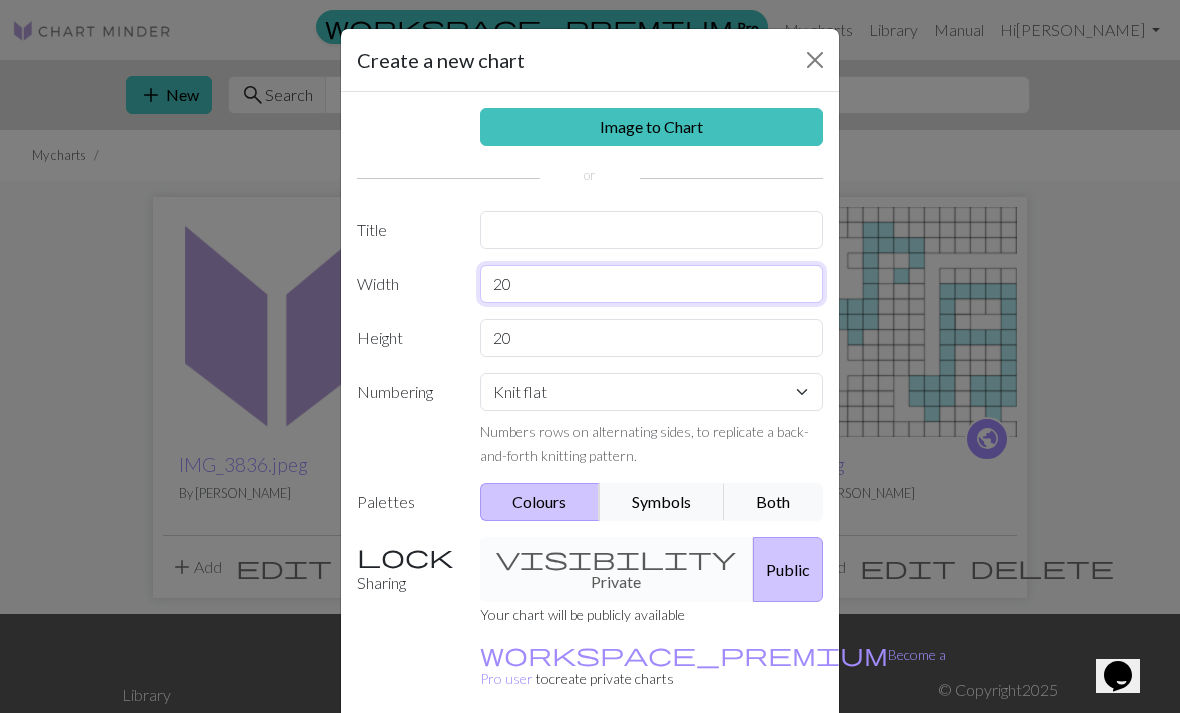 click on "20" at bounding box center (652, 284) 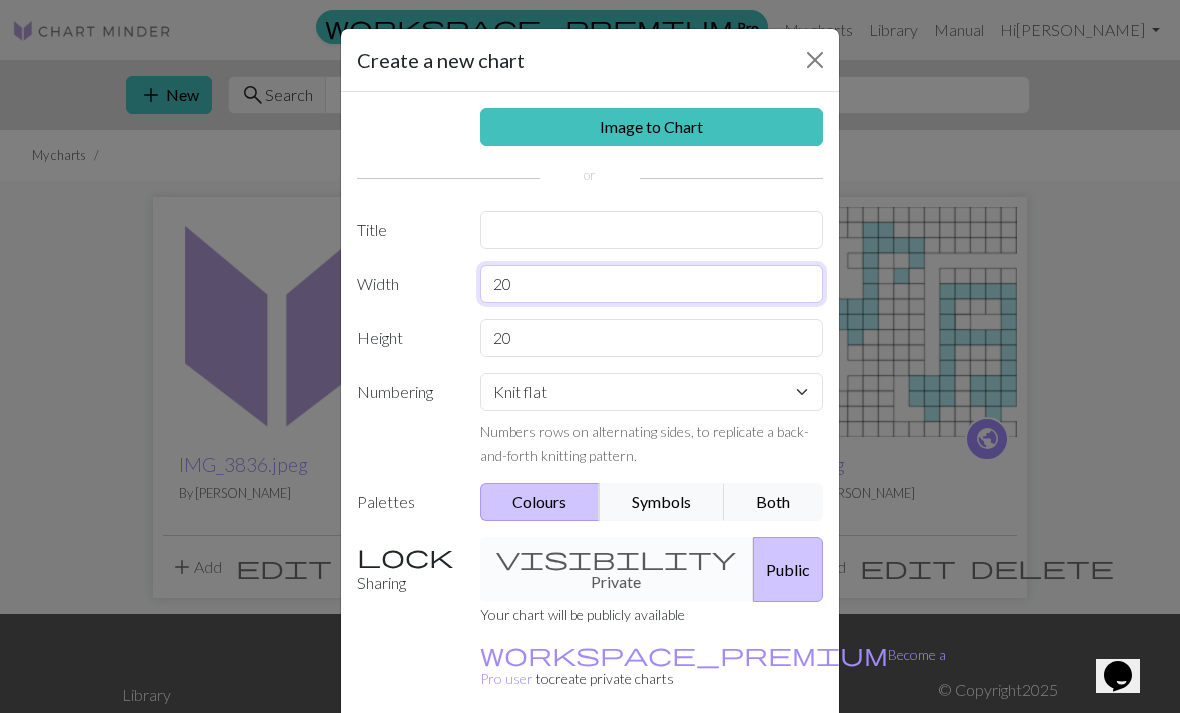 click on "20" at bounding box center (652, 284) 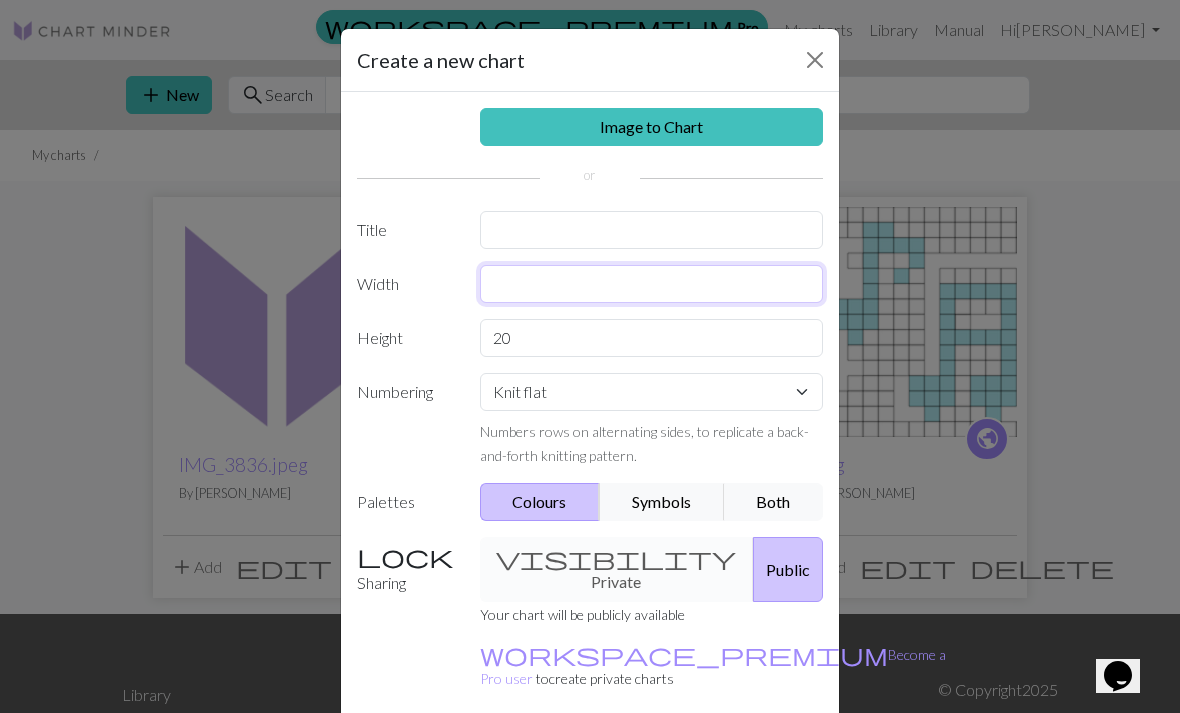 type on "ㅕ" 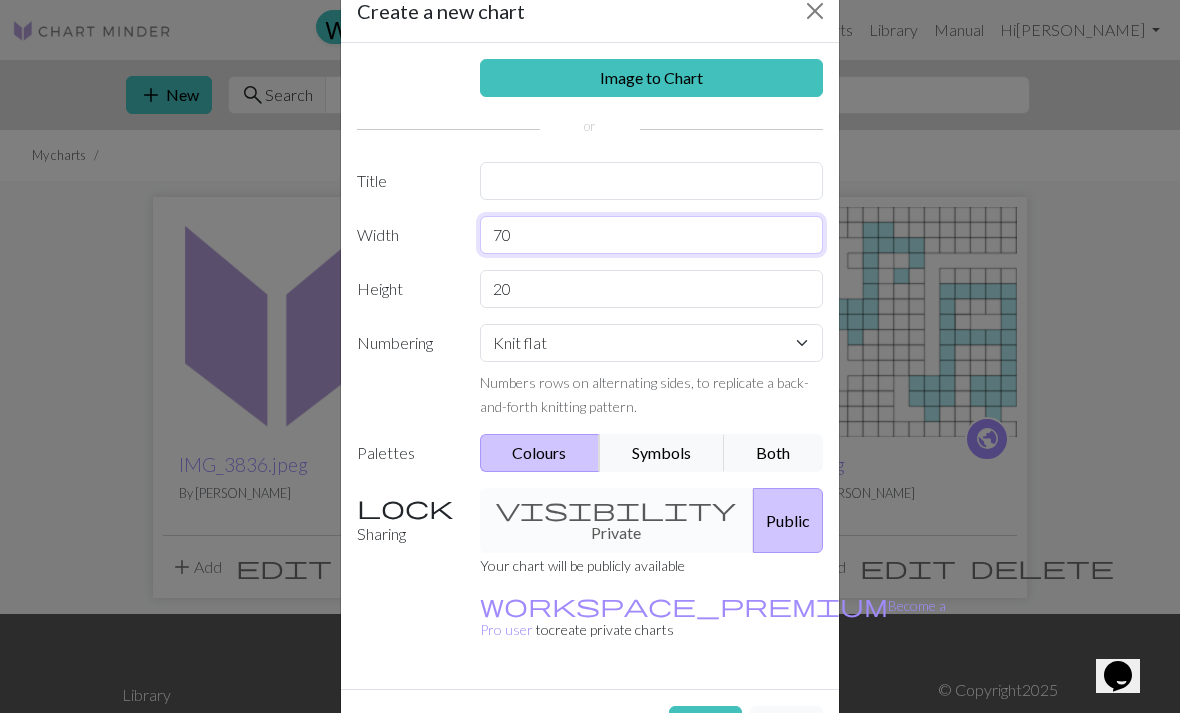 scroll, scrollTop: 75, scrollLeft: 0, axis: vertical 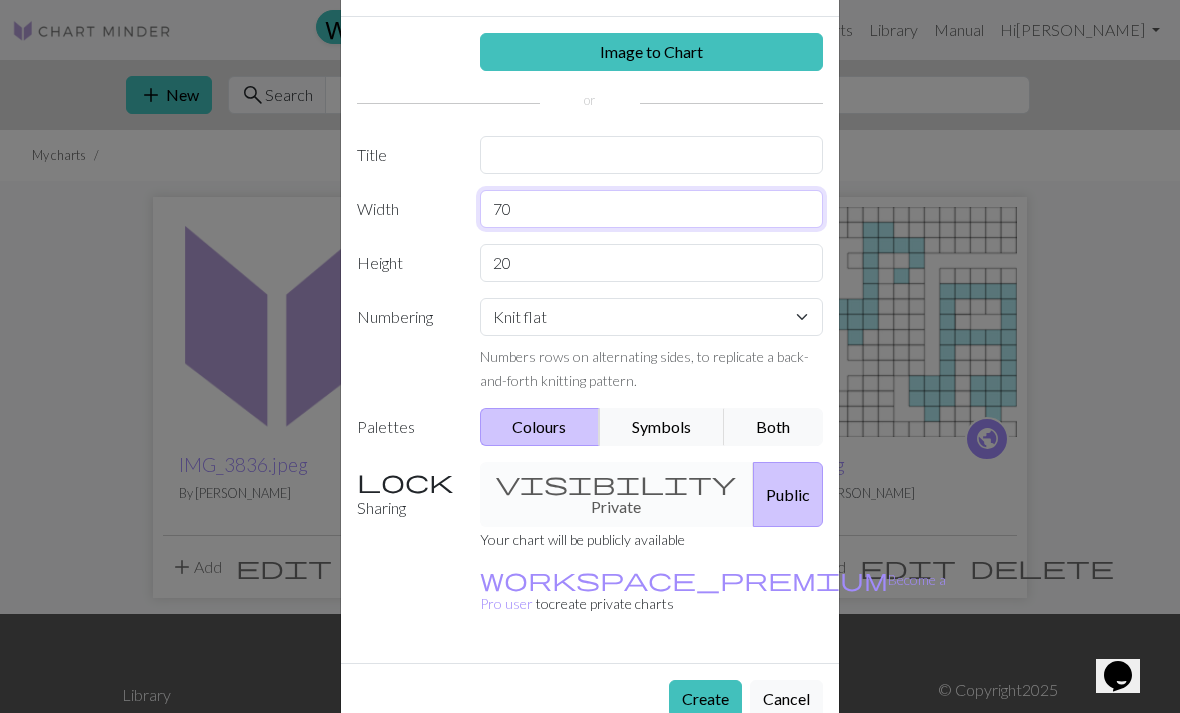 type on "70" 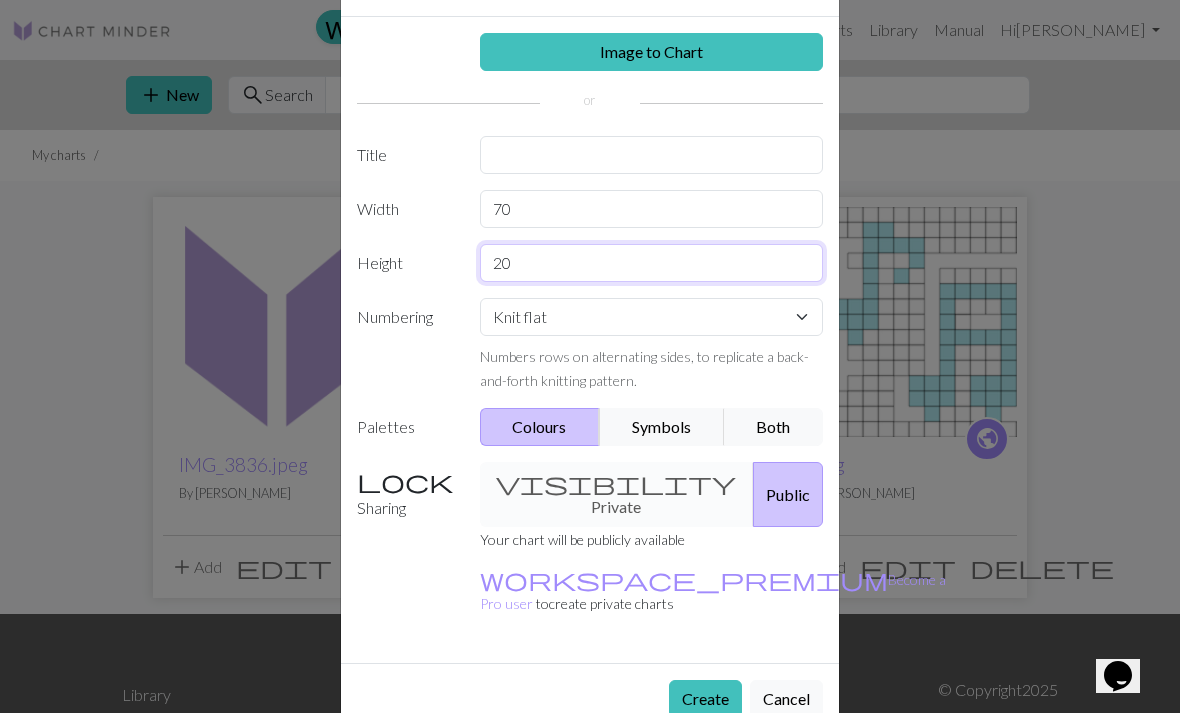 click on "20" at bounding box center (652, 263) 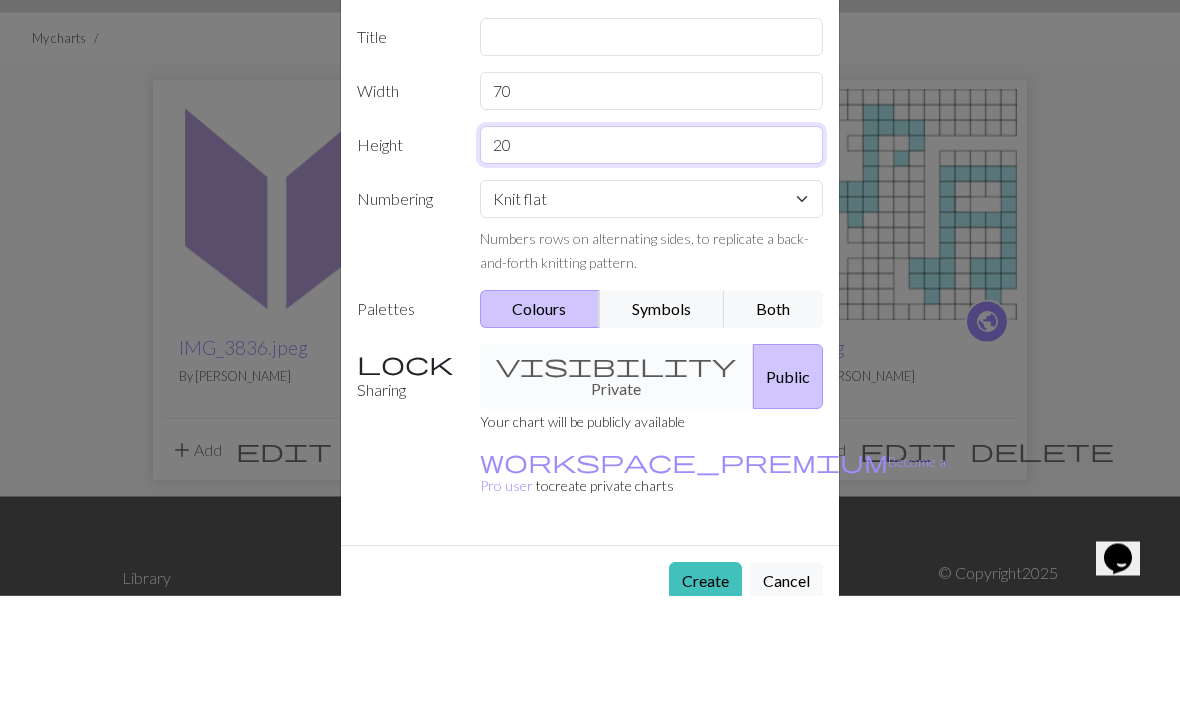 type on "2" 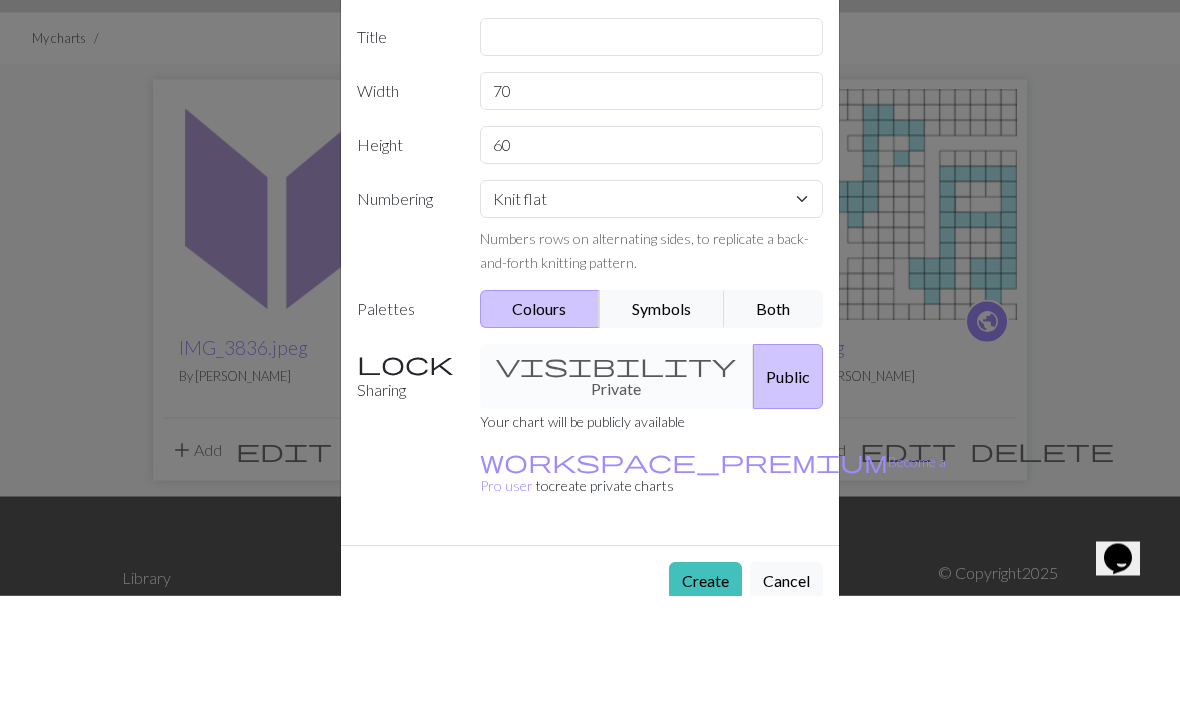 scroll, scrollTop: 118, scrollLeft: 0, axis: vertical 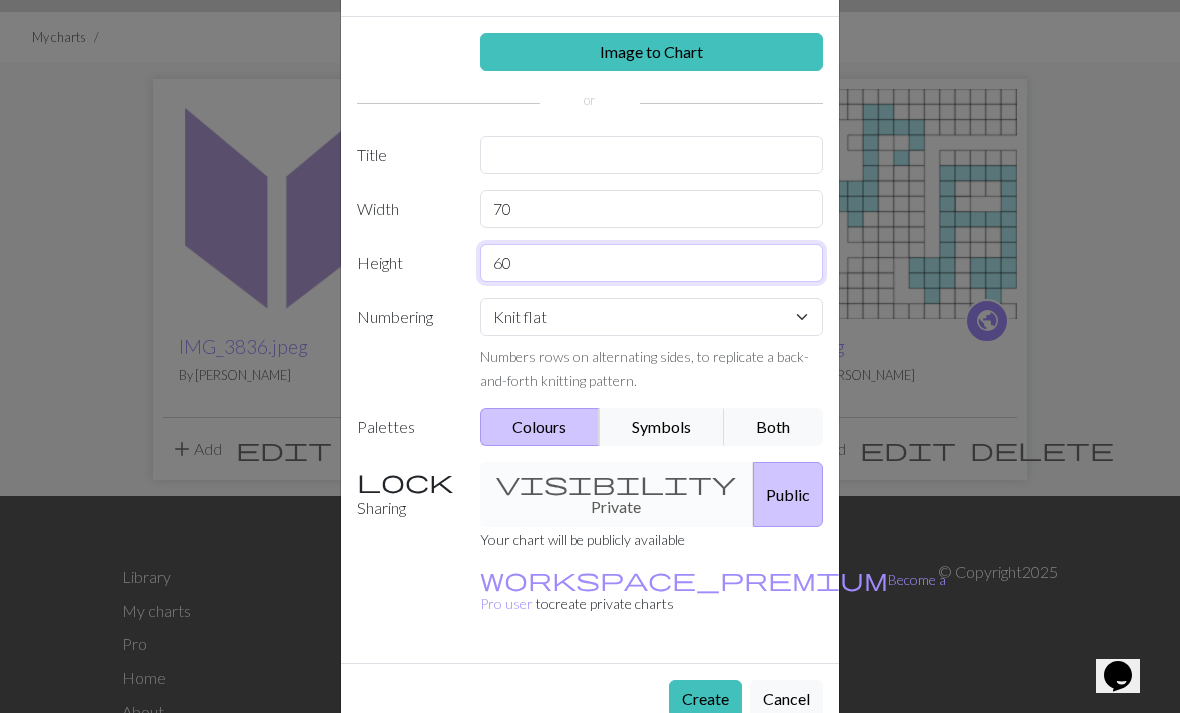 type on "60" 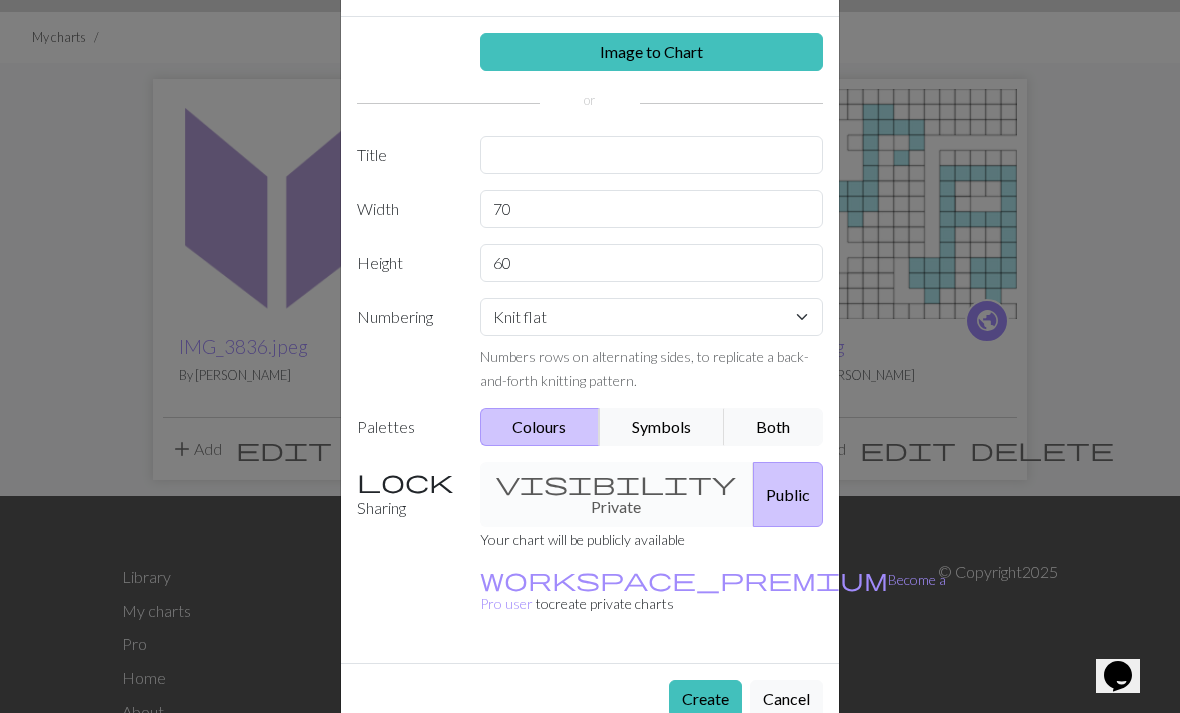 click on "Create" at bounding box center [705, 699] 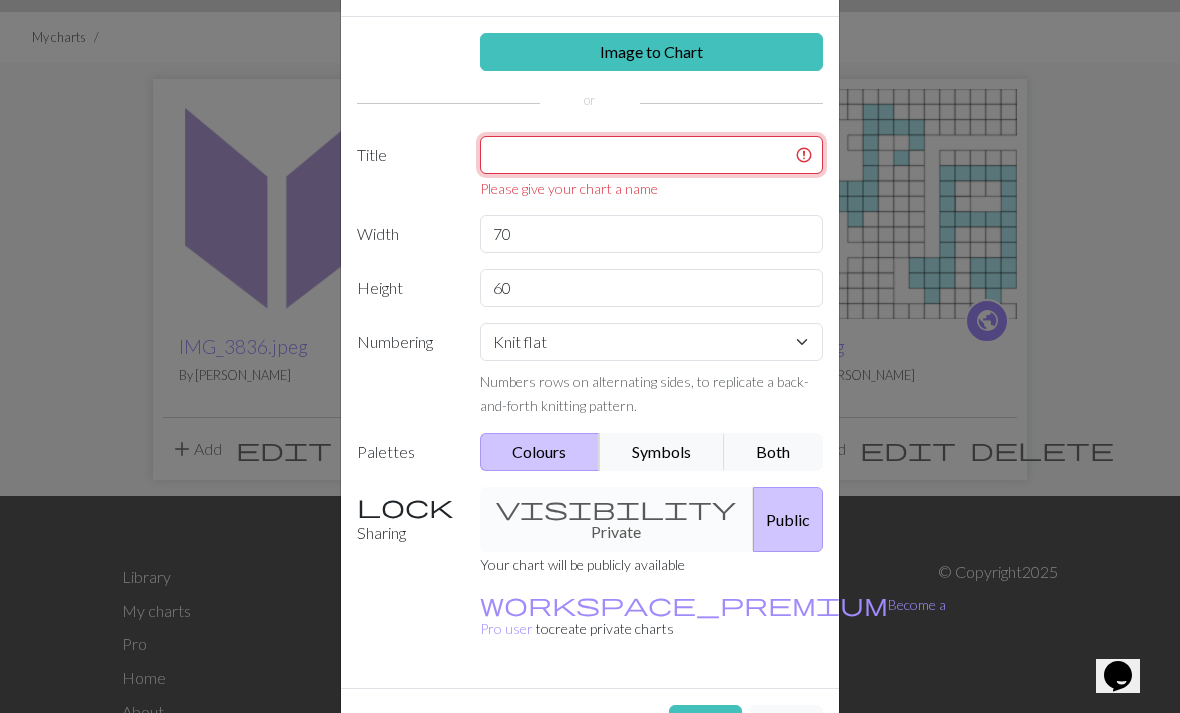 click at bounding box center (652, 155) 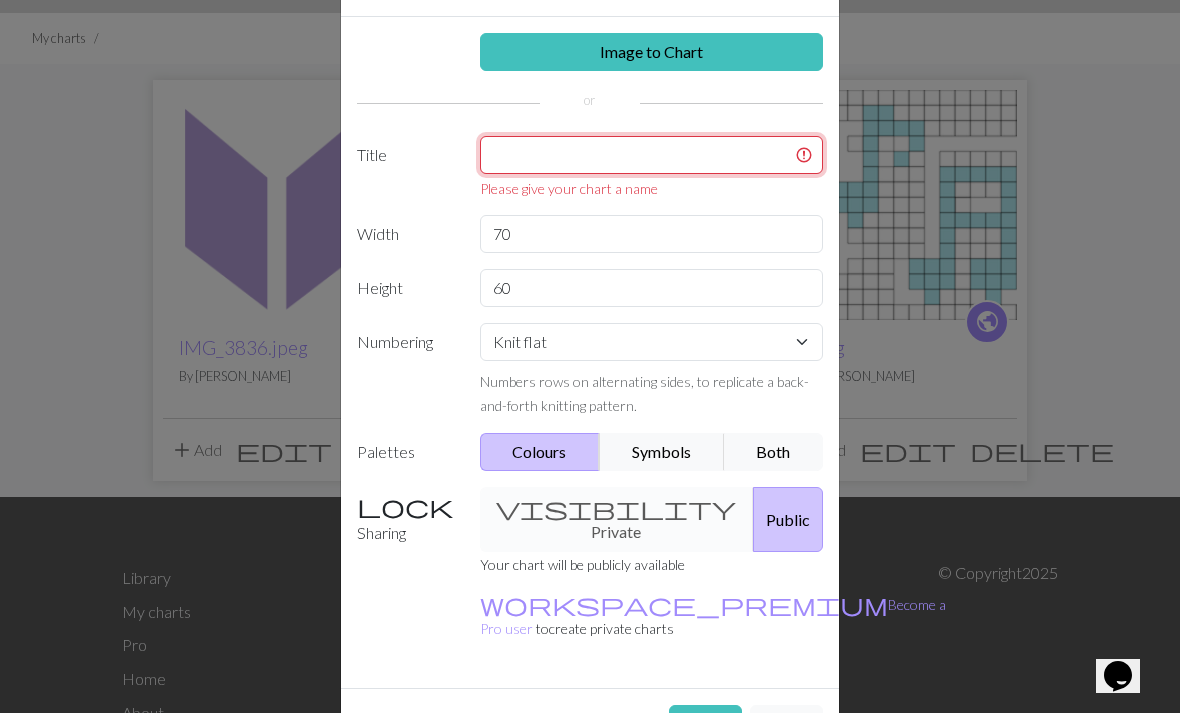 click at bounding box center [652, 155] 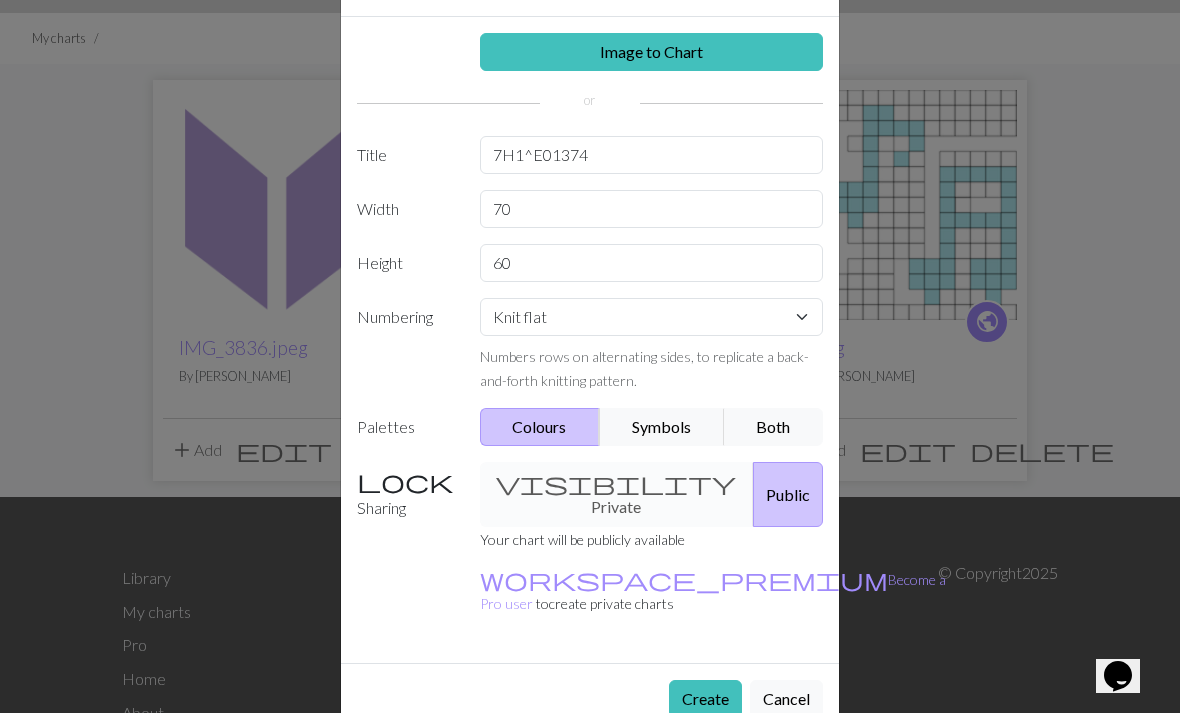 scroll, scrollTop: 118, scrollLeft: 0, axis: vertical 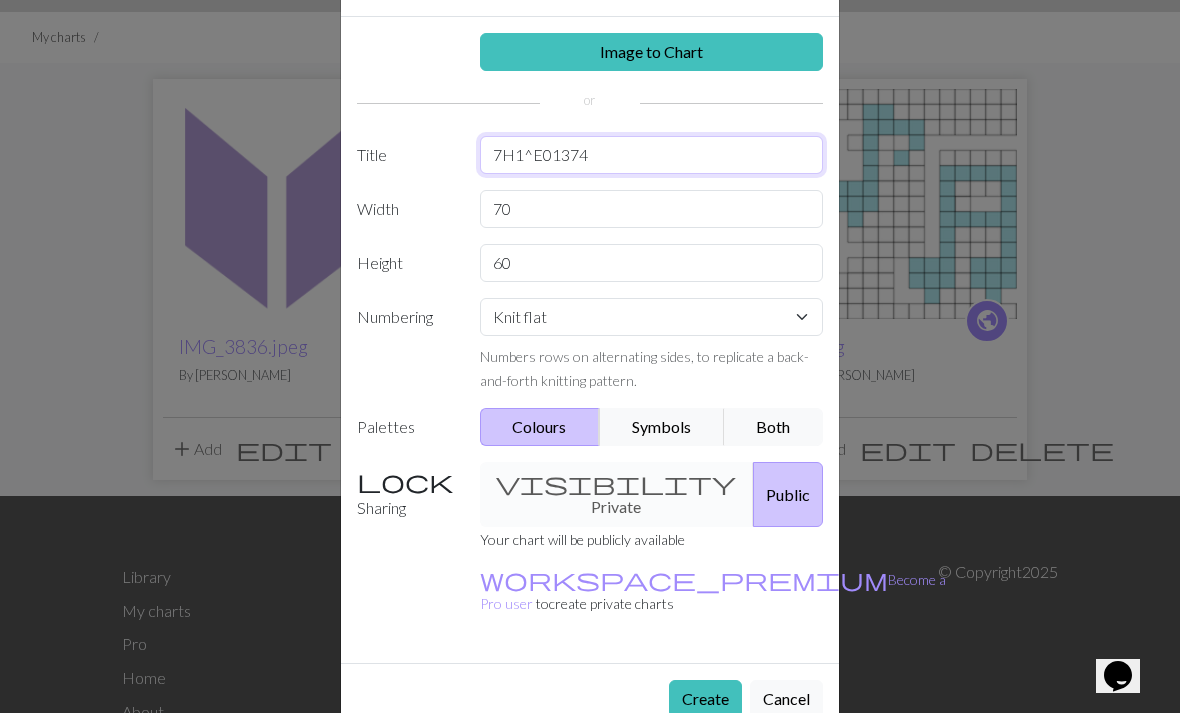 type on "7H1^E01374" 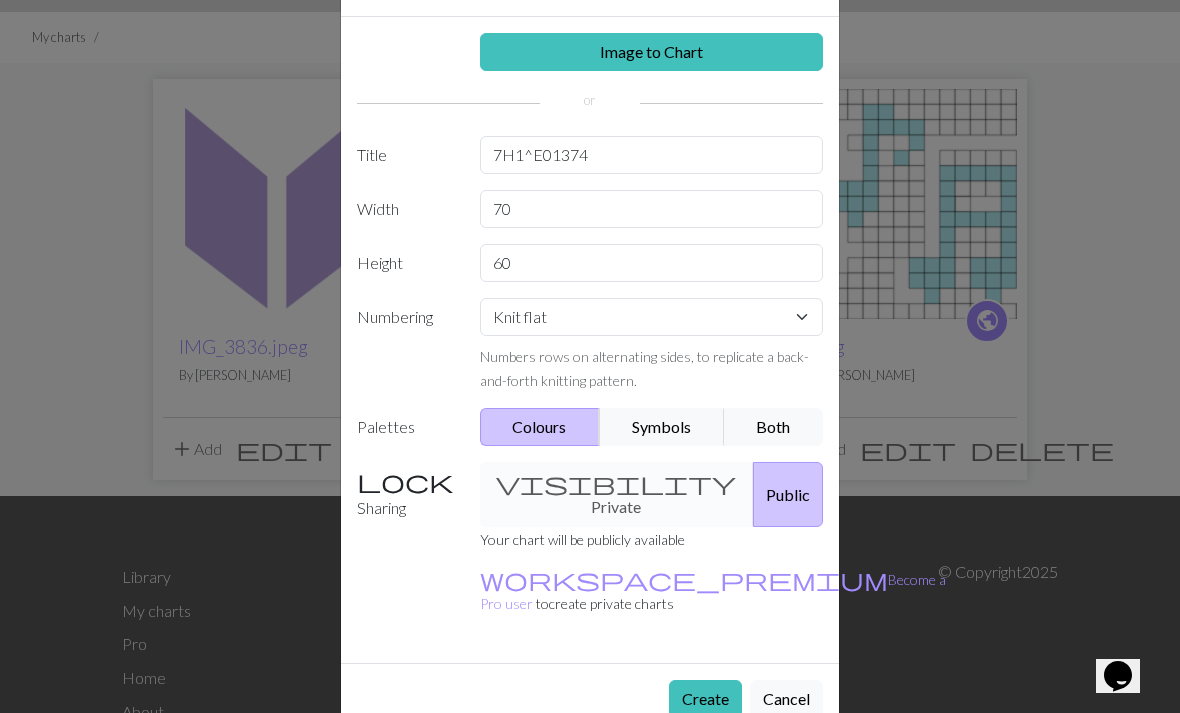 click on "Create" at bounding box center [705, 699] 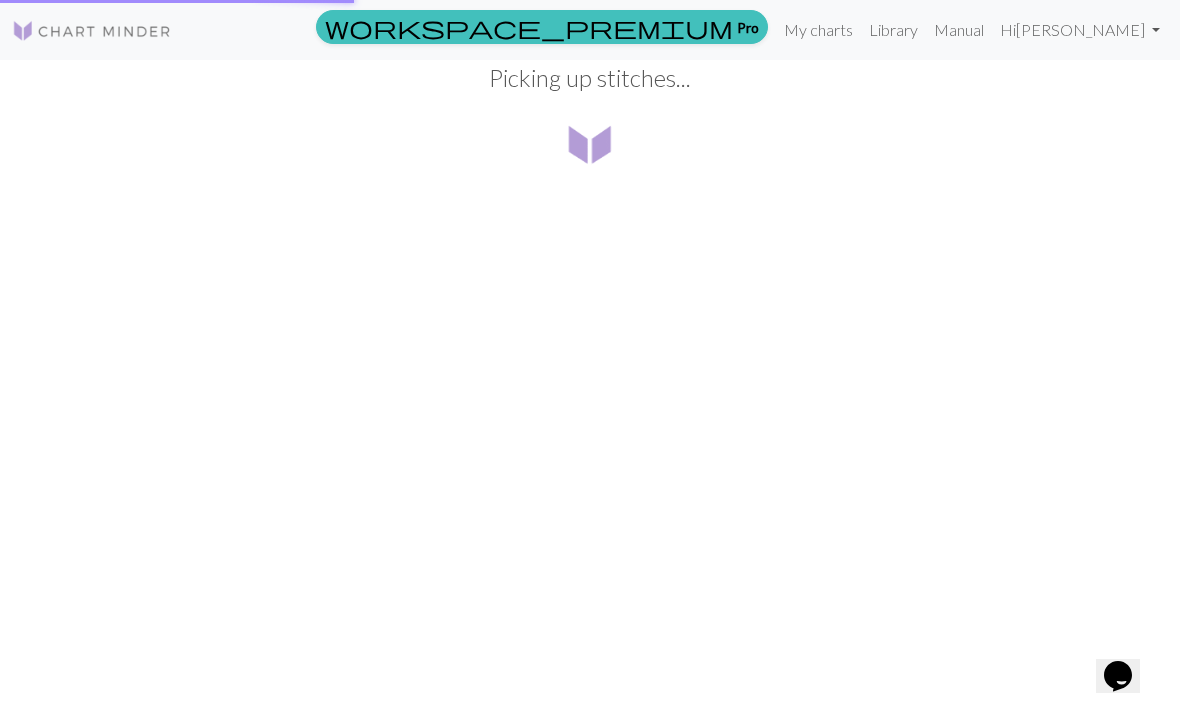 scroll, scrollTop: 0, scrollLeft: 0, axis: both 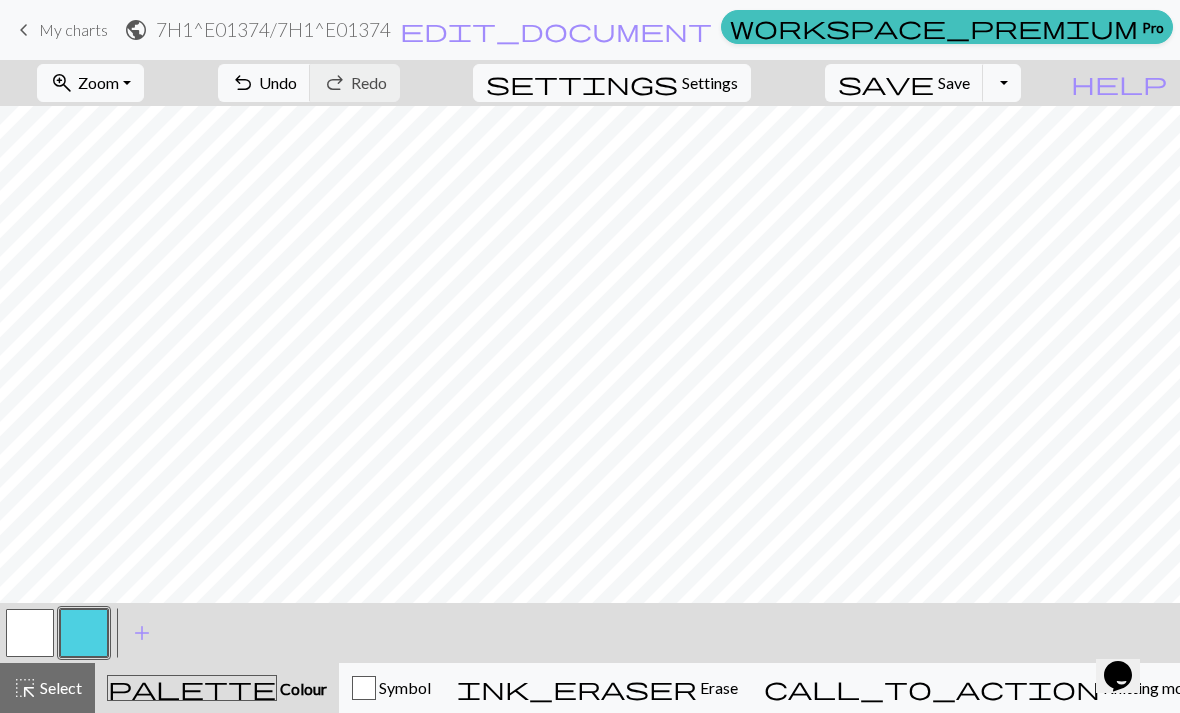 click on "add" at bounding box center [142, 633] 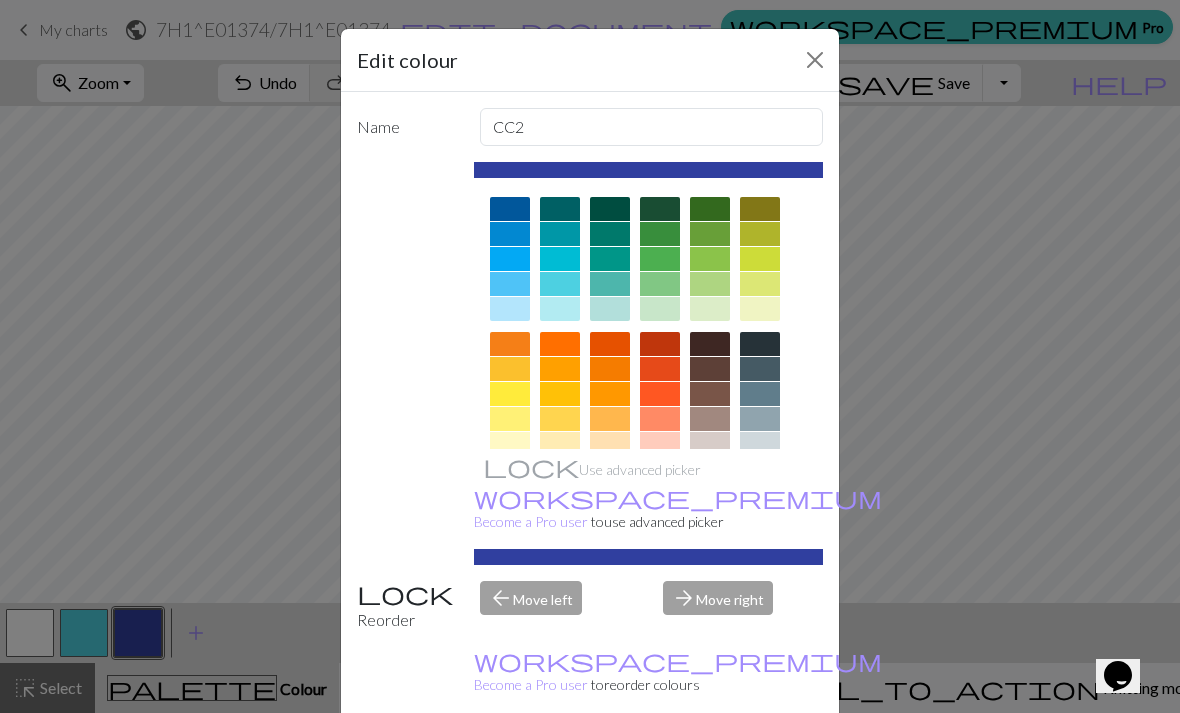 scroll, scrollTop: 139, scrollLeft: 0, axis: vertical 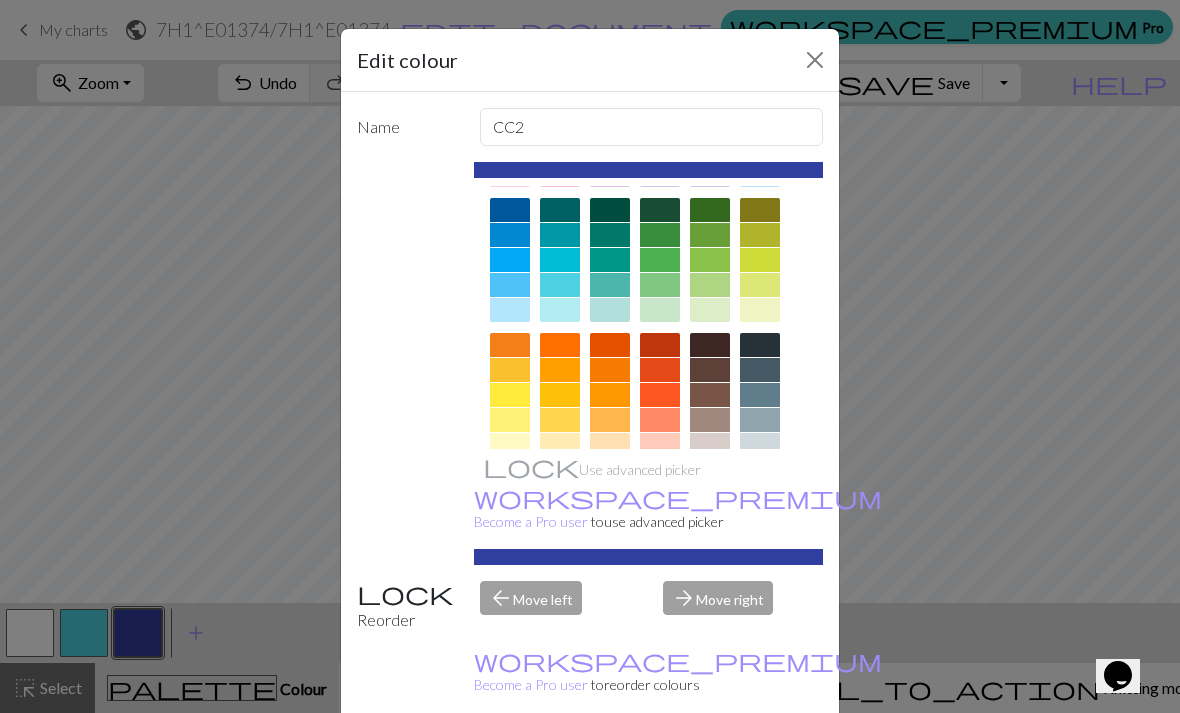 click at bounding box center [760, 420] 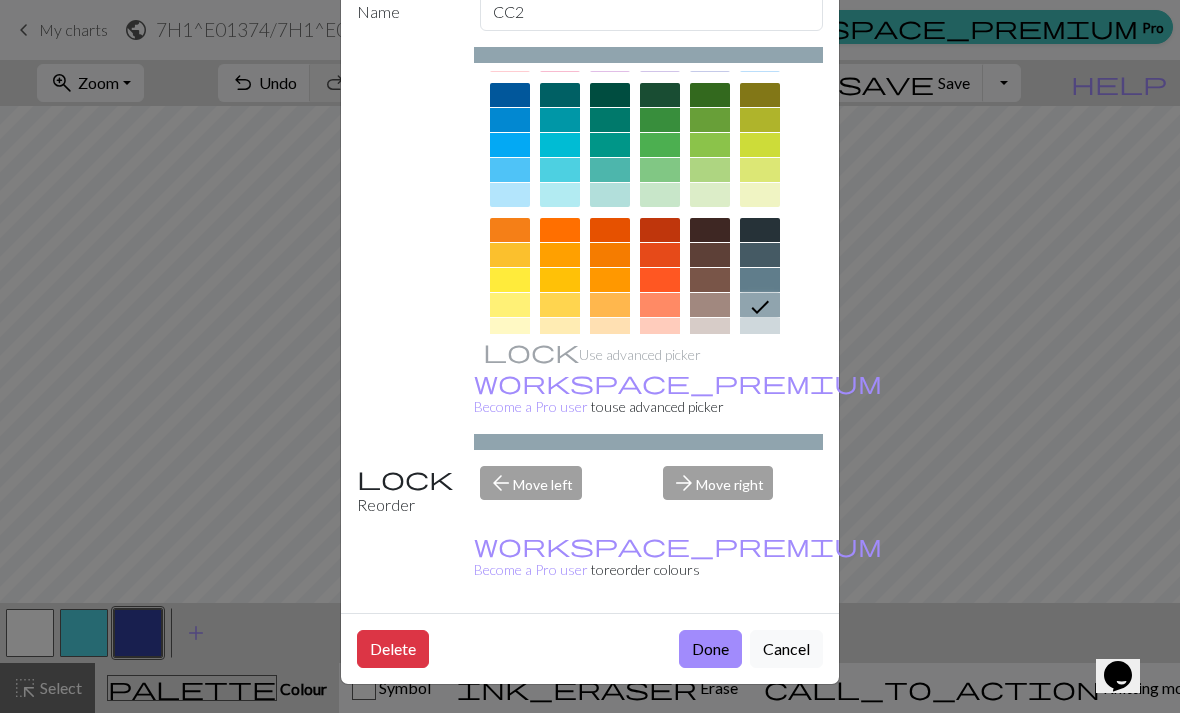 scroll, scrollTop: 114, scrollLeft: 0, axis: vertical 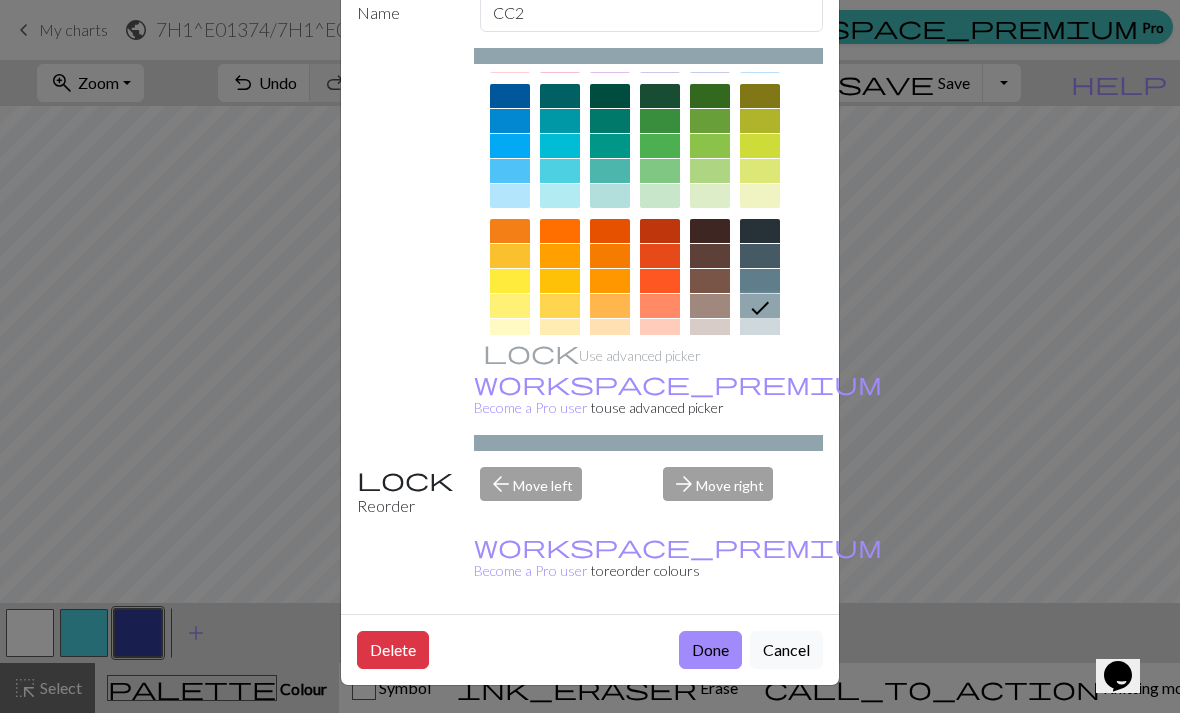 click on "Done" at bounding box center [710, 650] 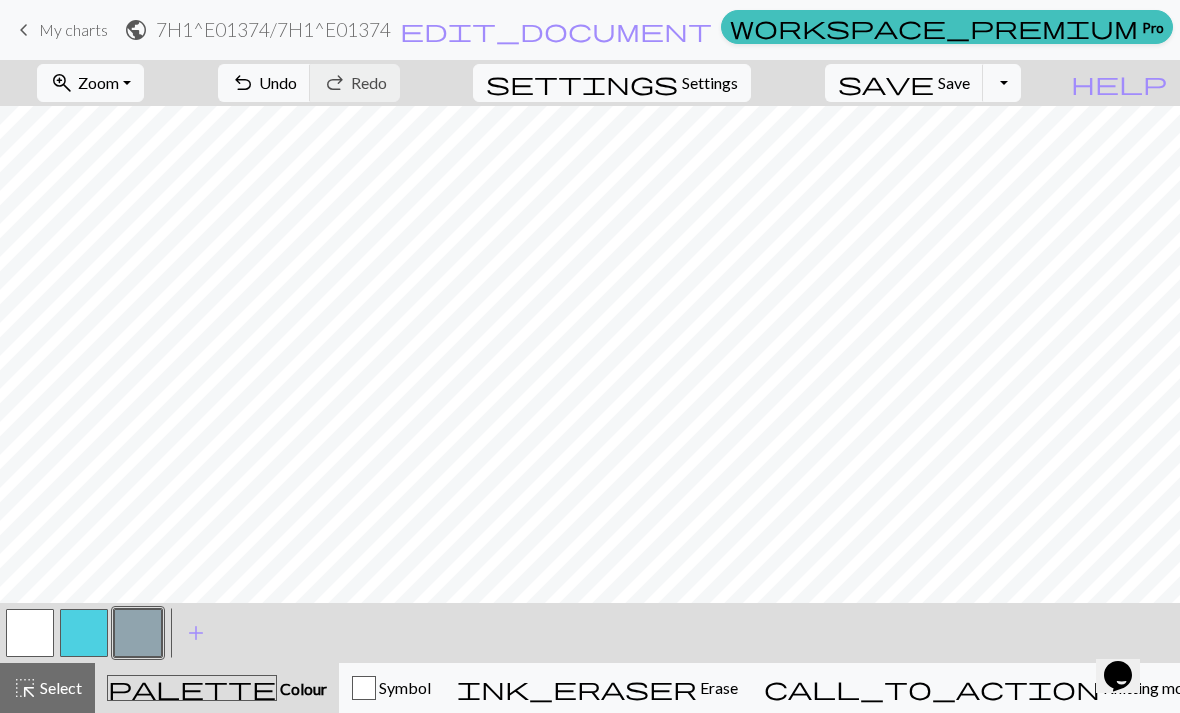 click on "palette" at bounding box center [192, 688] 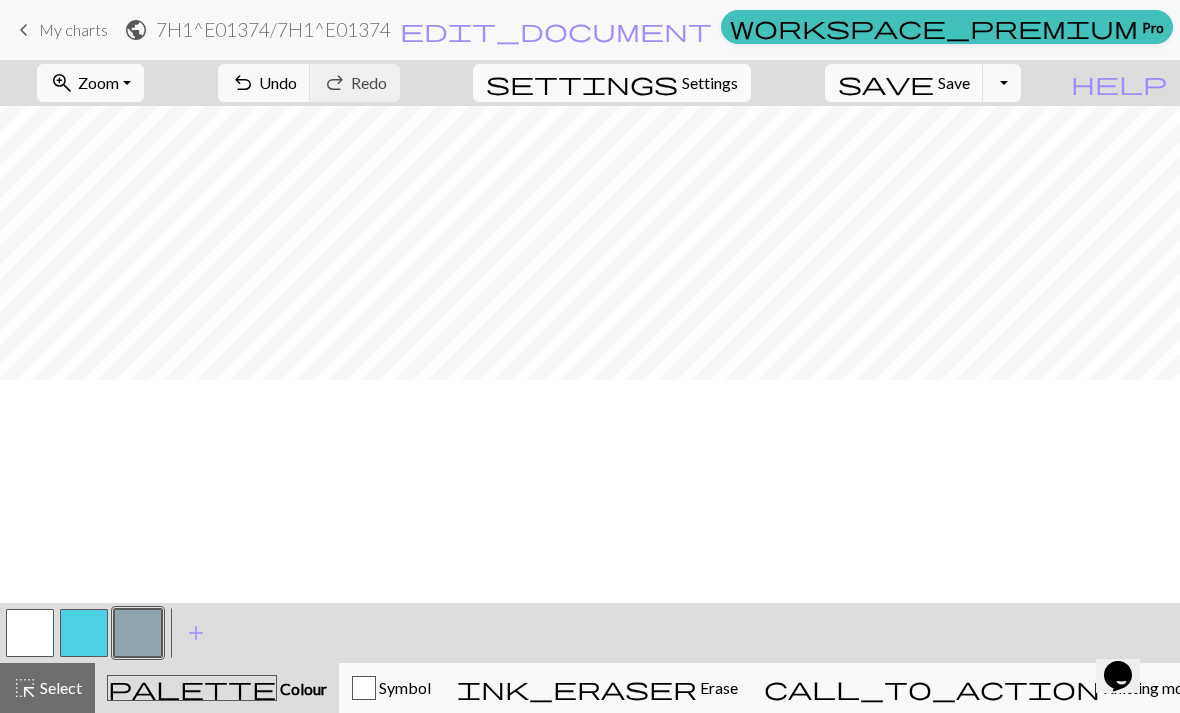 scroll, scrollTop: 0, scrollLeft: 0, axis: both 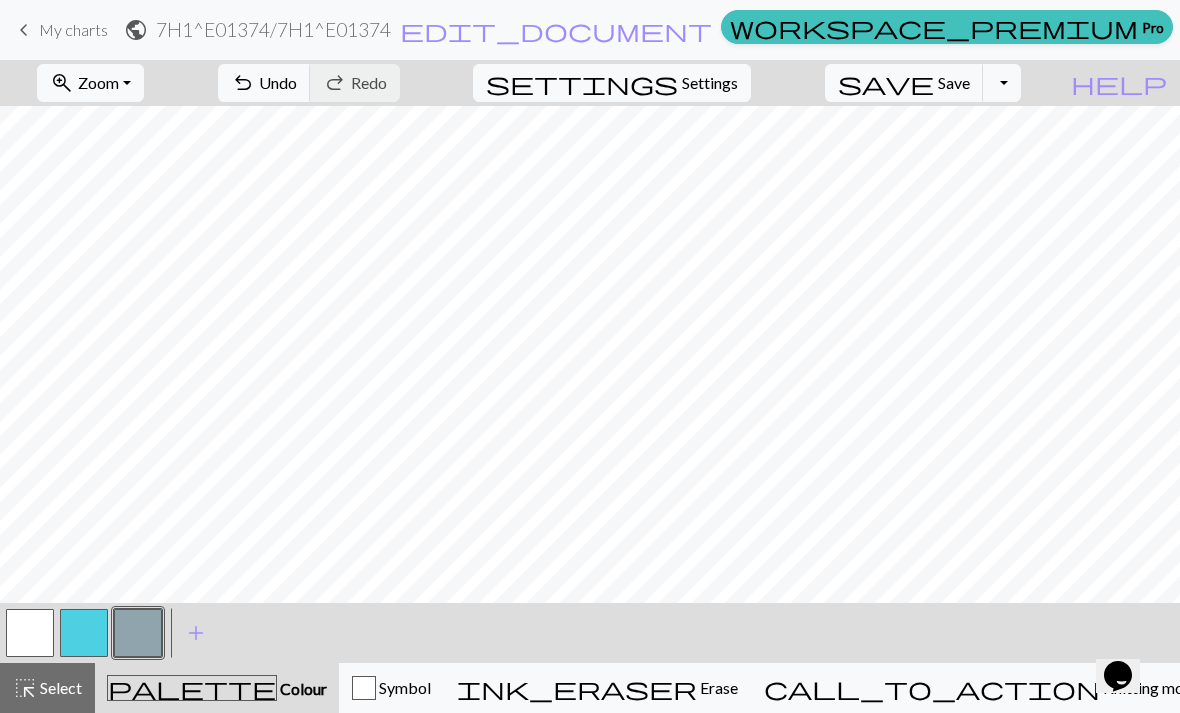 click on "add" at bounding box center (196, 633) 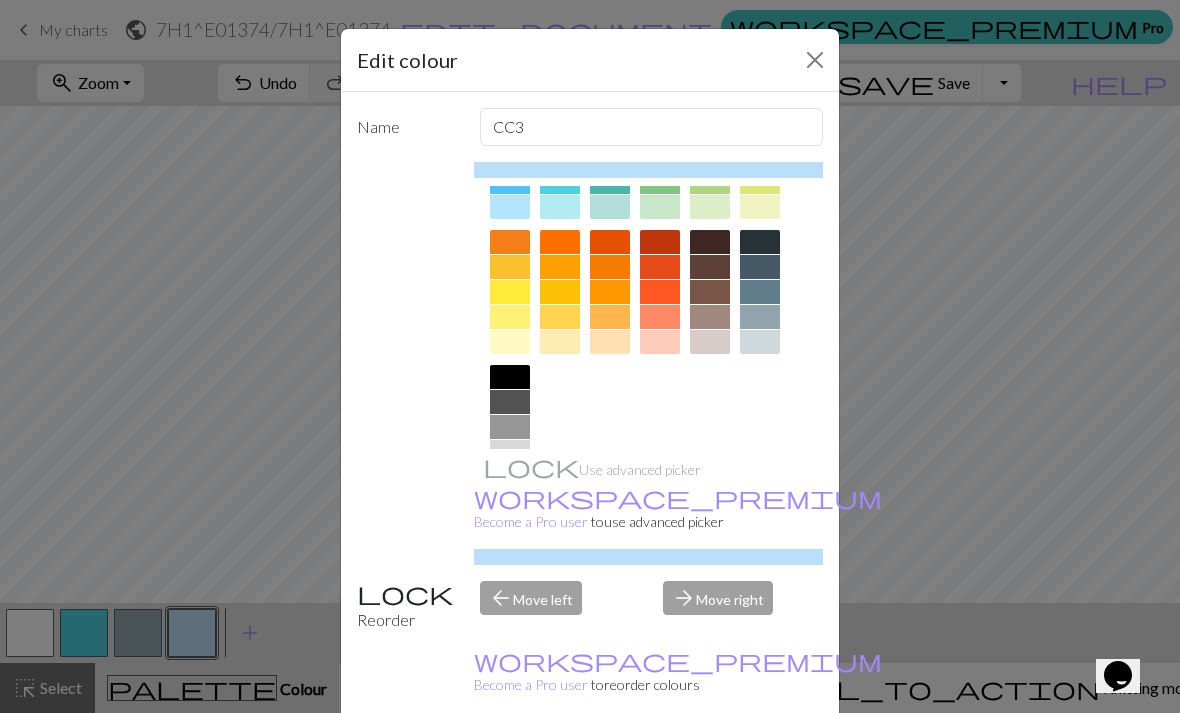 scroll, scrollTop: 241, scrollLeft: 0, axis: vertical 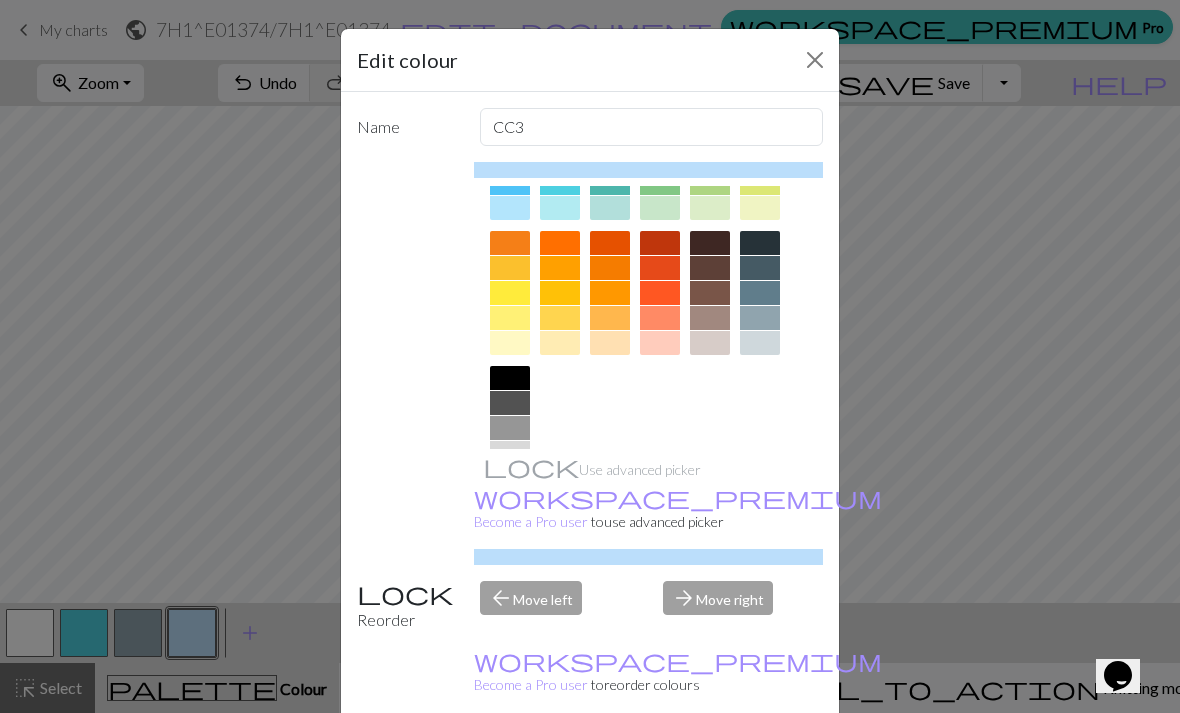 click at bounding box center [510, 378] 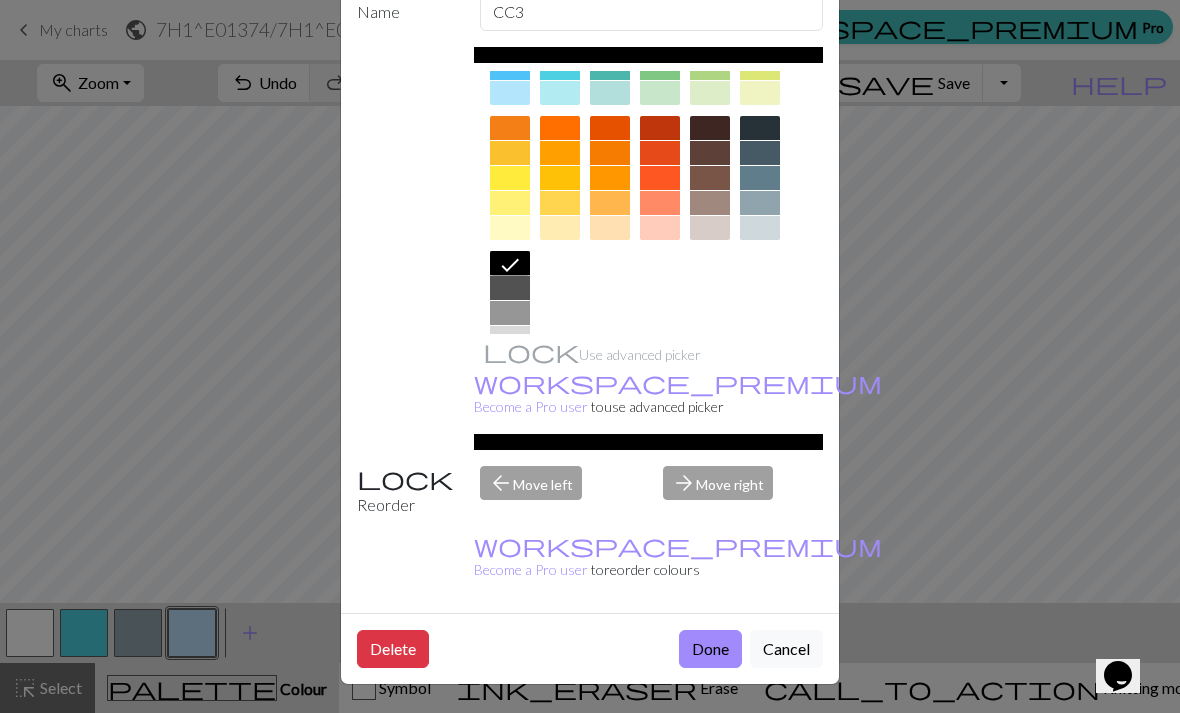 scroll, scrollTop: 114, scrollLeft: 0, axis: vertical 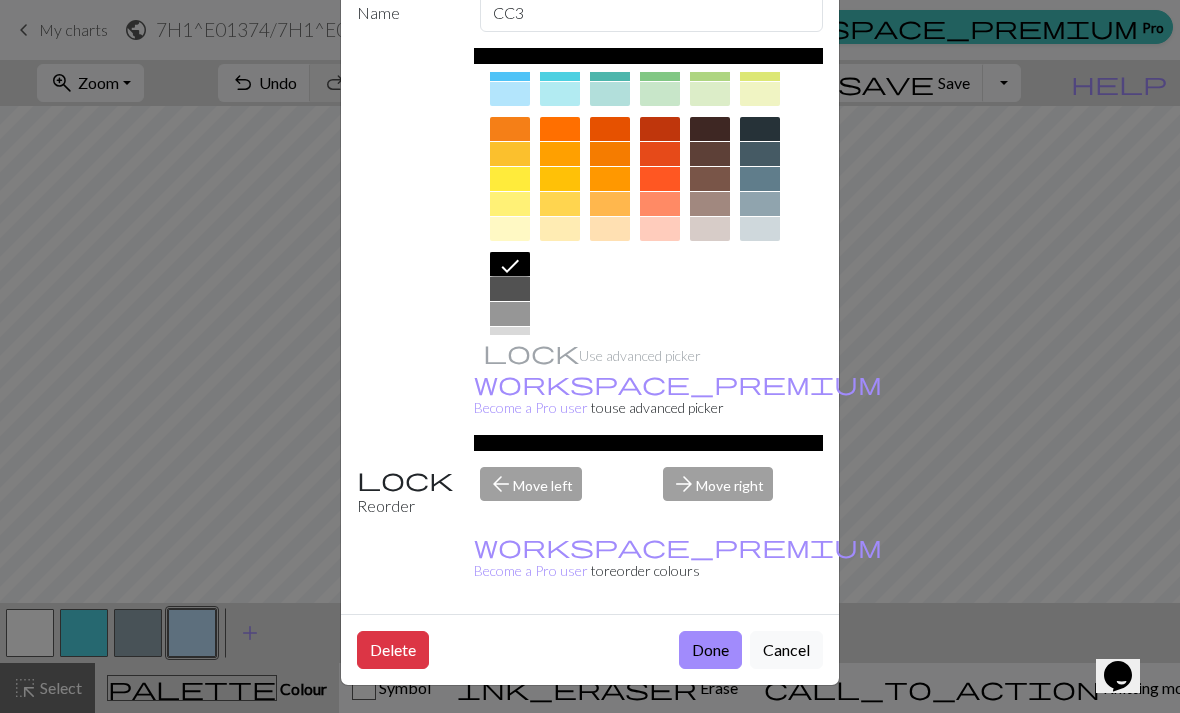 click on "Done" at bounding box center (710, 650) 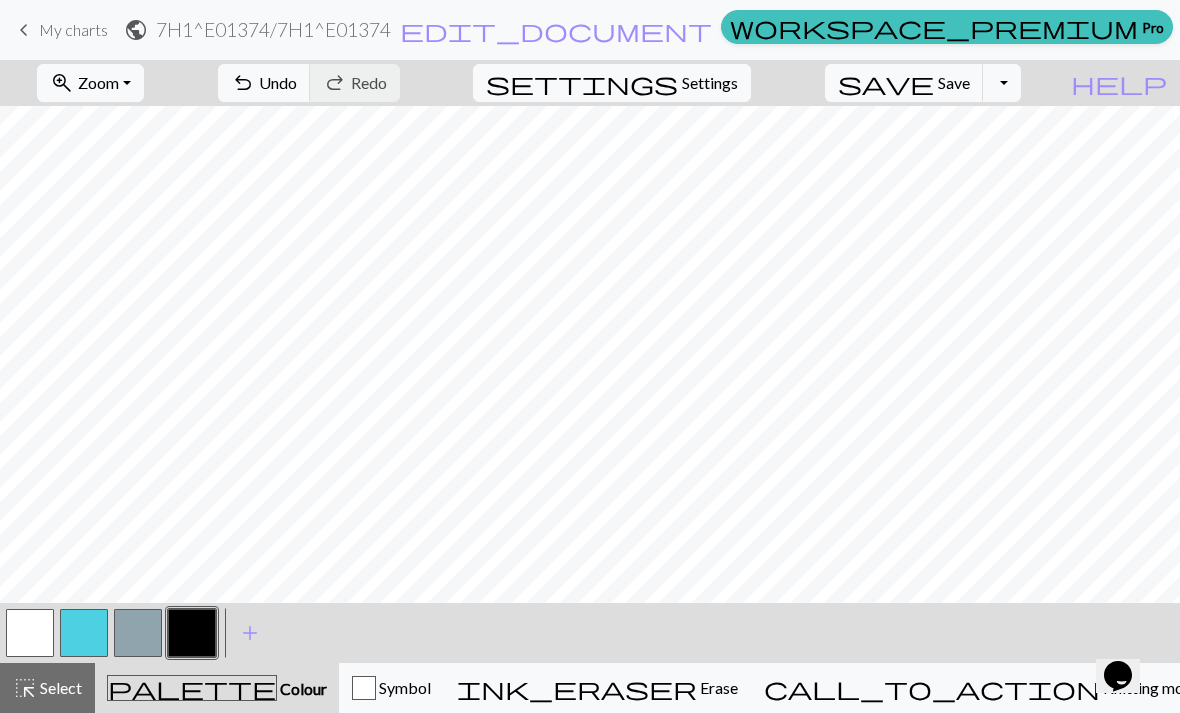 click on "Erase" at bounding box center (717, 687) 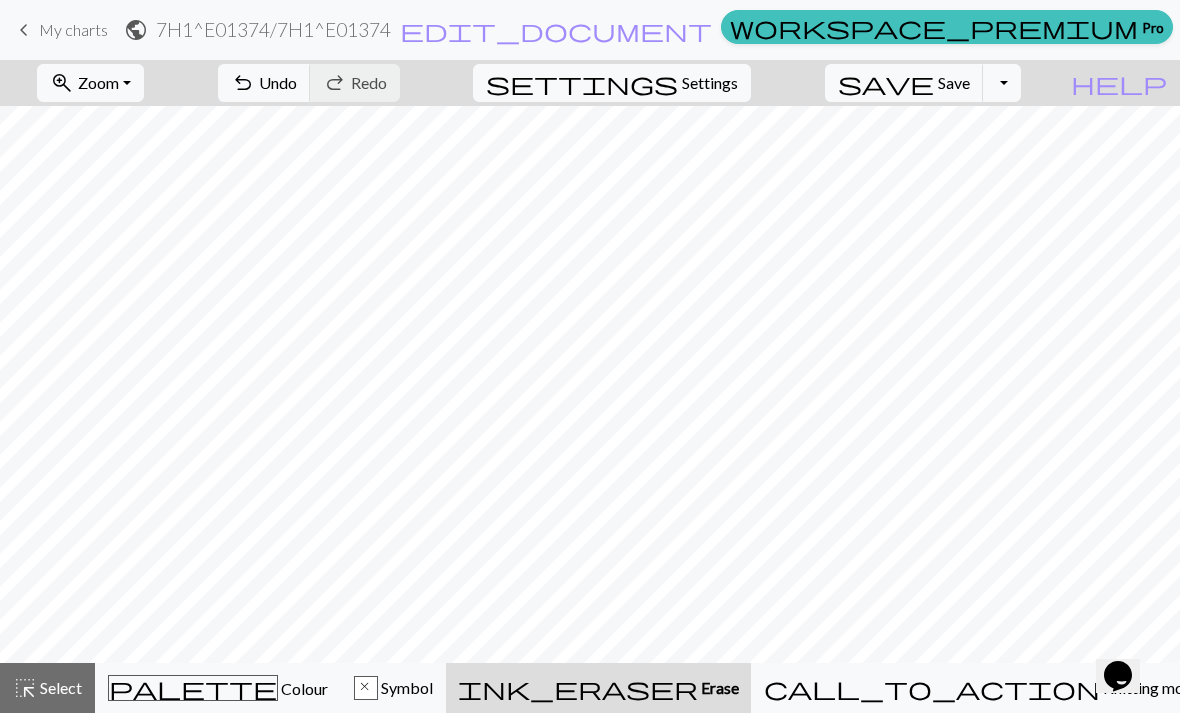 click on "palette   Colour   Colour" at bounding box center (218, 688) 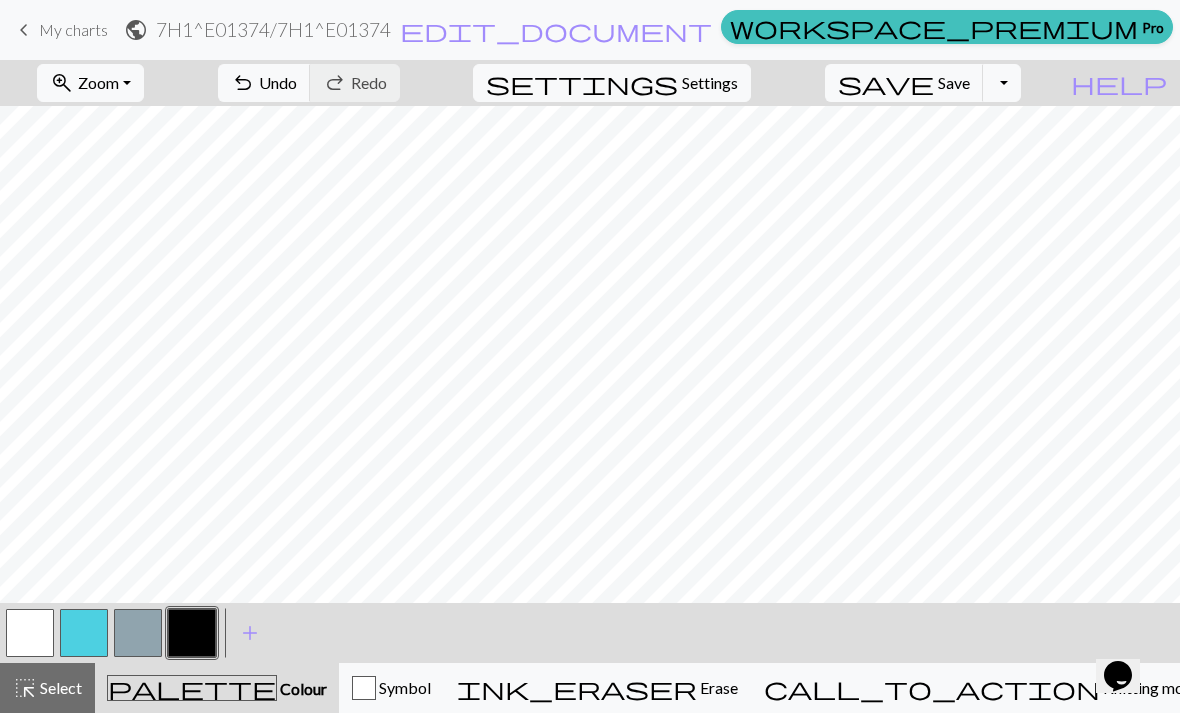 click on "Symbol" at bounding box center (403, 687) 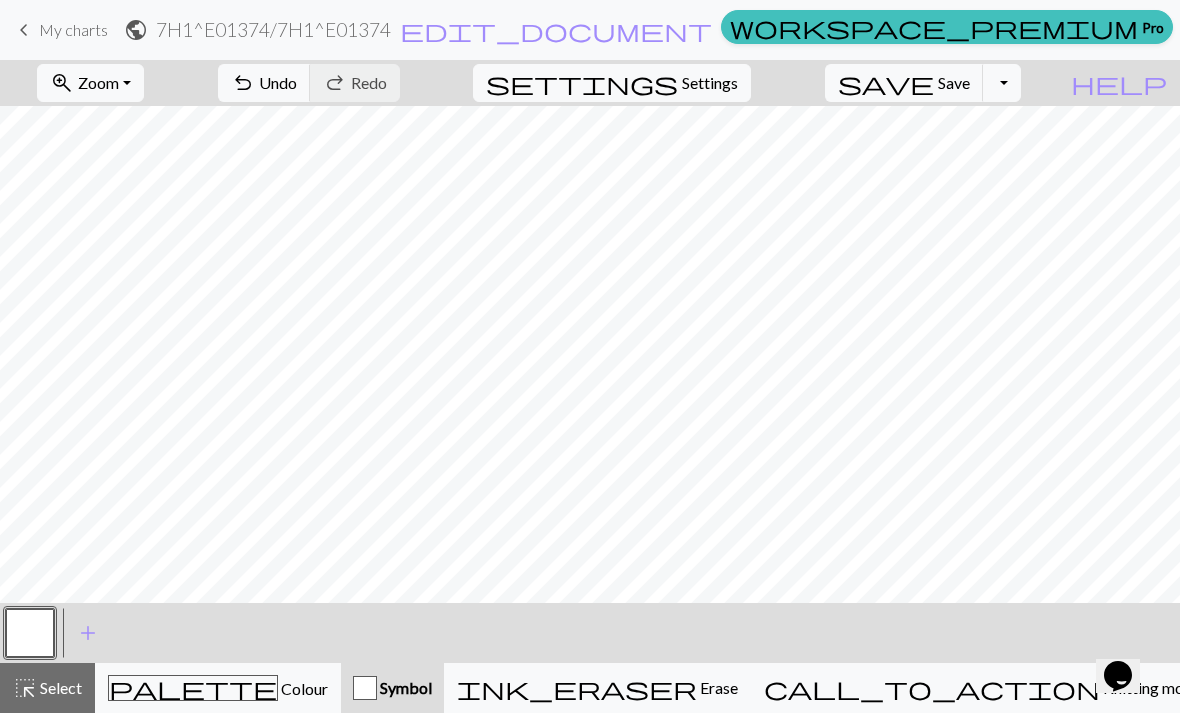 click on "Symbol" at bounding box center (404, 687) 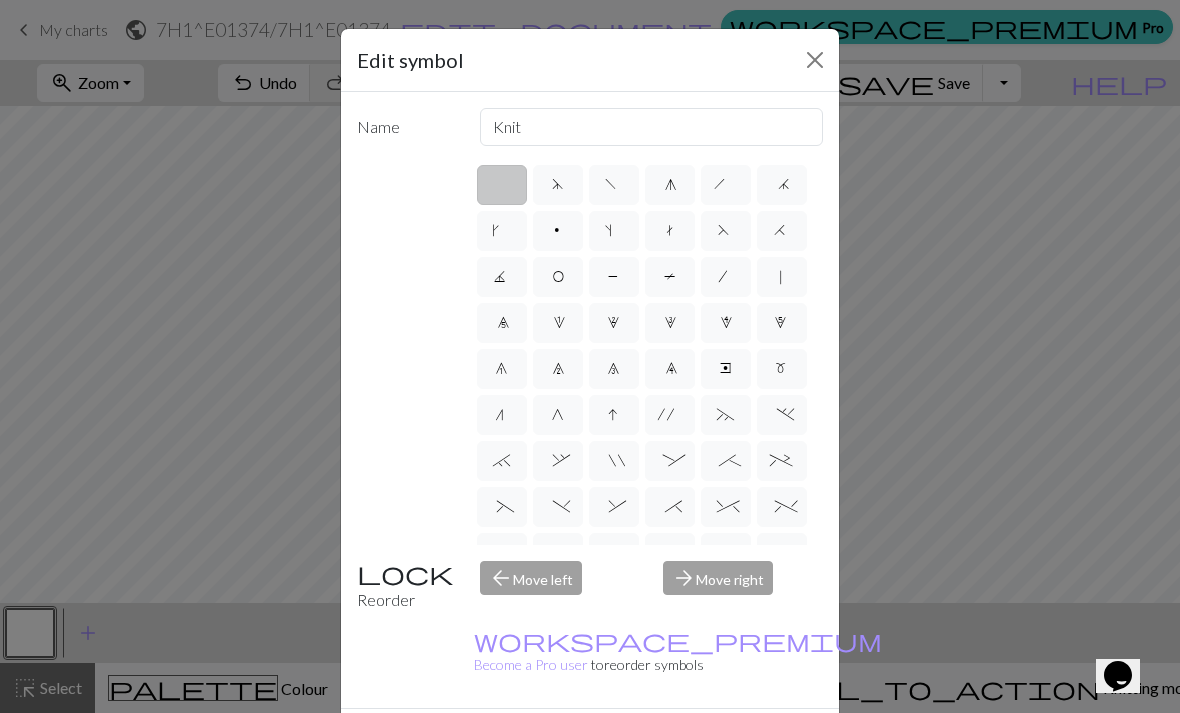 click at bounding box center (815, 60) 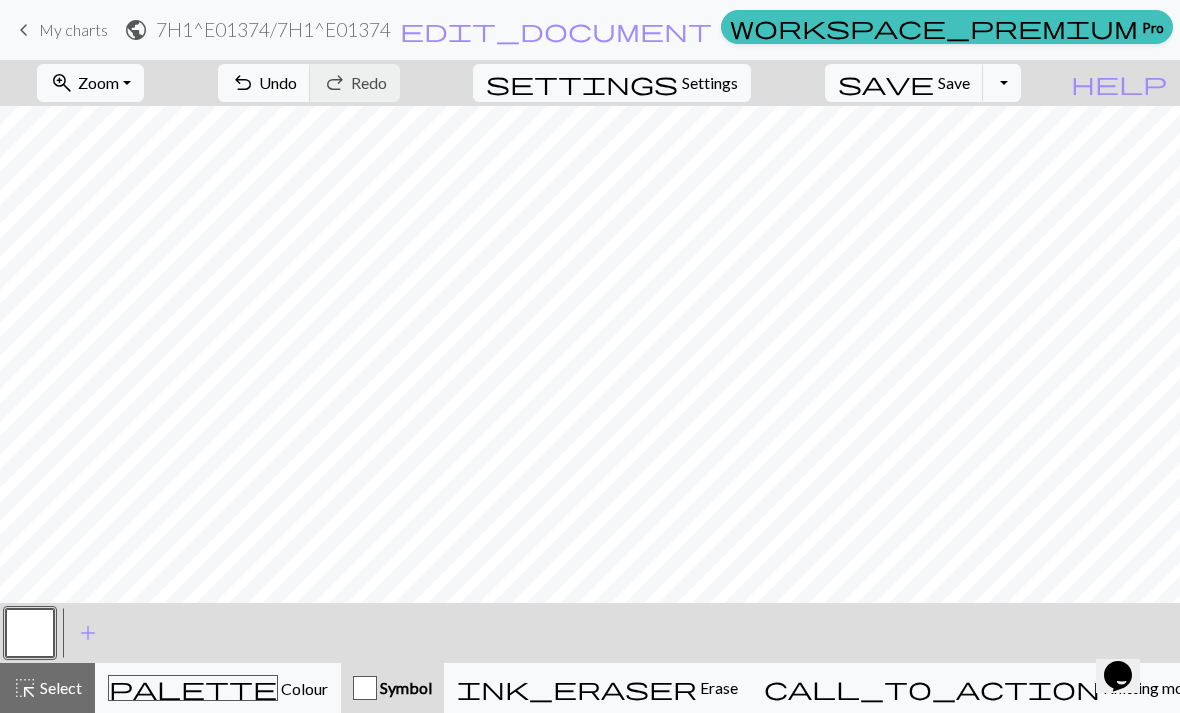 click on "palette   Colour   Colour" at bounding box center (218, 688) 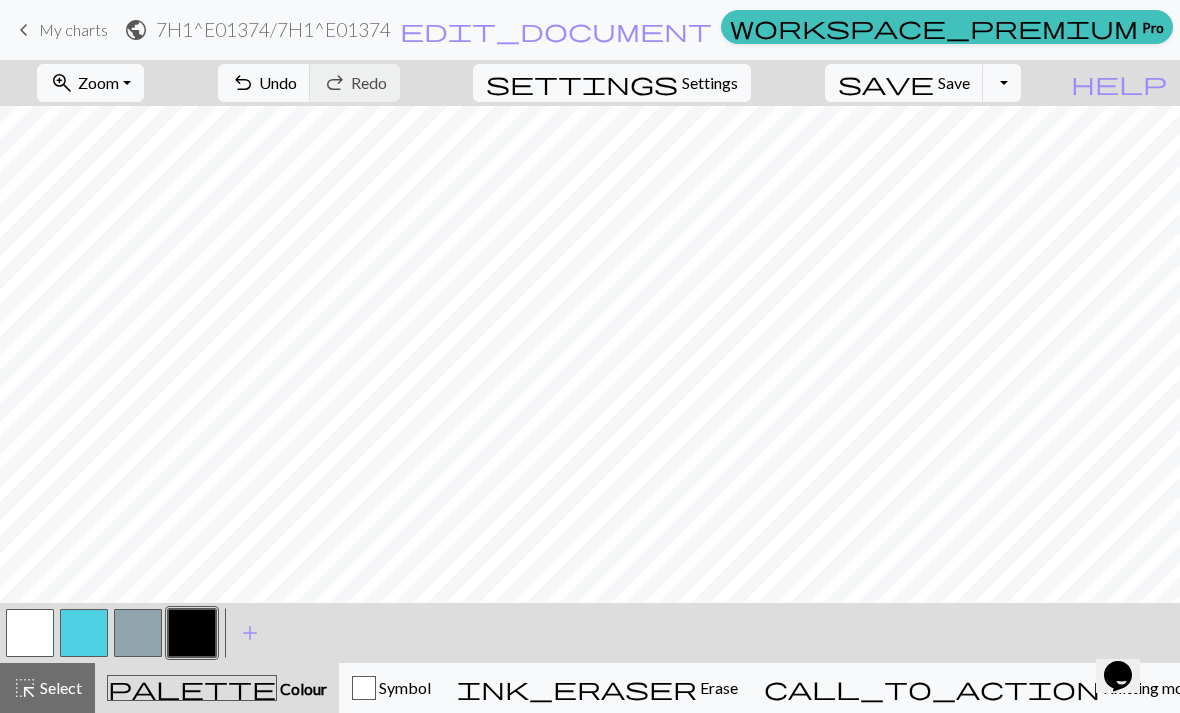 click at bounding box center (30, 633) 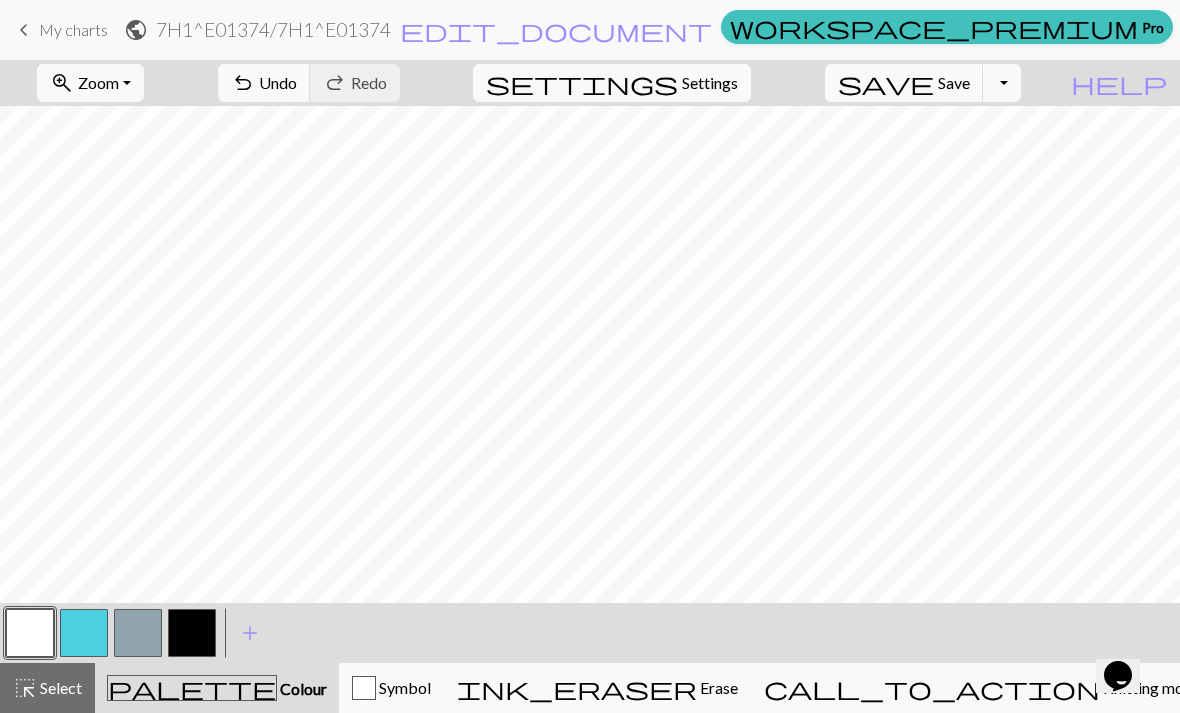 click at bounding box center [192, 633] 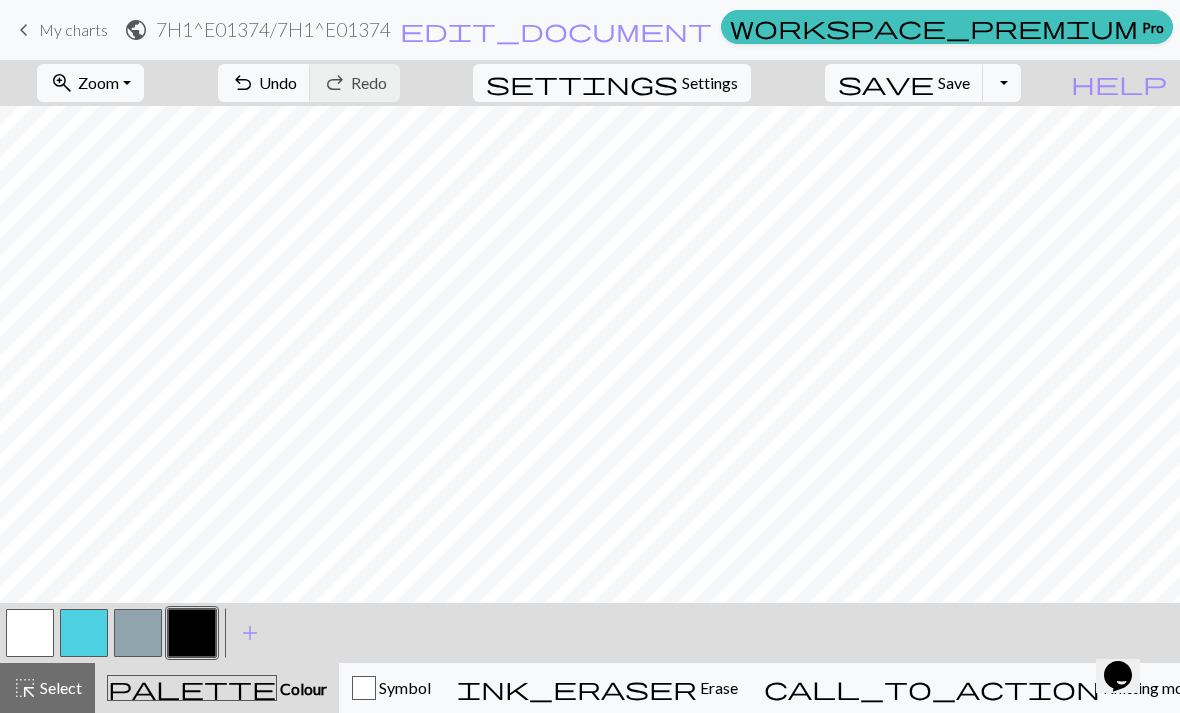 click at bounding box center [30, 633] 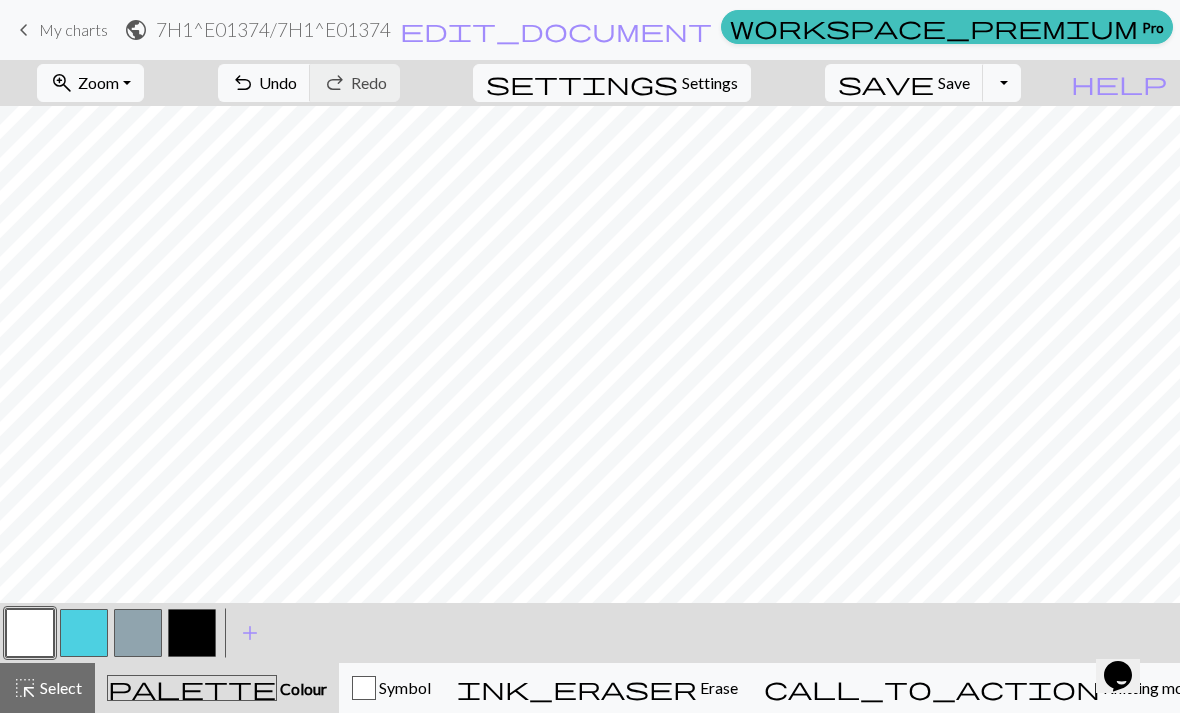 click at bounding box center (192, 633) 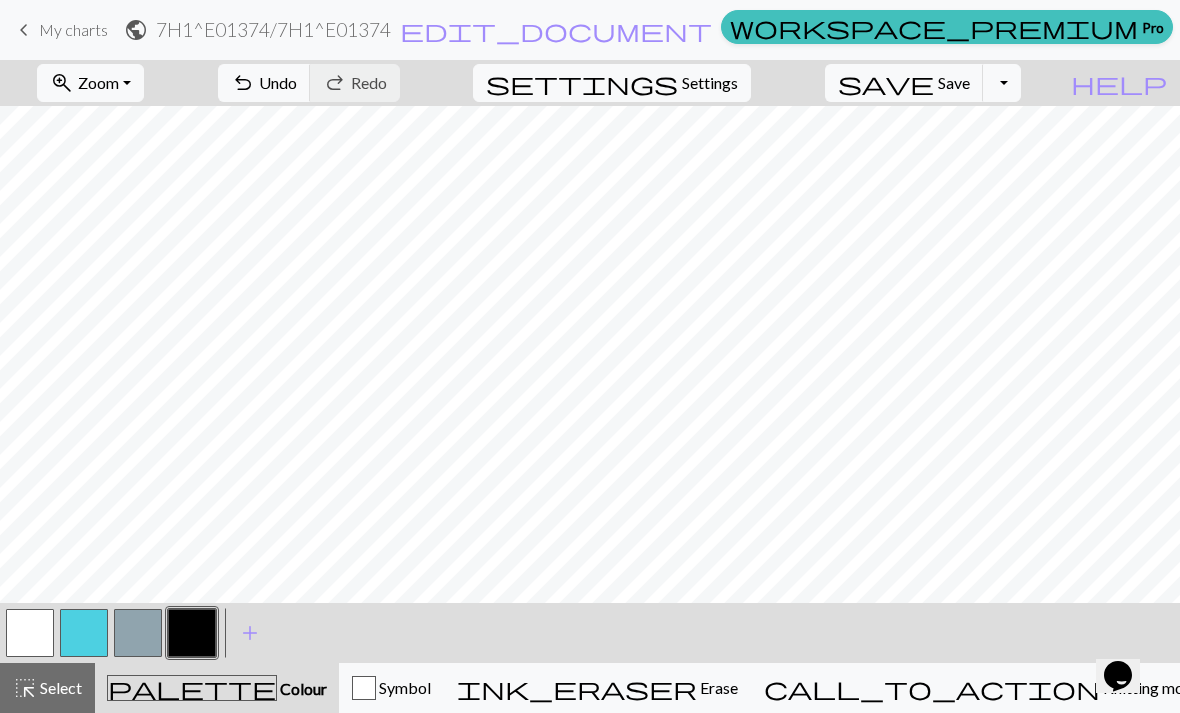 click at bounding box center (30, 633) 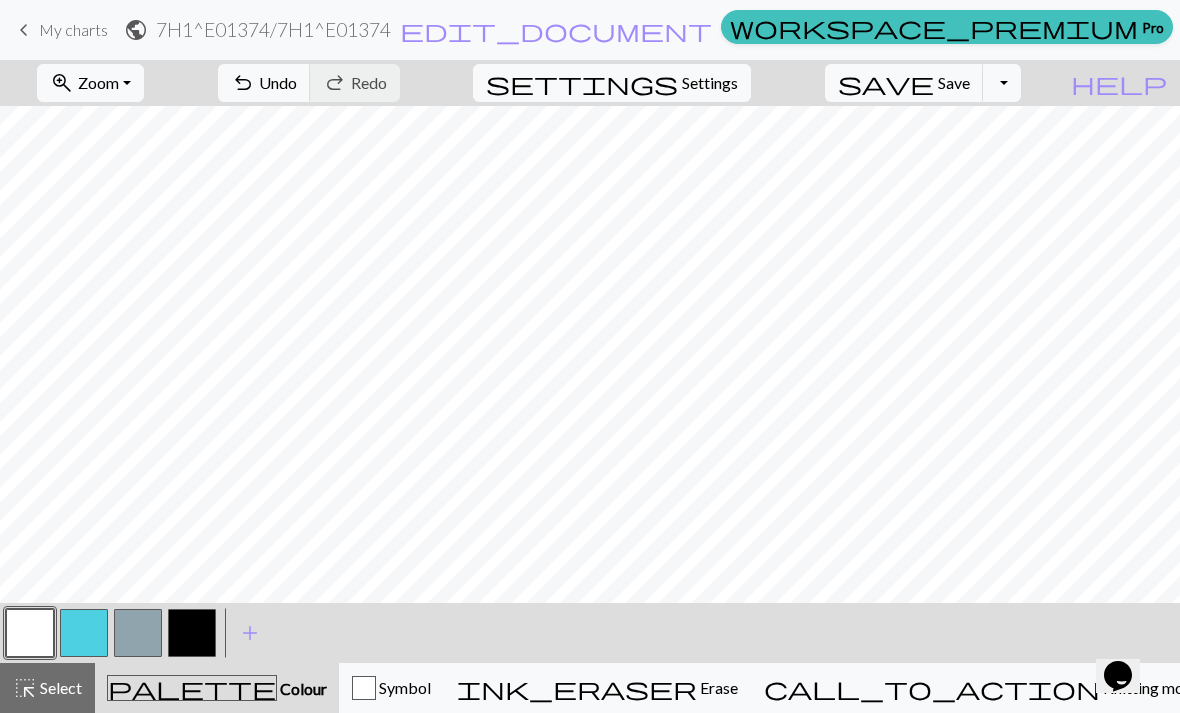 click at bounding box center [192, 633] 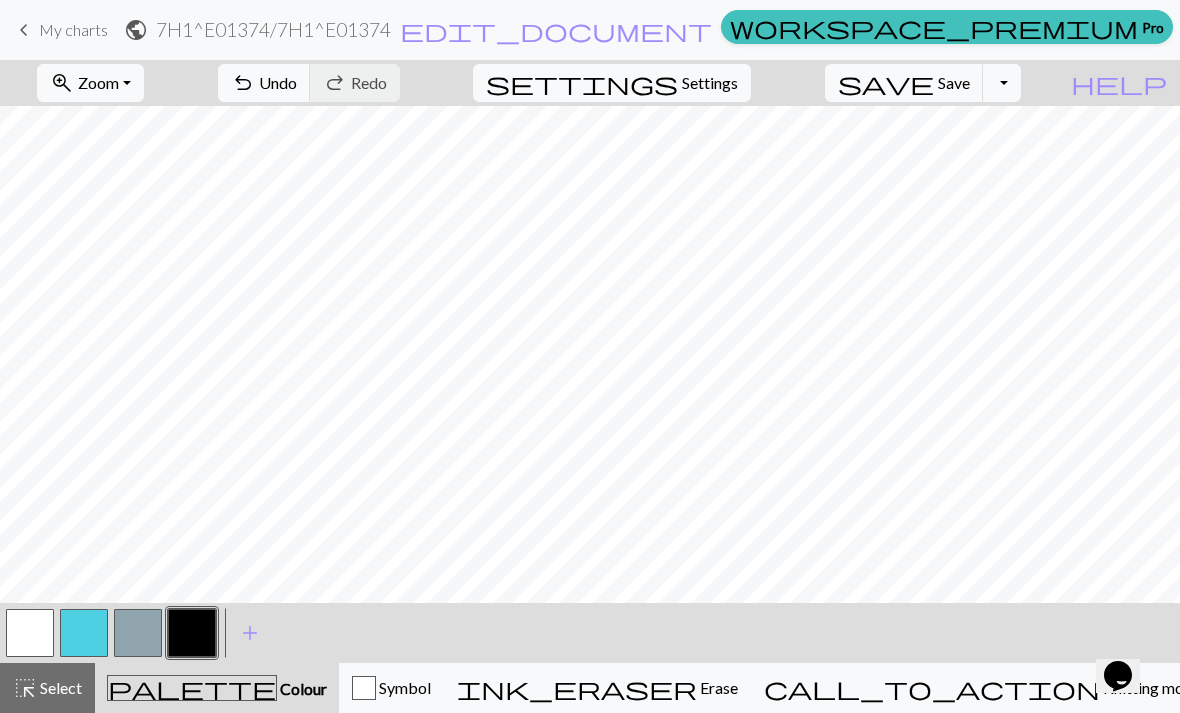 click at bounding box center [30, 633] 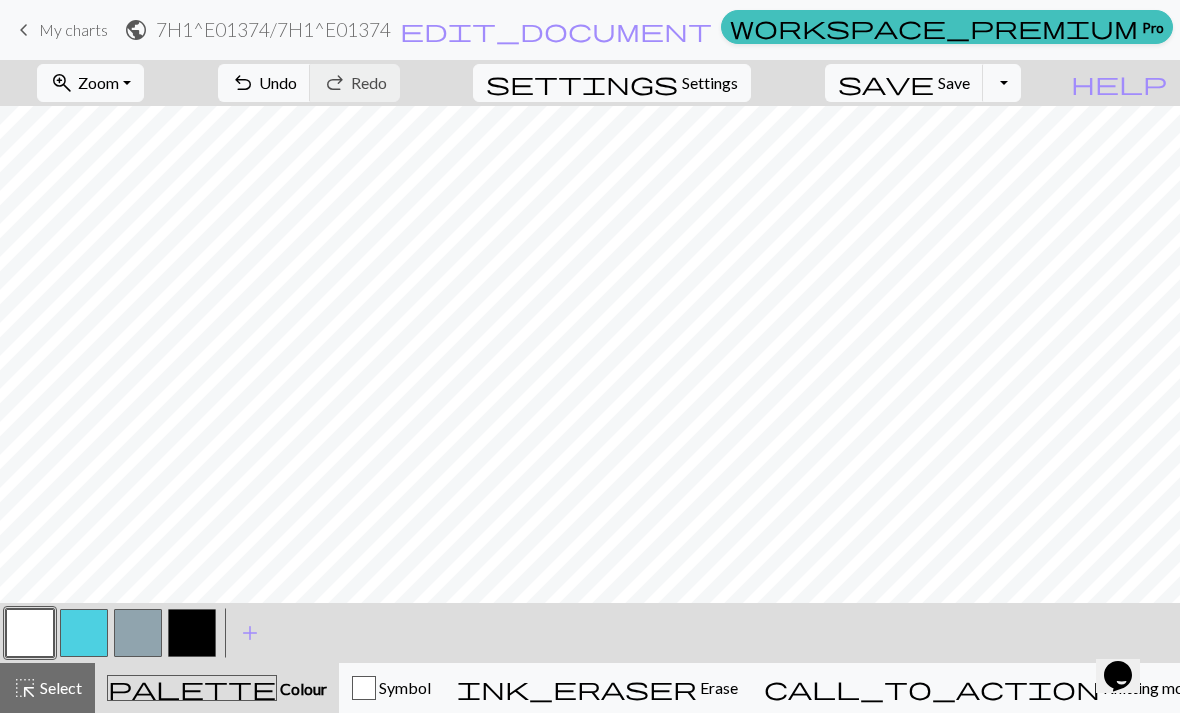 click at bounding box center [192, 633] 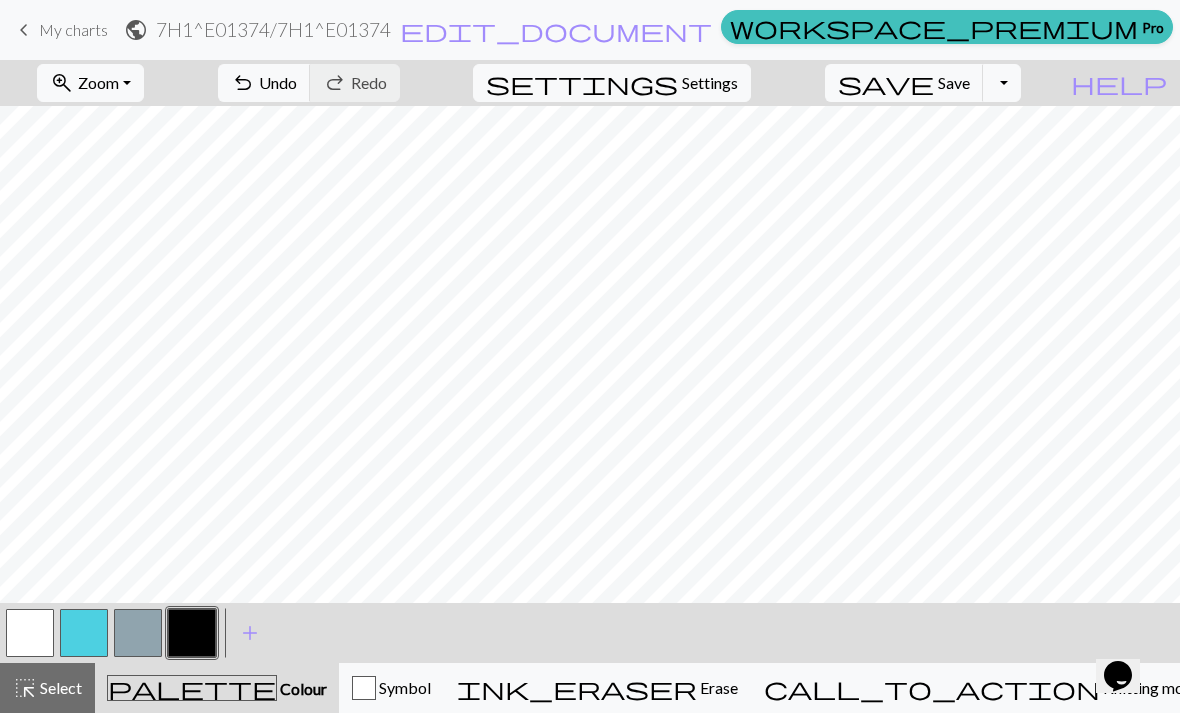 scroll, scrollTop: 0, scrollLeft: 0, axis: both 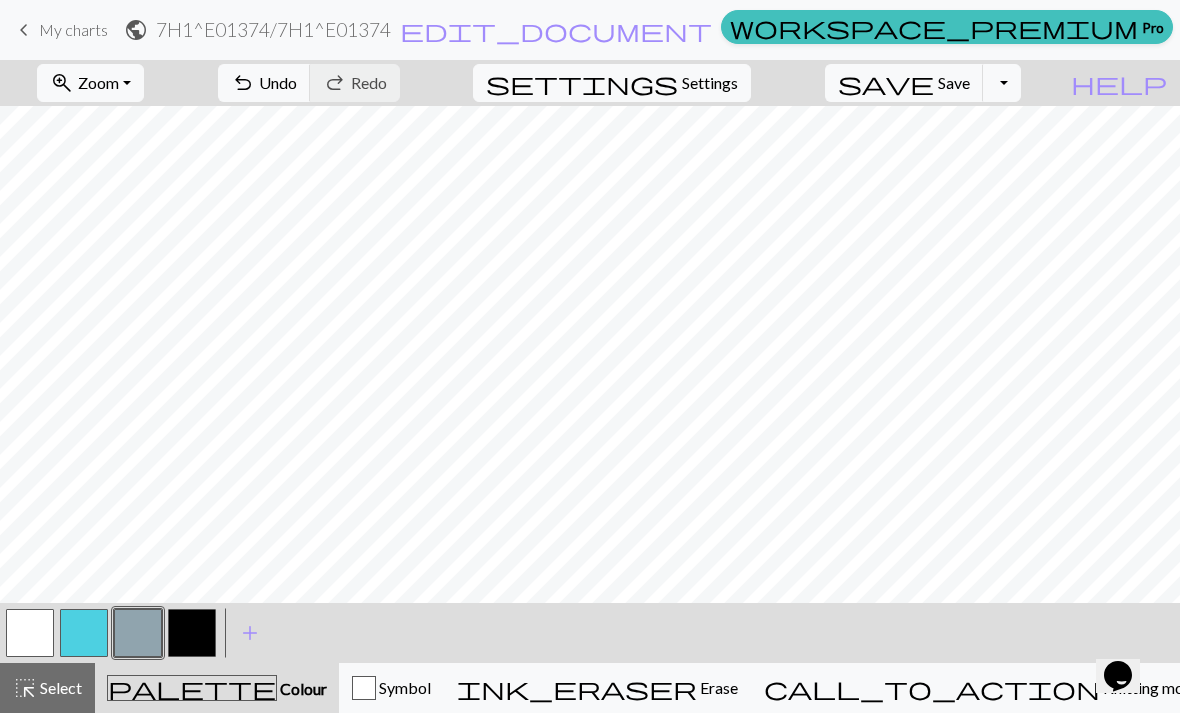 click on "Undo" at bounding box center [278, 82] 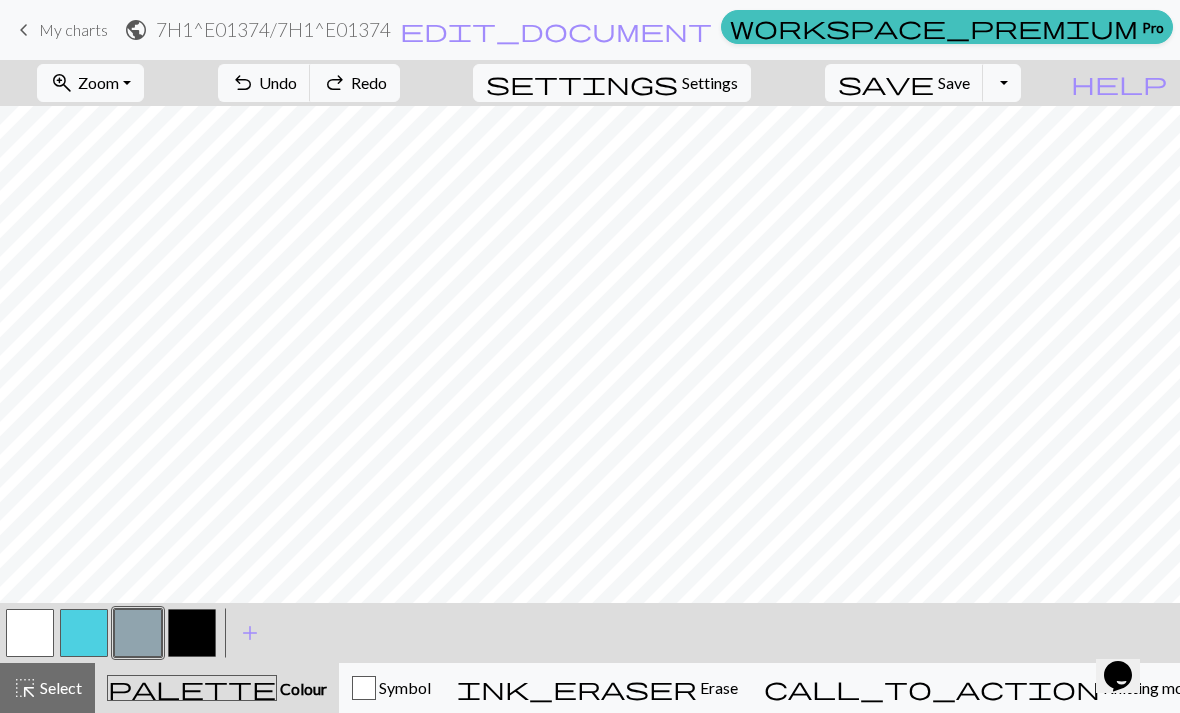 click on "Undo" at bounding box center [278, 82] 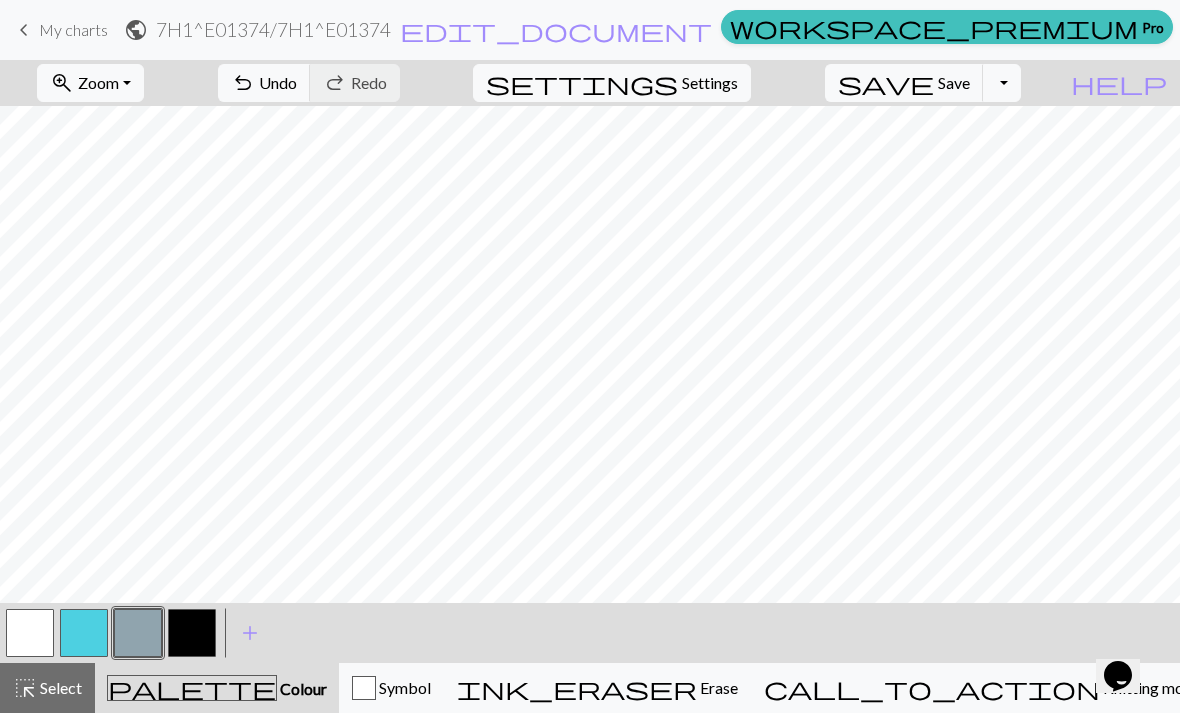 click on "undo Undo Undo redo Redo Redo" at bounding box center (309, 83) 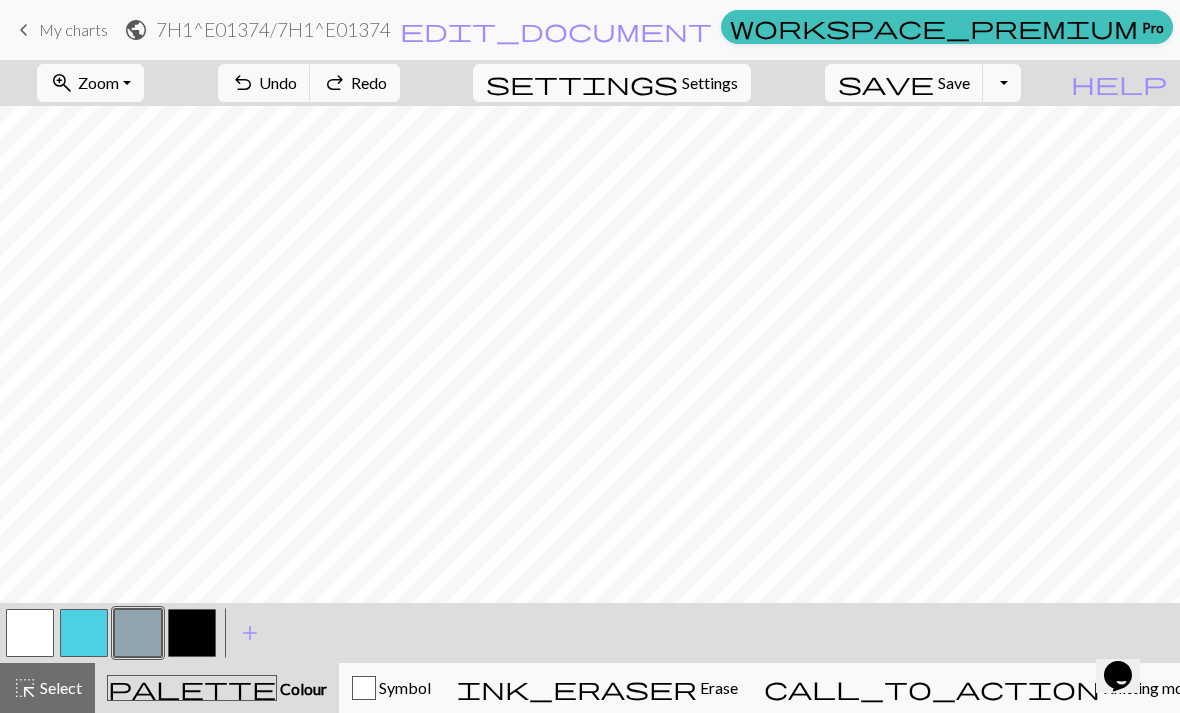 click on "Undo" at bounding box center [278, 82] 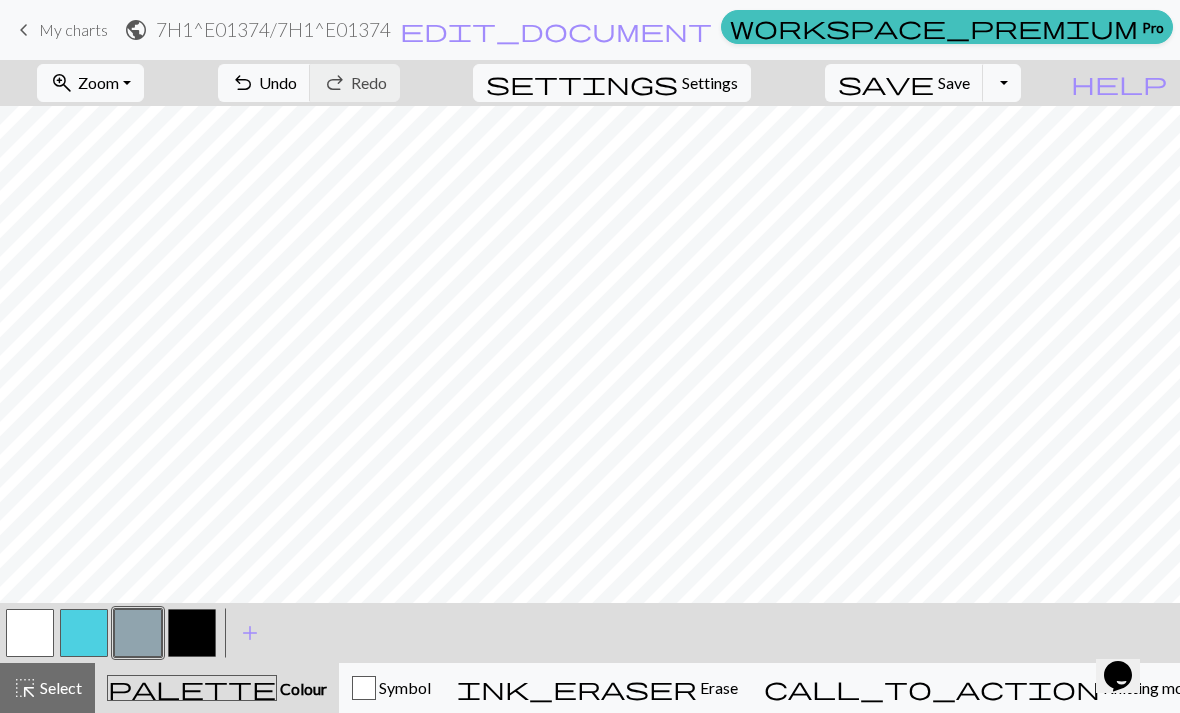 click at bounding box center [30, 633] 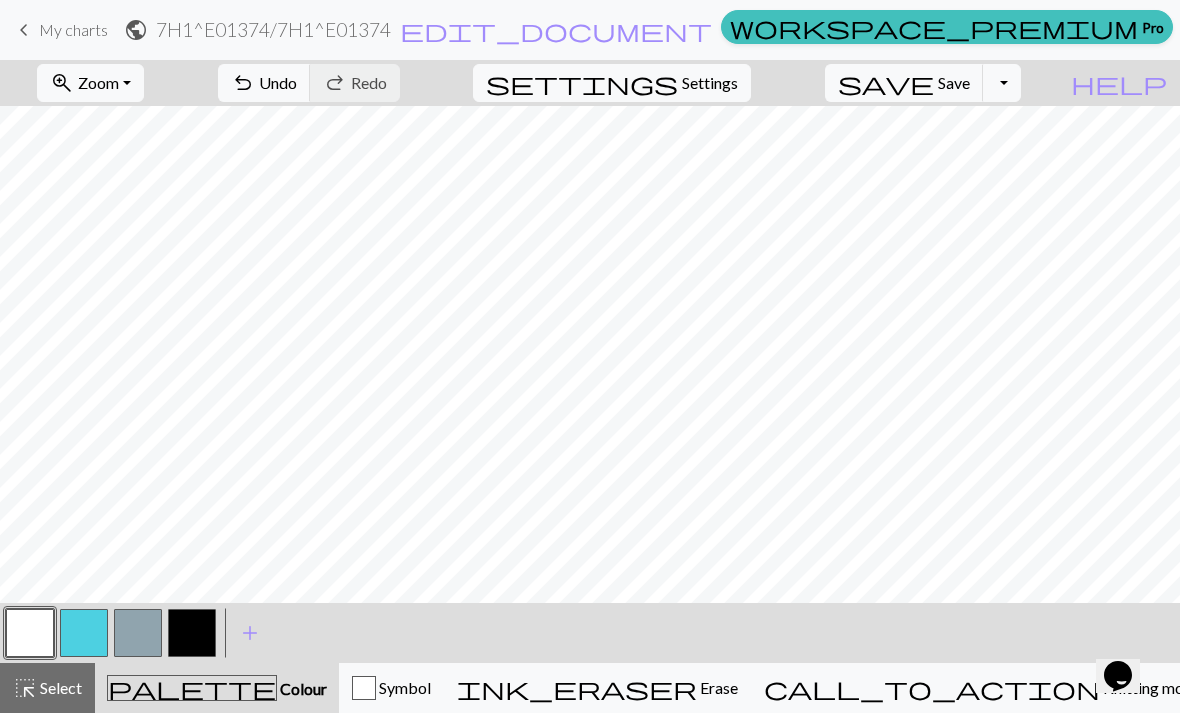 click at bounding box center (138, 633) 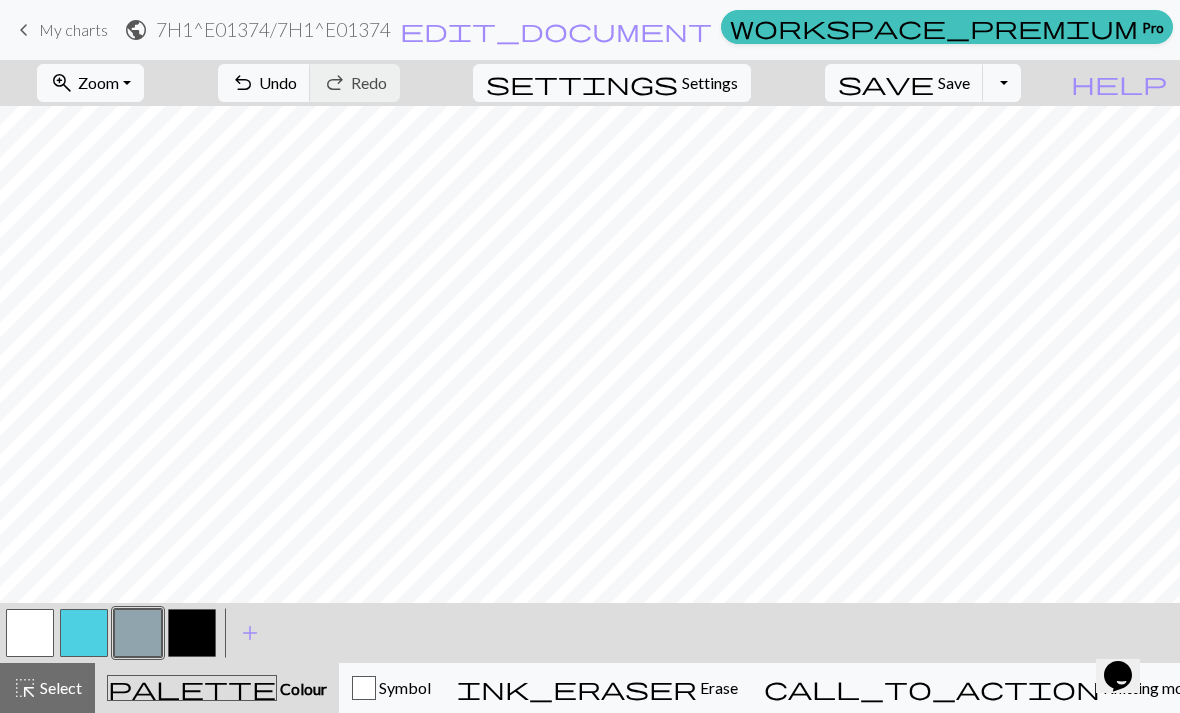 click at bounding box center [30, 633] 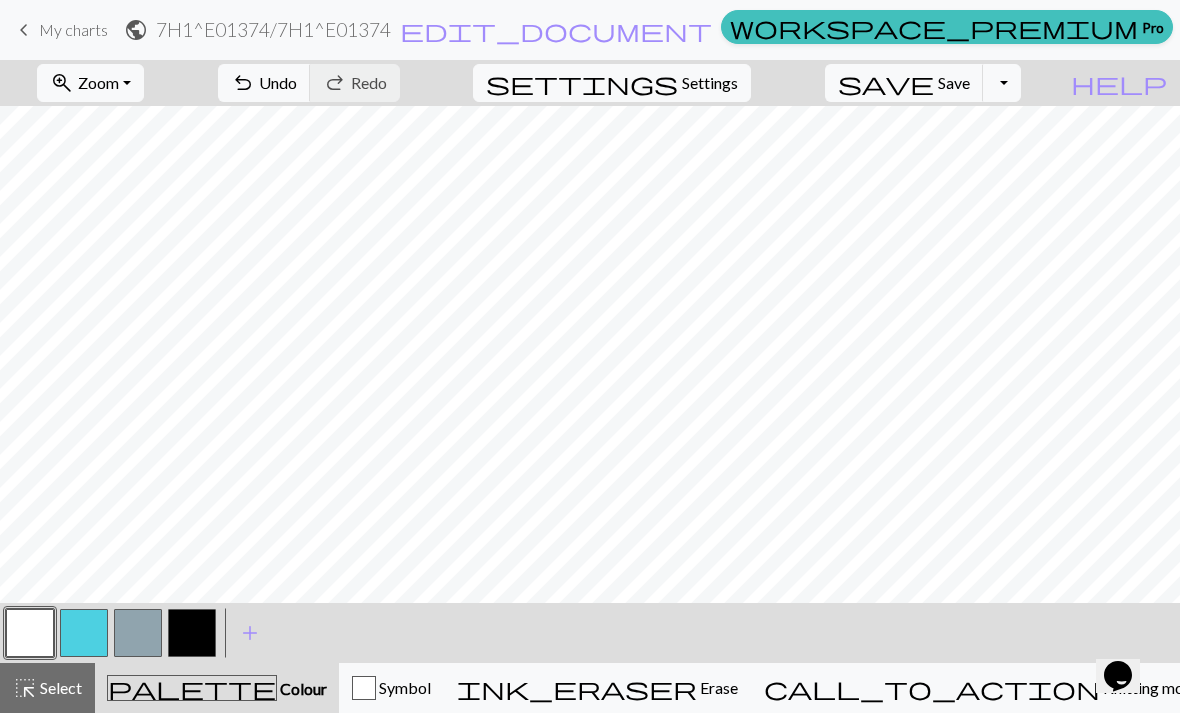 click at bounding box center [192, 633] 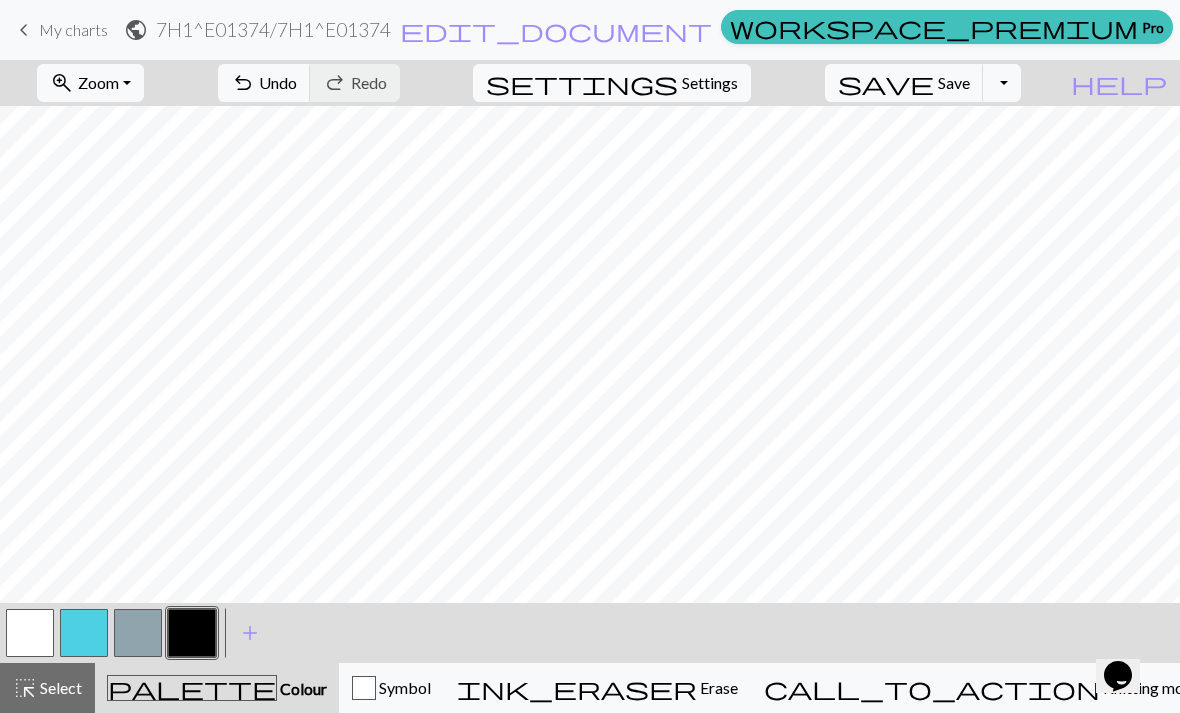 click at bounding box center [30, 633] 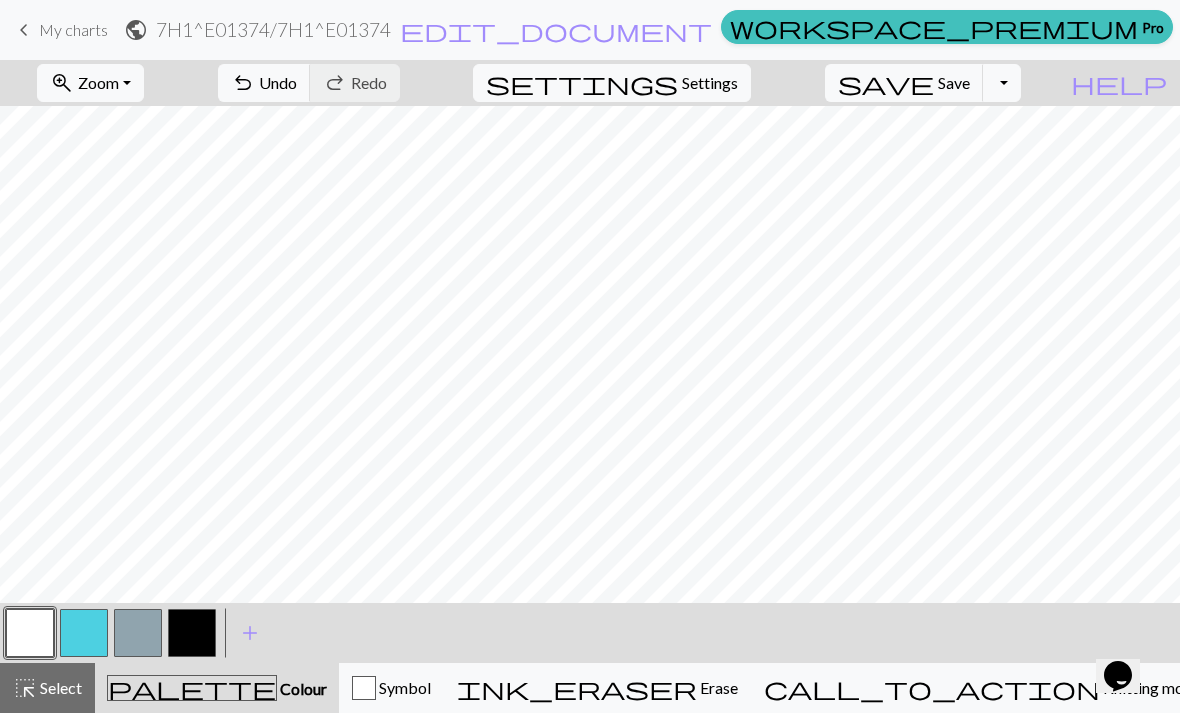 click at bounding box center (192, 633) 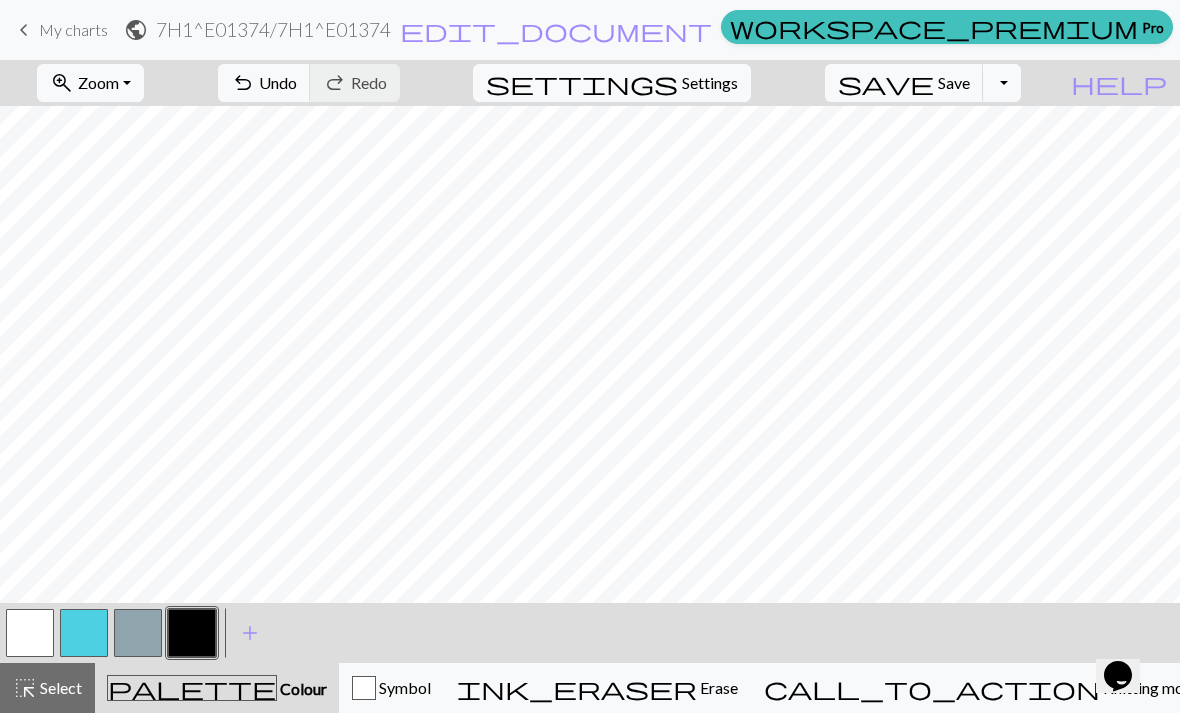 click at bounding box center [30, 633] 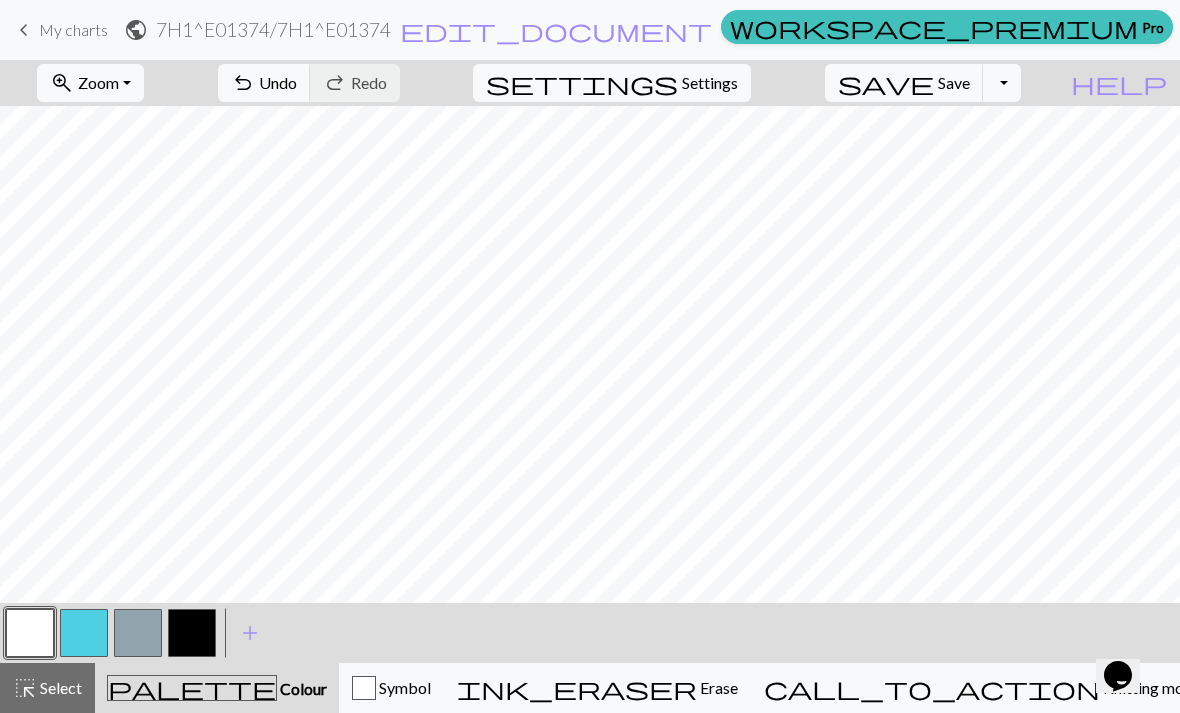 click at bounding box center [192, 633] 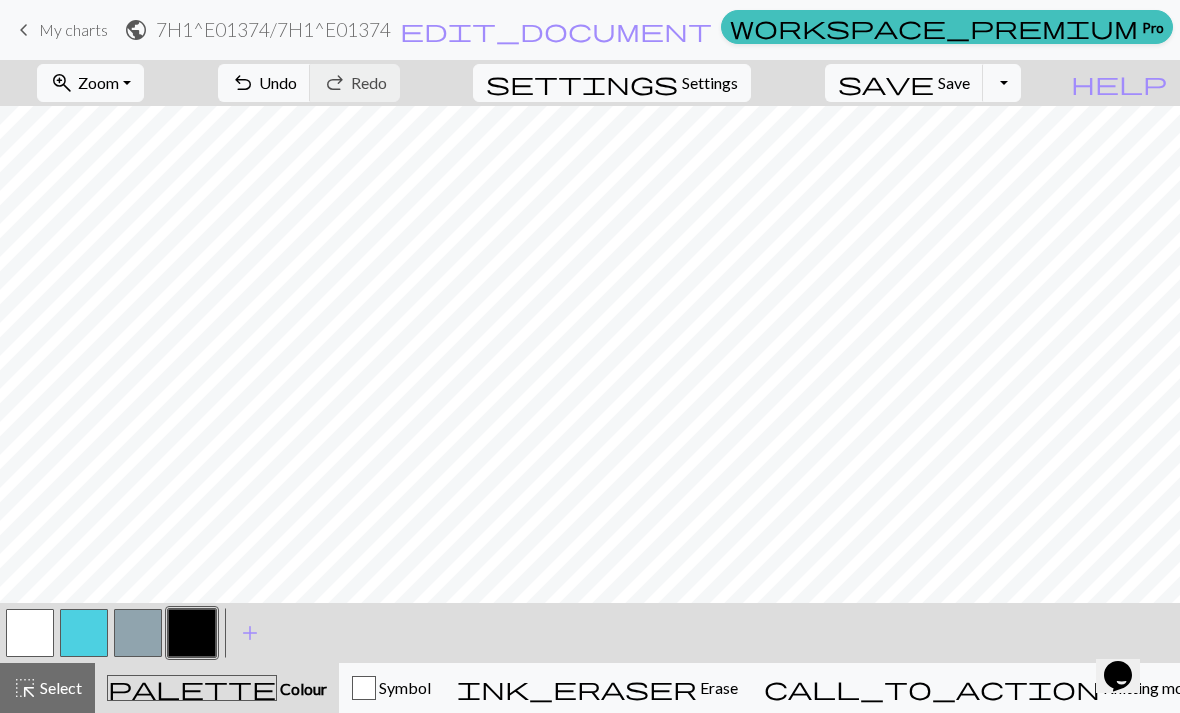 click at bounding box center [30, 633] 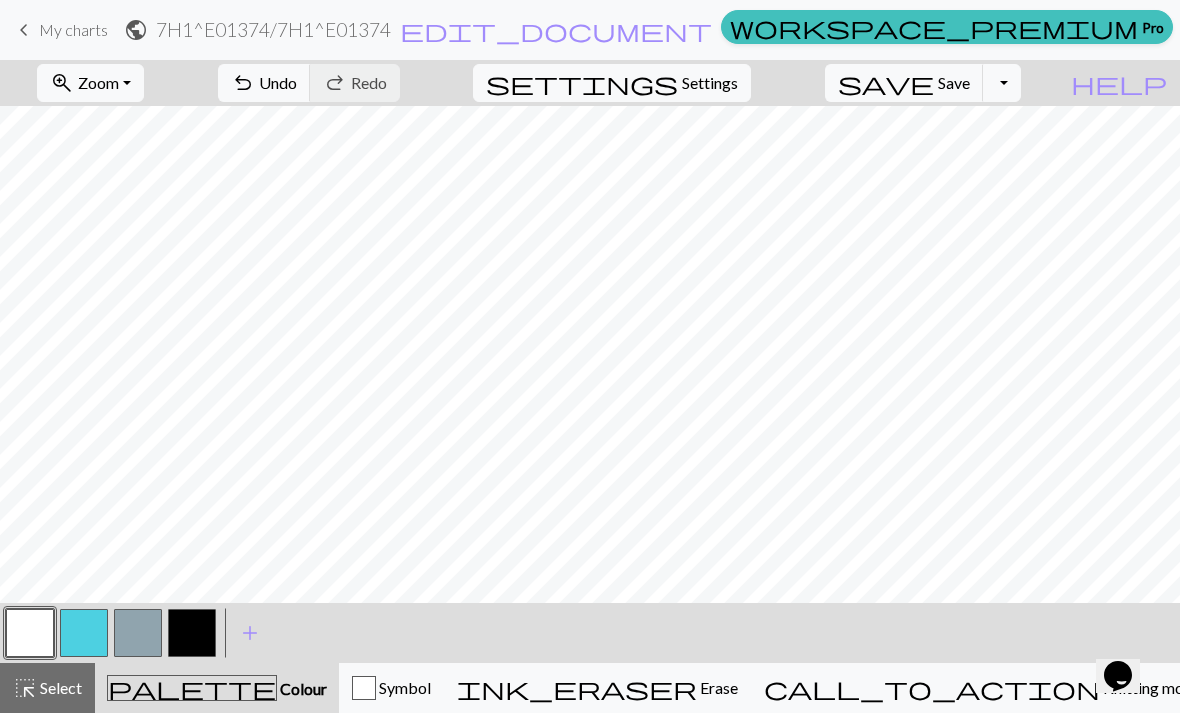 click at bounding box center (192, 633) 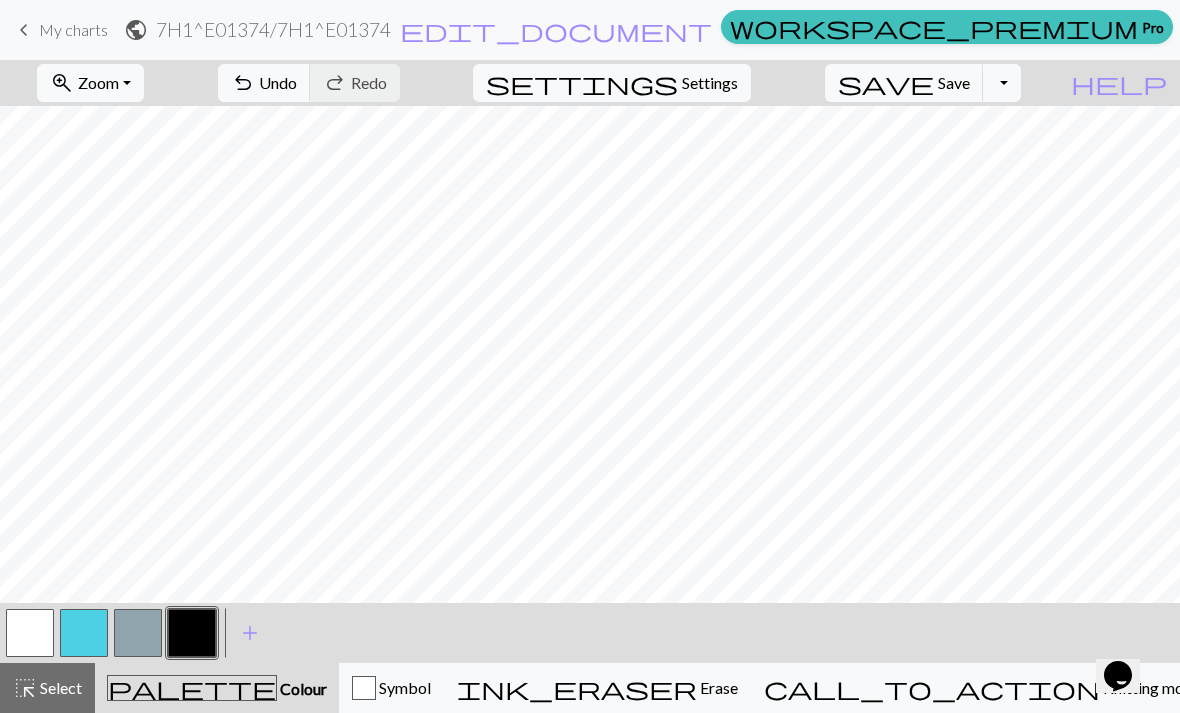 click at bounding box center (30, 633) 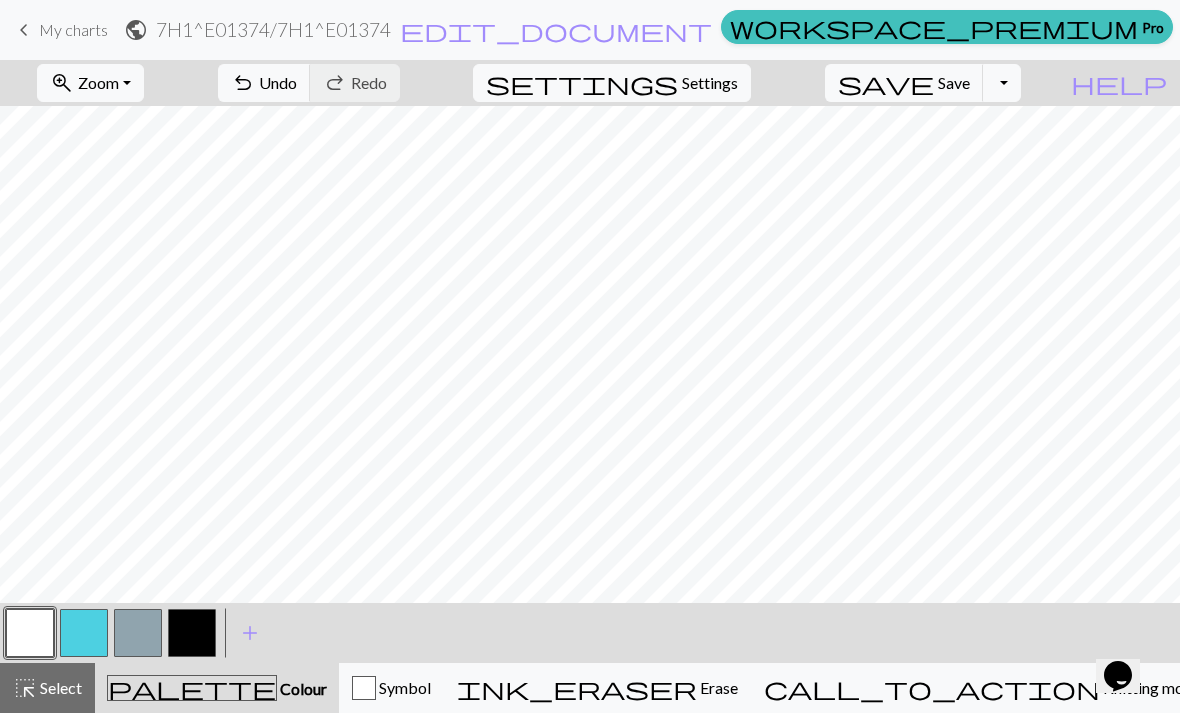 click at bounding box center [192, 633] 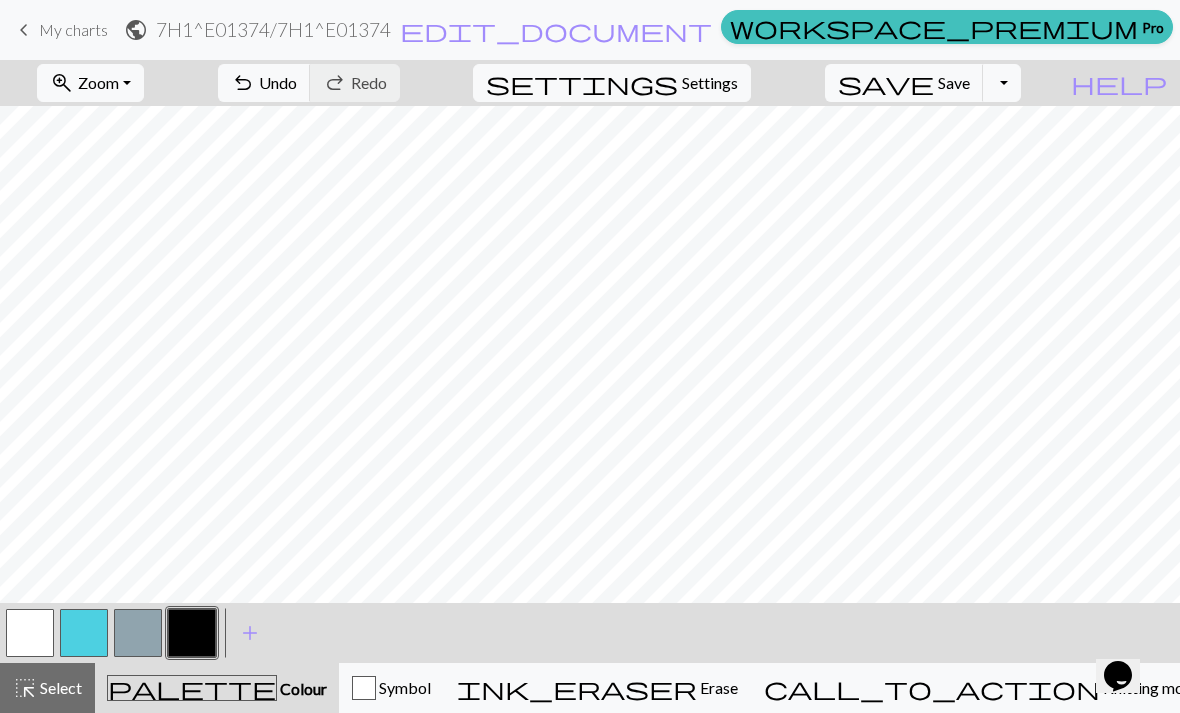 click at bounding box center (30, 633) 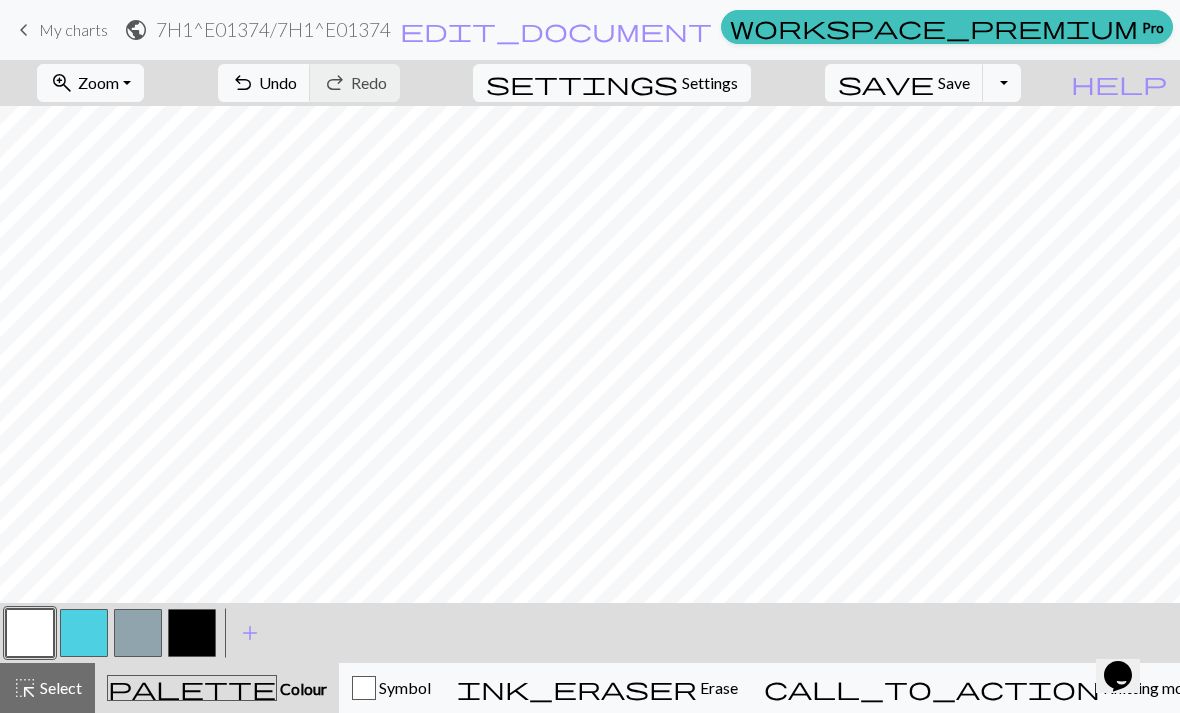 click at bounding box center [192, 633] 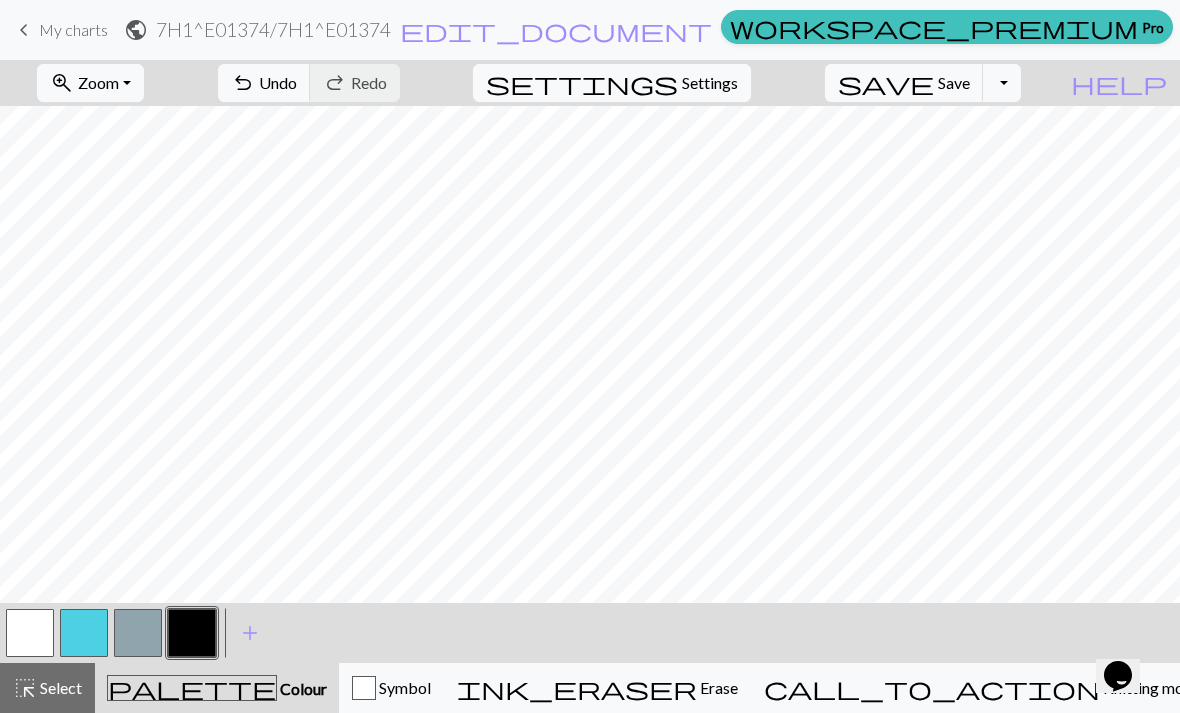 click at bounding box center [30, 633] 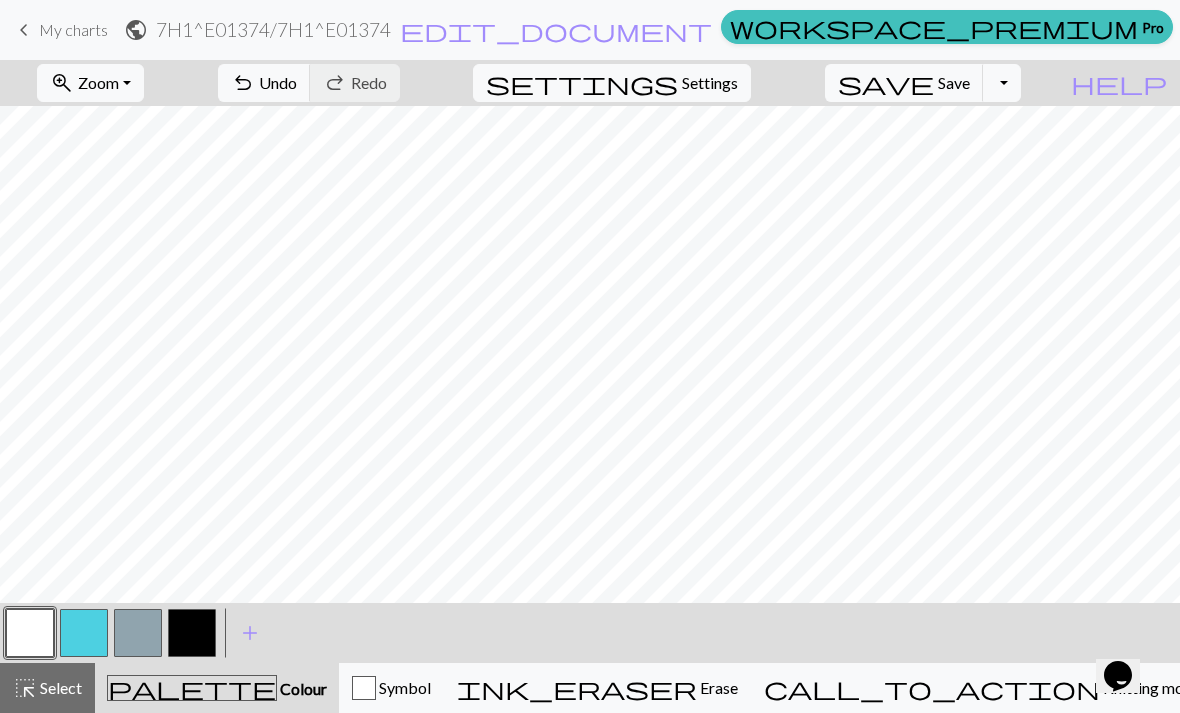 click at bounding box center [192, 633] 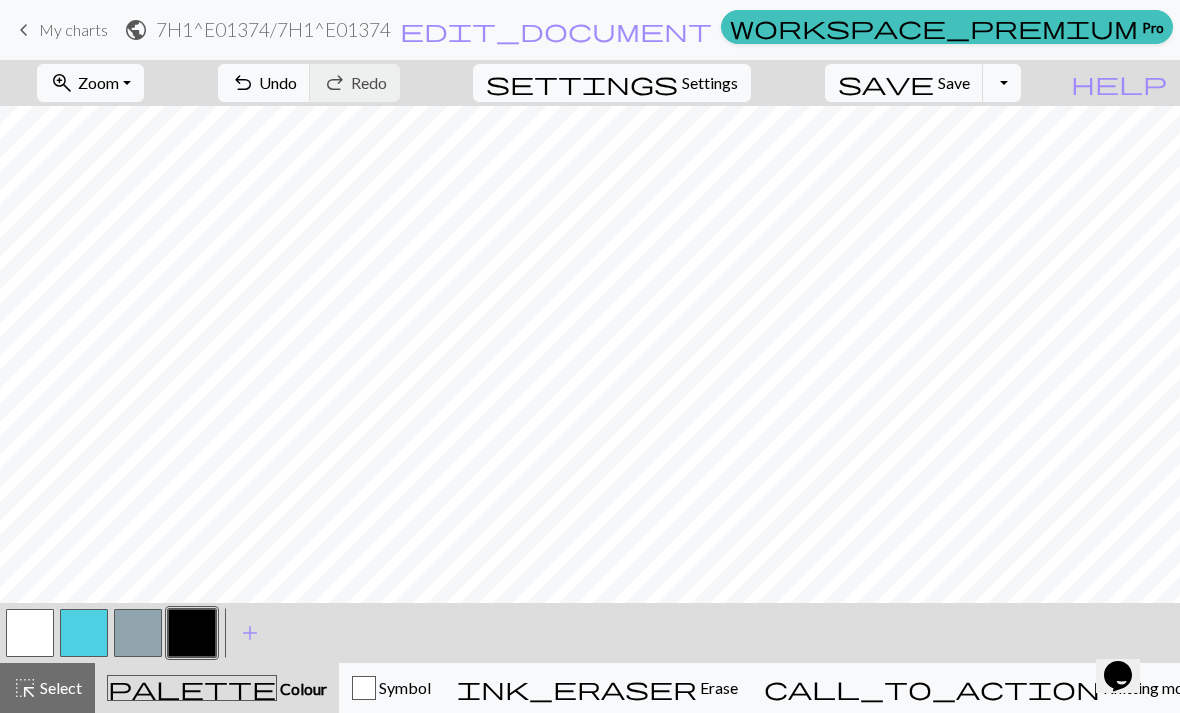 click at bounding box center (30, 633) 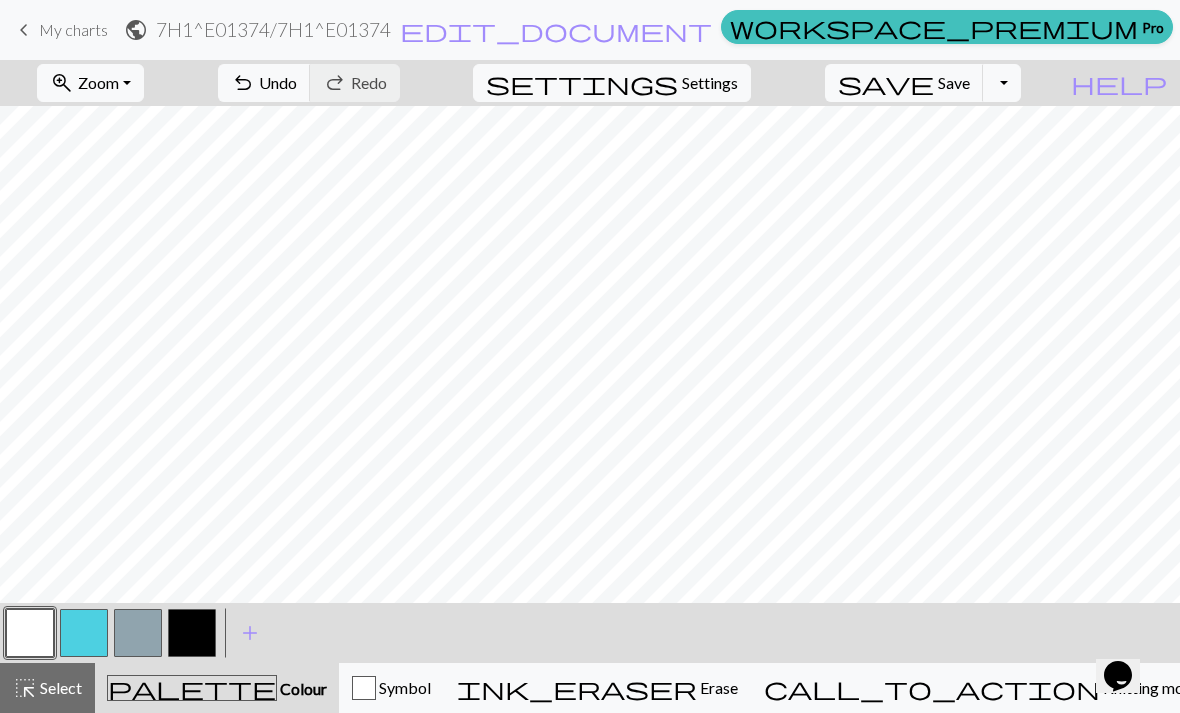 click at bounding box center [192, 633] 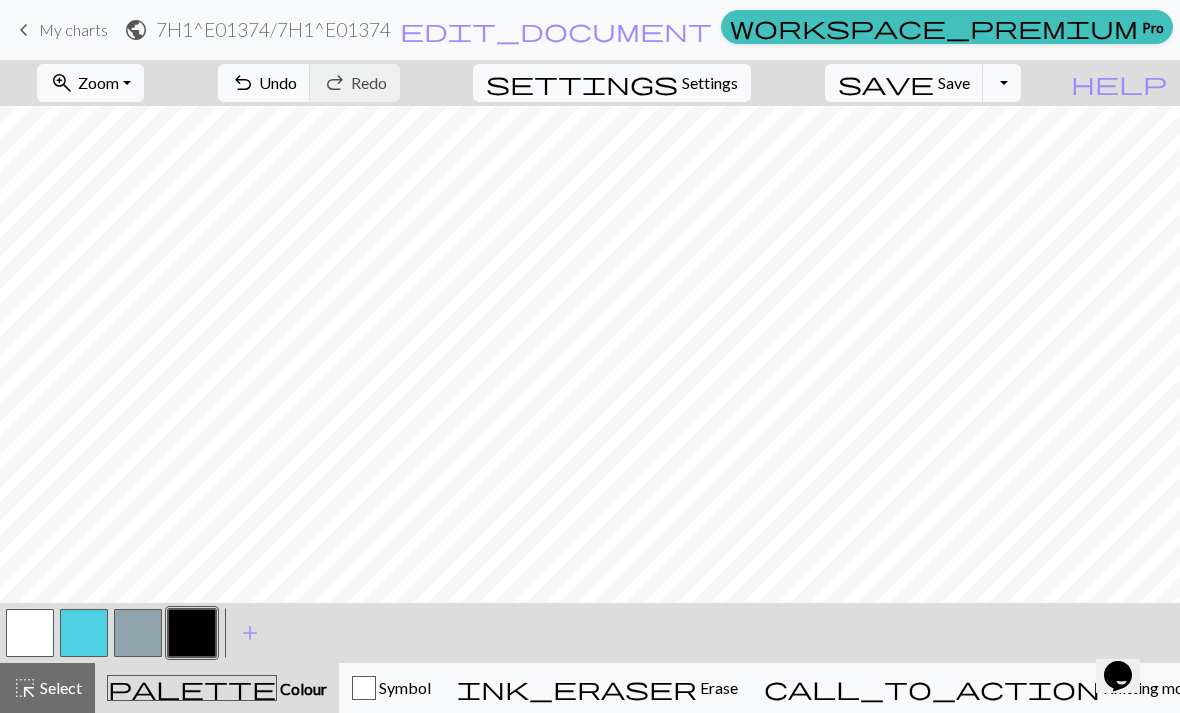 click at bounding box center (30, 633) 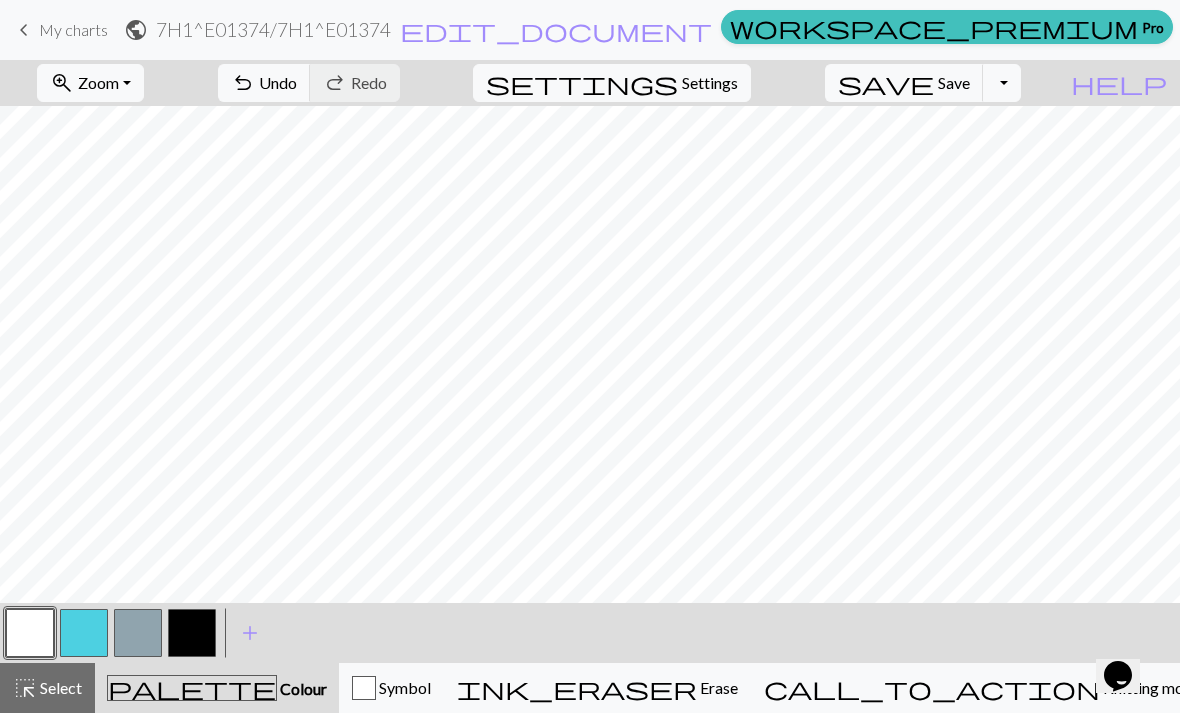 click at bounding box center [192, 633] 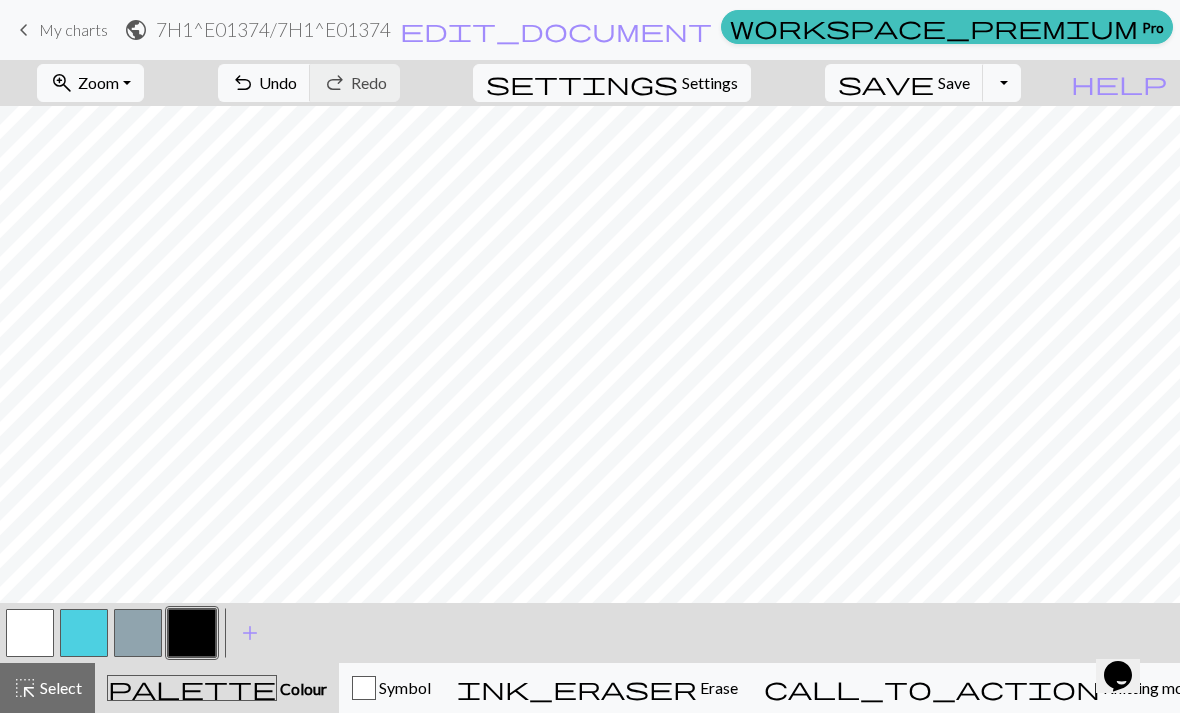 click at bounding box center [30, 633] 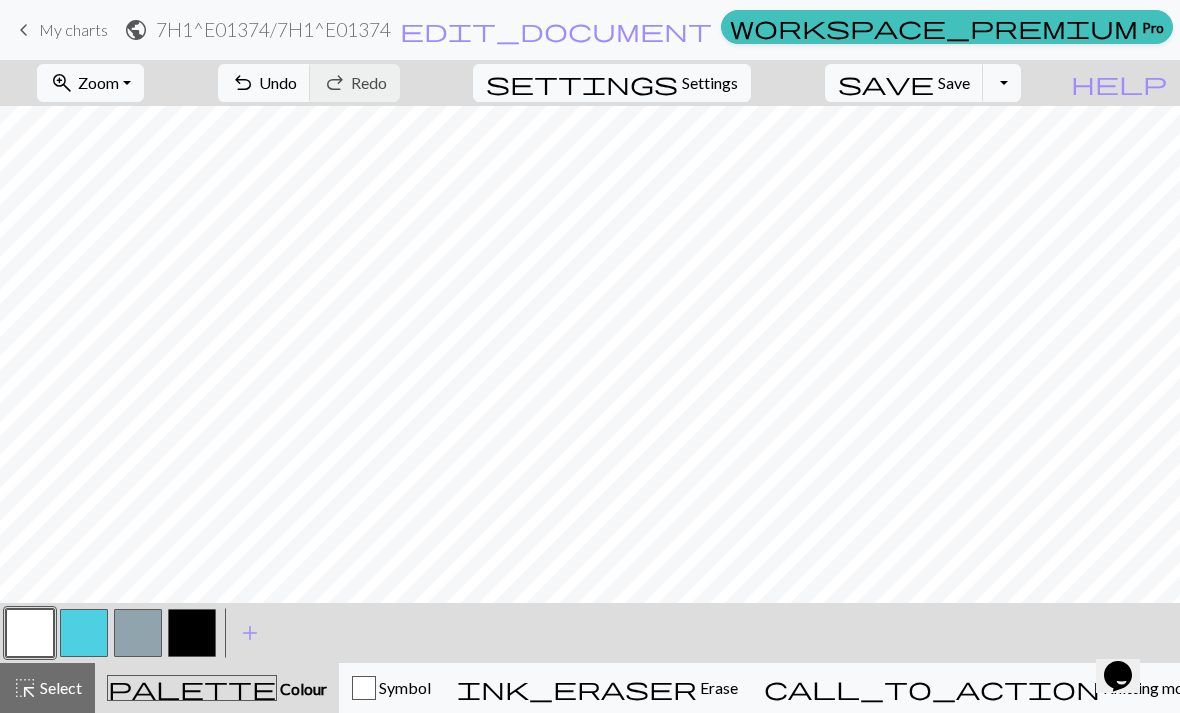 click at bounding box center (192, 633) 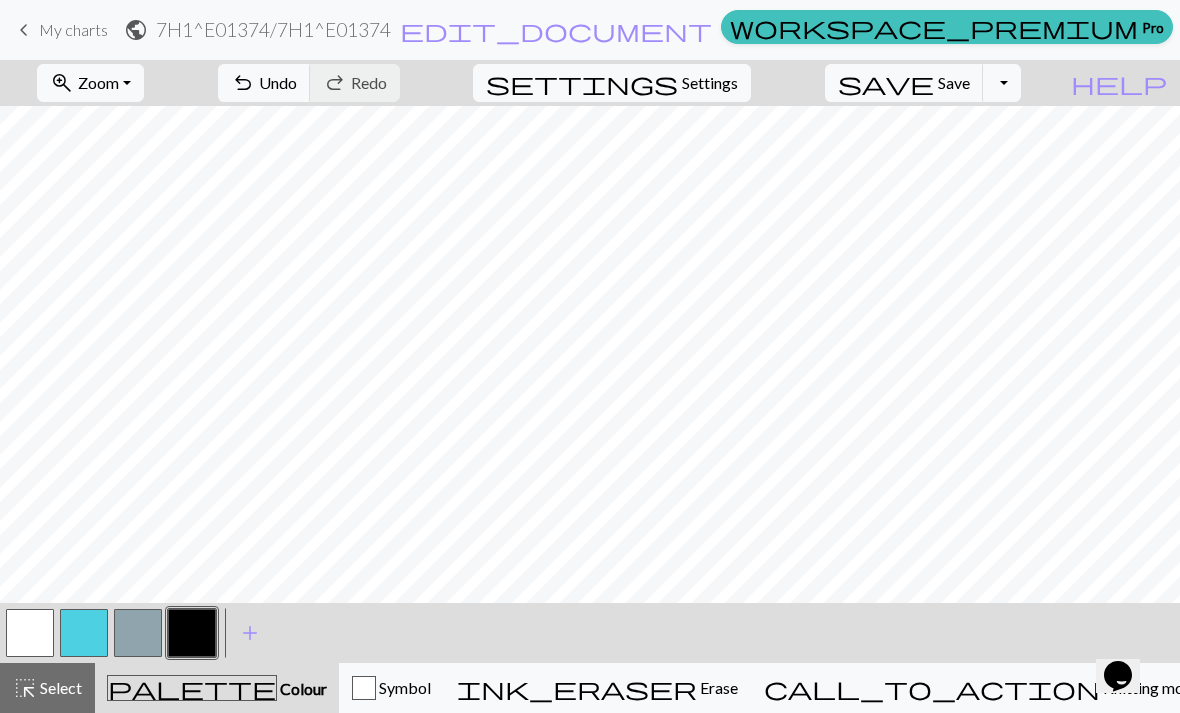 click at bounding box center (192, 633) 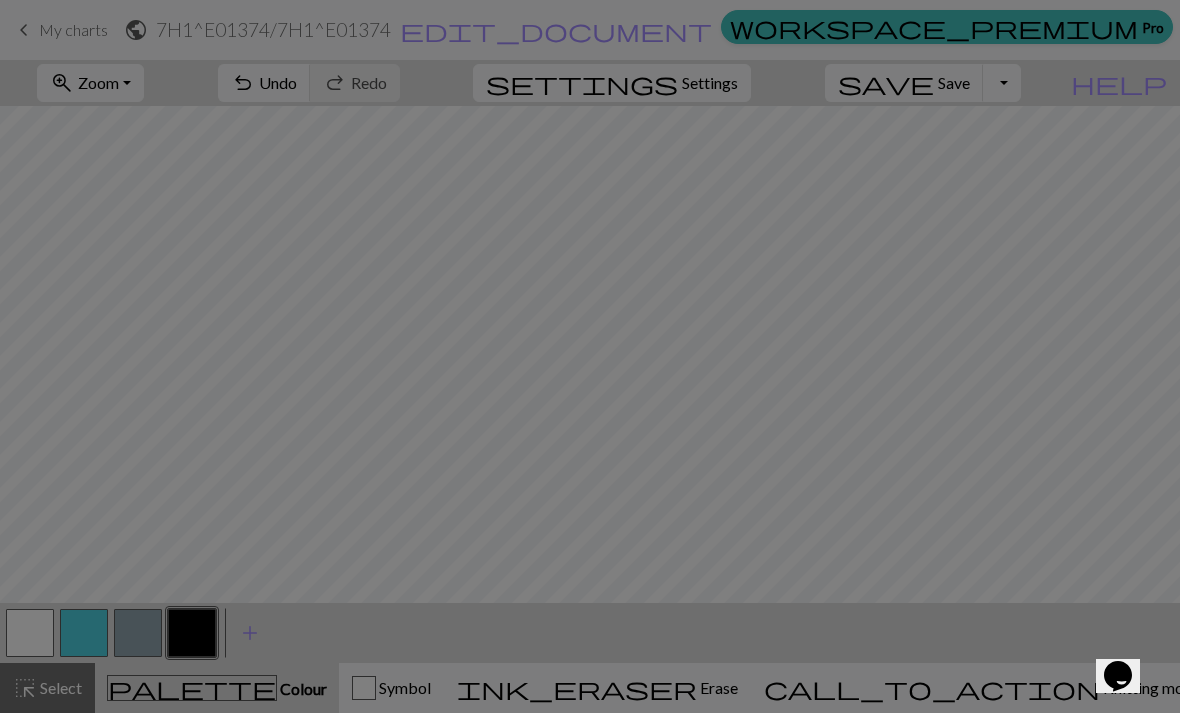 click on "Edit colour Name CC3 Use advanced picker workspace_premium Become a Pro user   to  use advanced picker Reorder arrow_back Move left arrow_forward Move right workspace_premium Become a Pro user   to  reorder colours Delete Done Cancel" at bounding box center [590, 356] 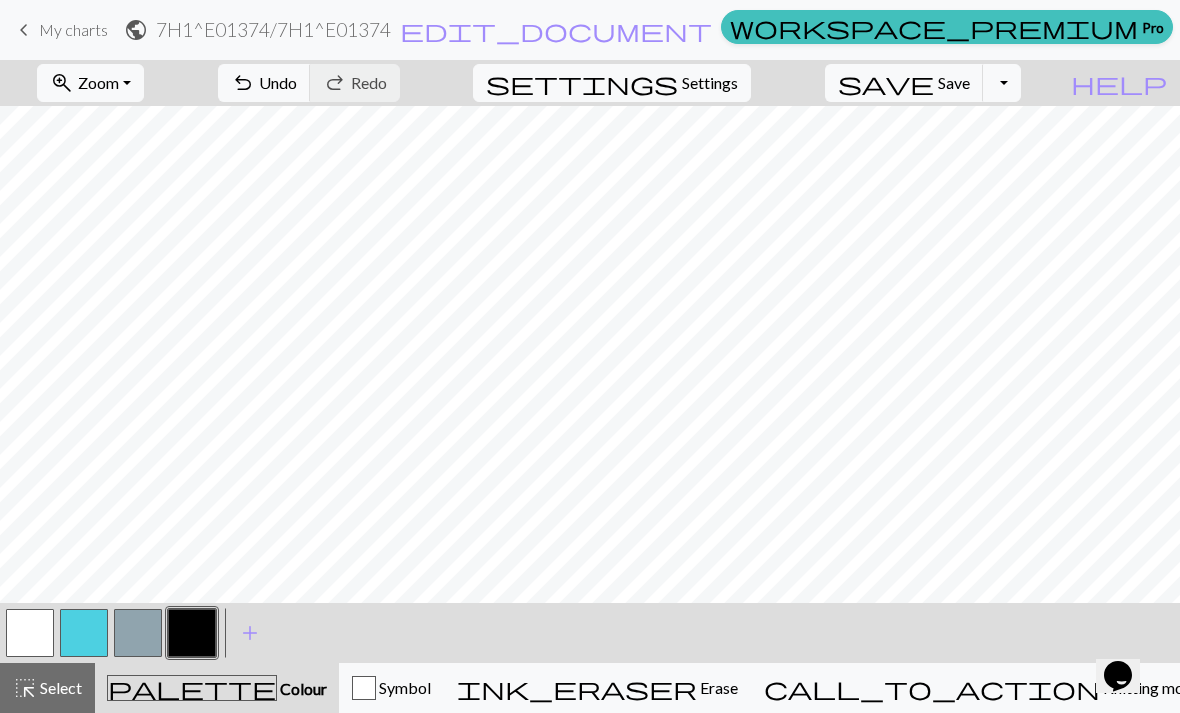 click at bounding box center (30, 633) 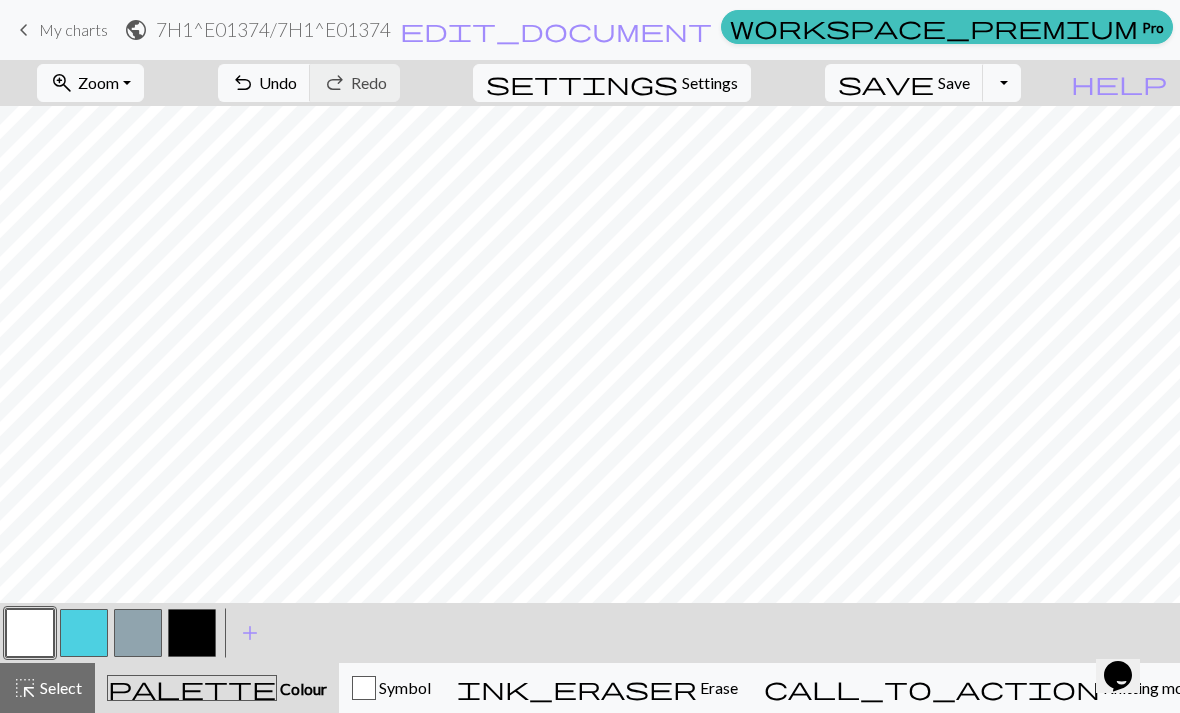 click at bounding box center [192, 633] 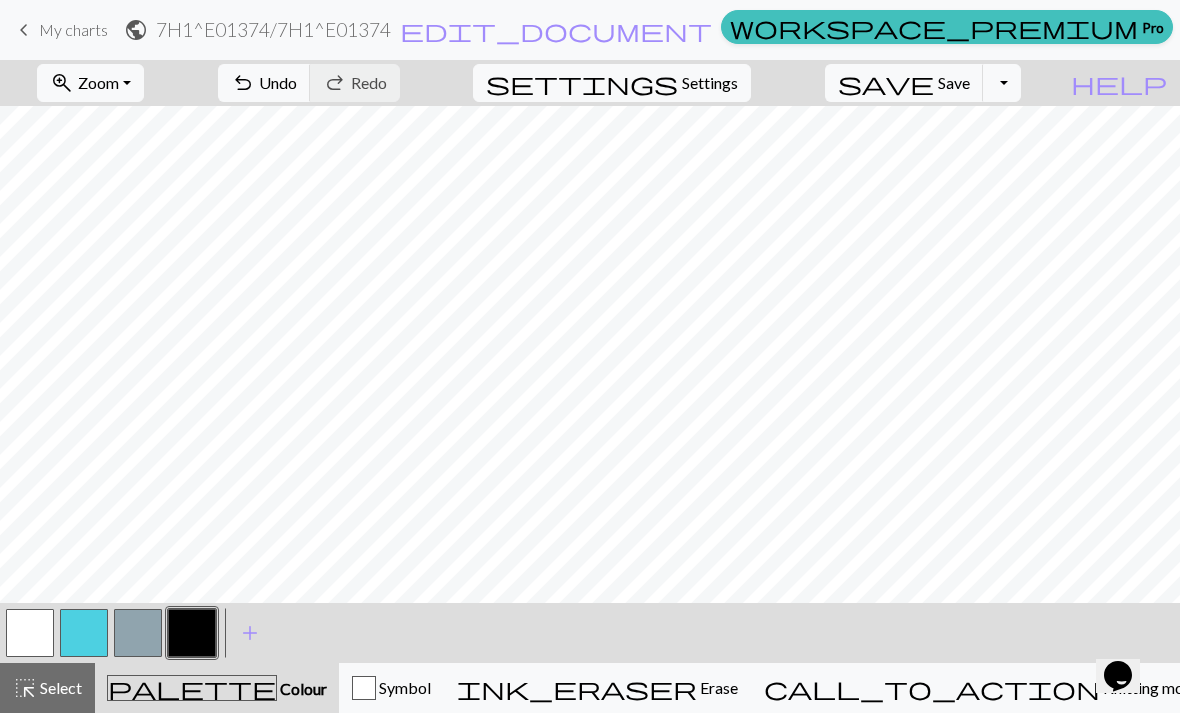 click at bounding box center (138, 633) 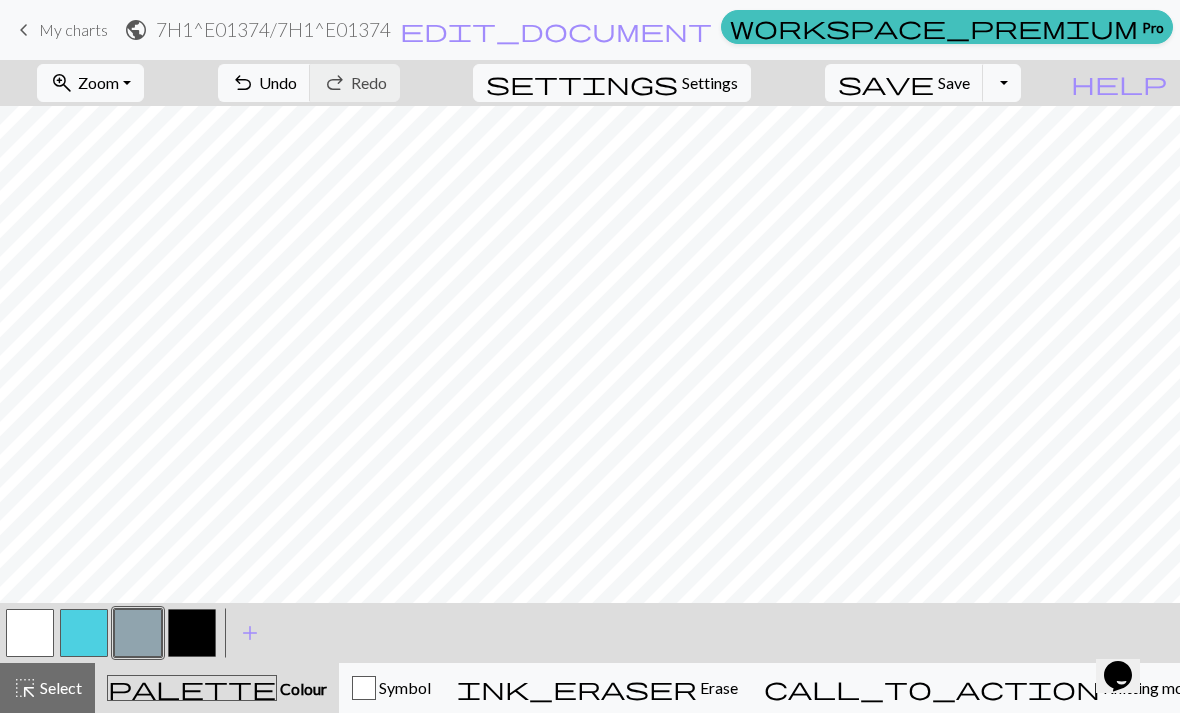 click at bounding box center [30, 633] 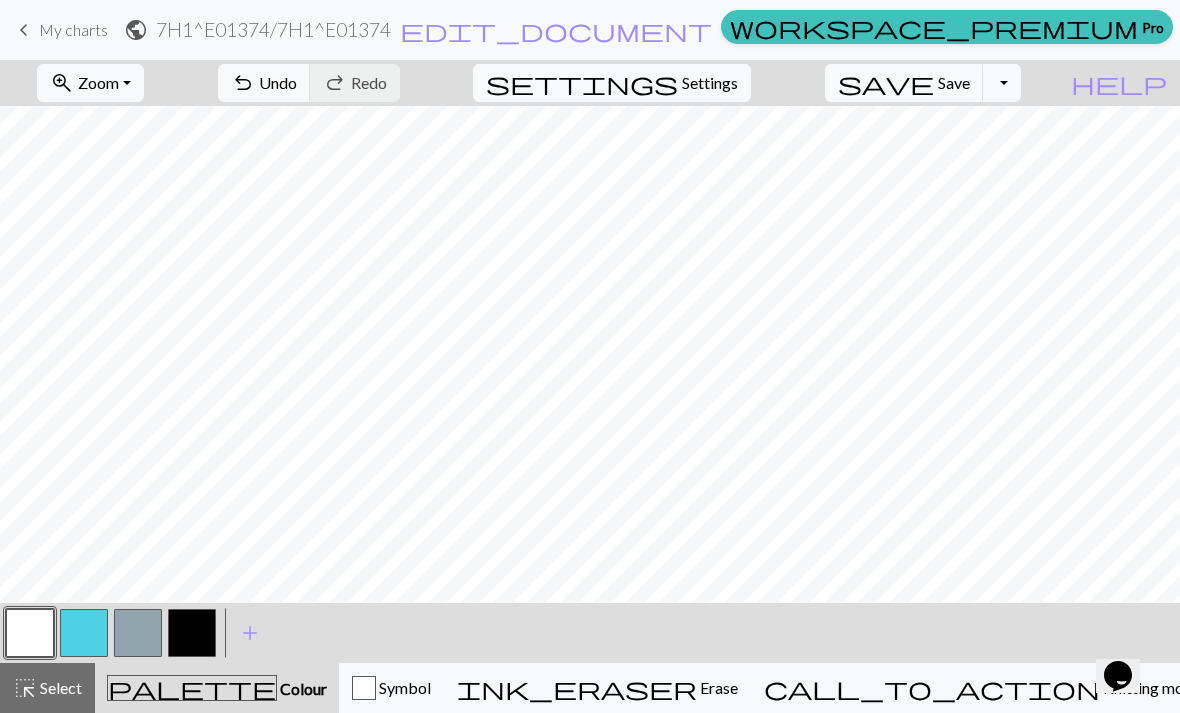 click at bounding box center (192, 633) 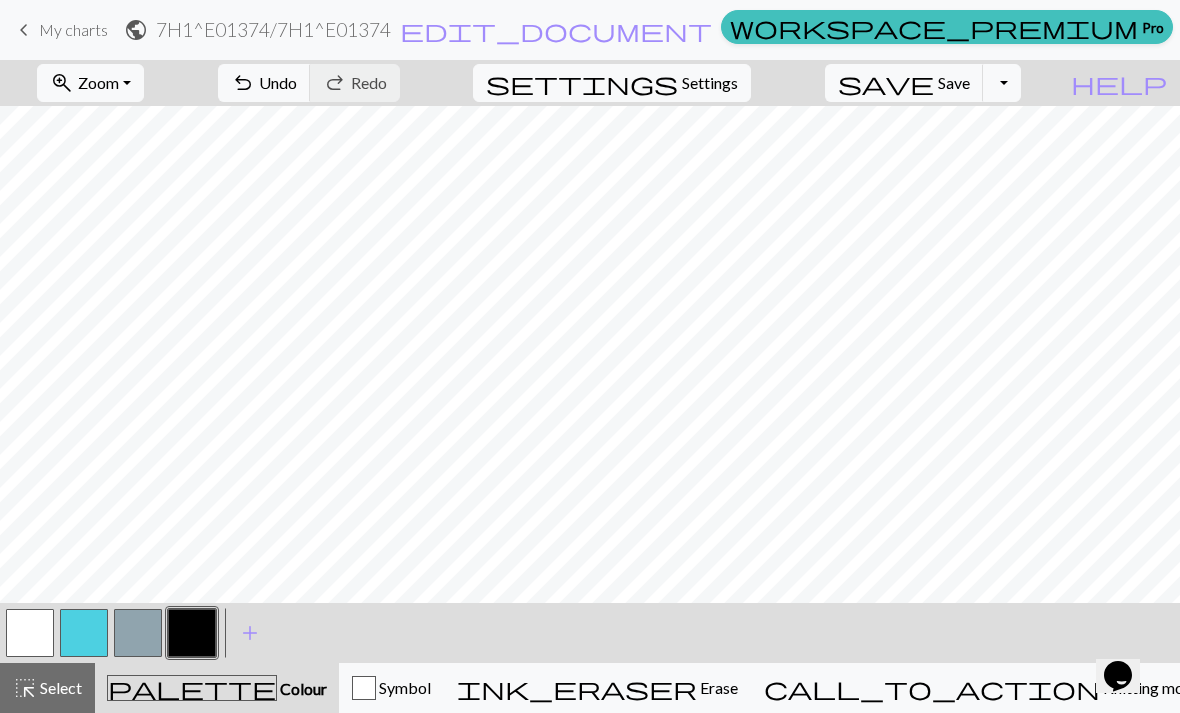click at bounding box center (138, 633) 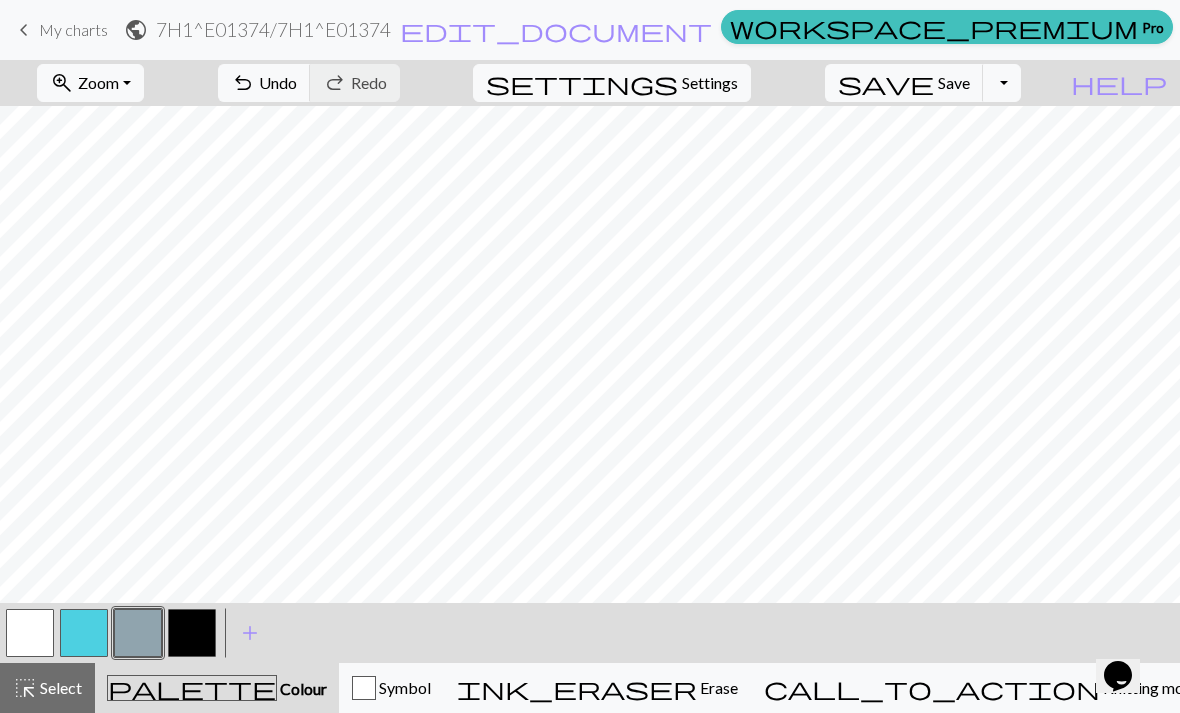 click at bounding box center (30, 633) 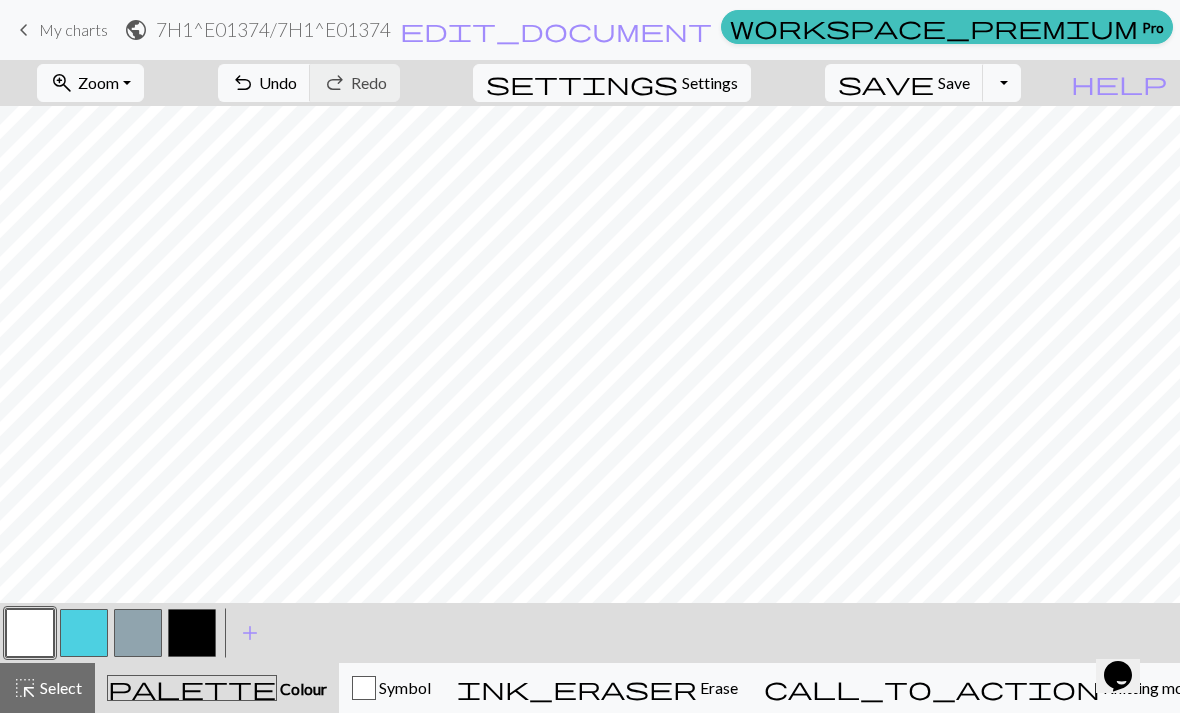 click at bounding box center (138, 633) 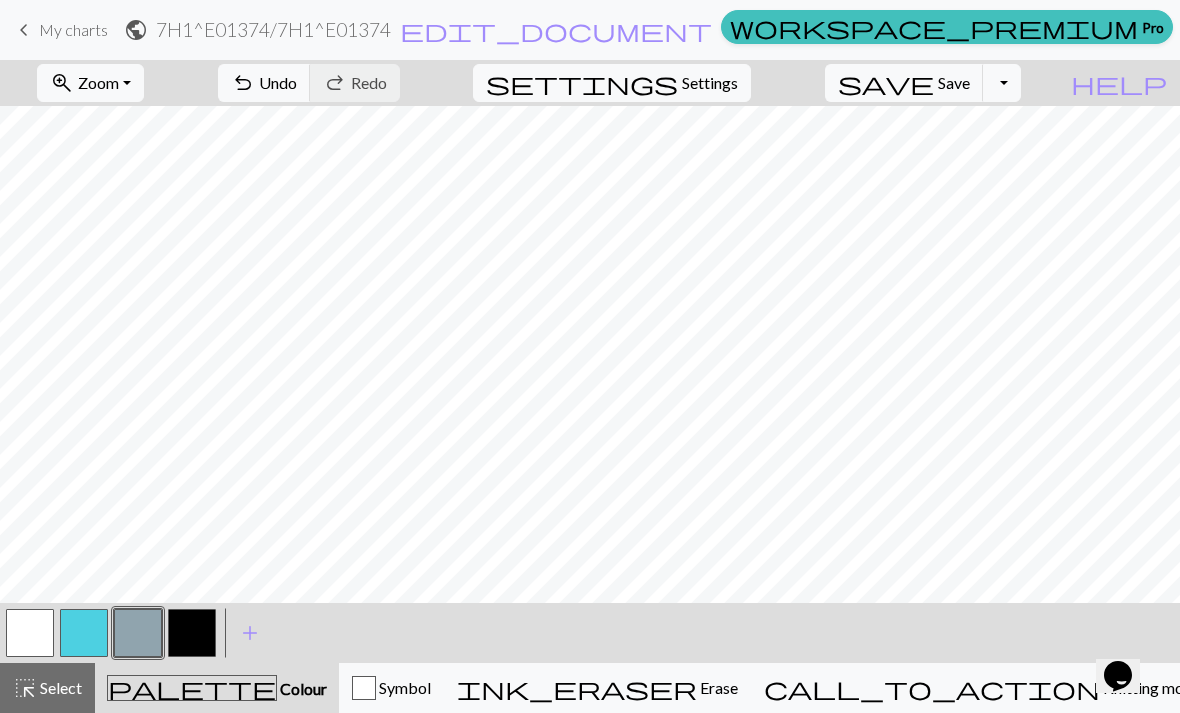 click at bounding box center (192, 633) 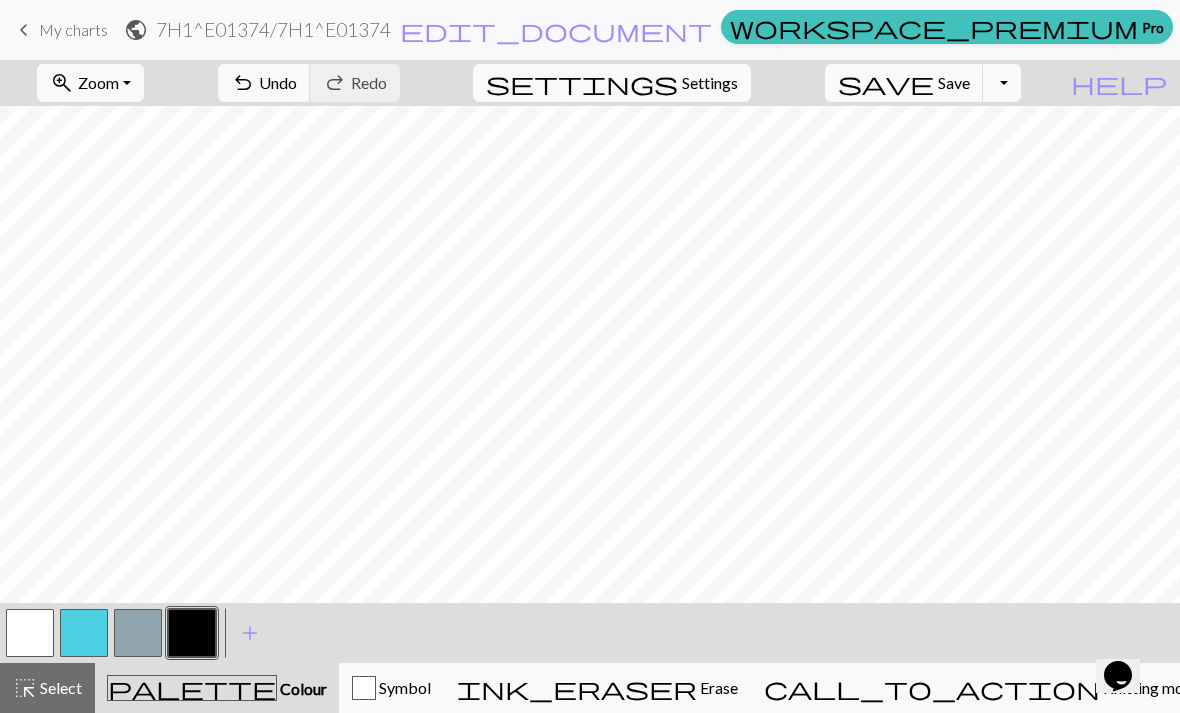 click at bounding box center [30, 633] 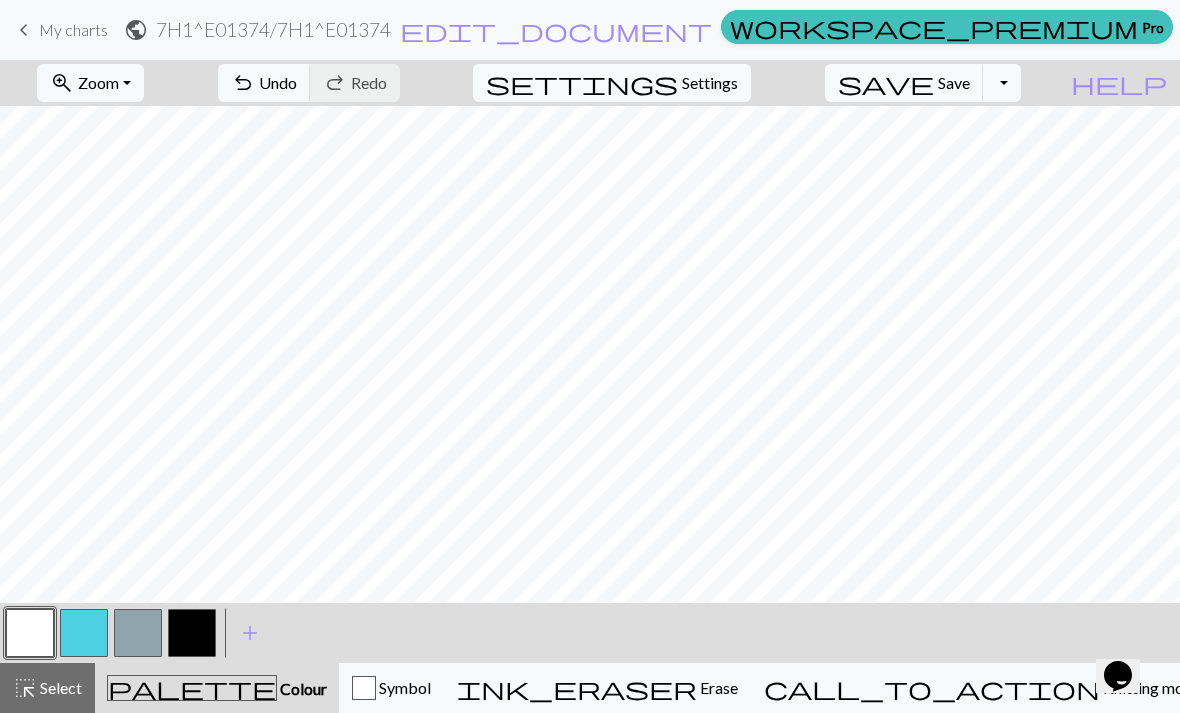 click at bounding box center (138, 633) 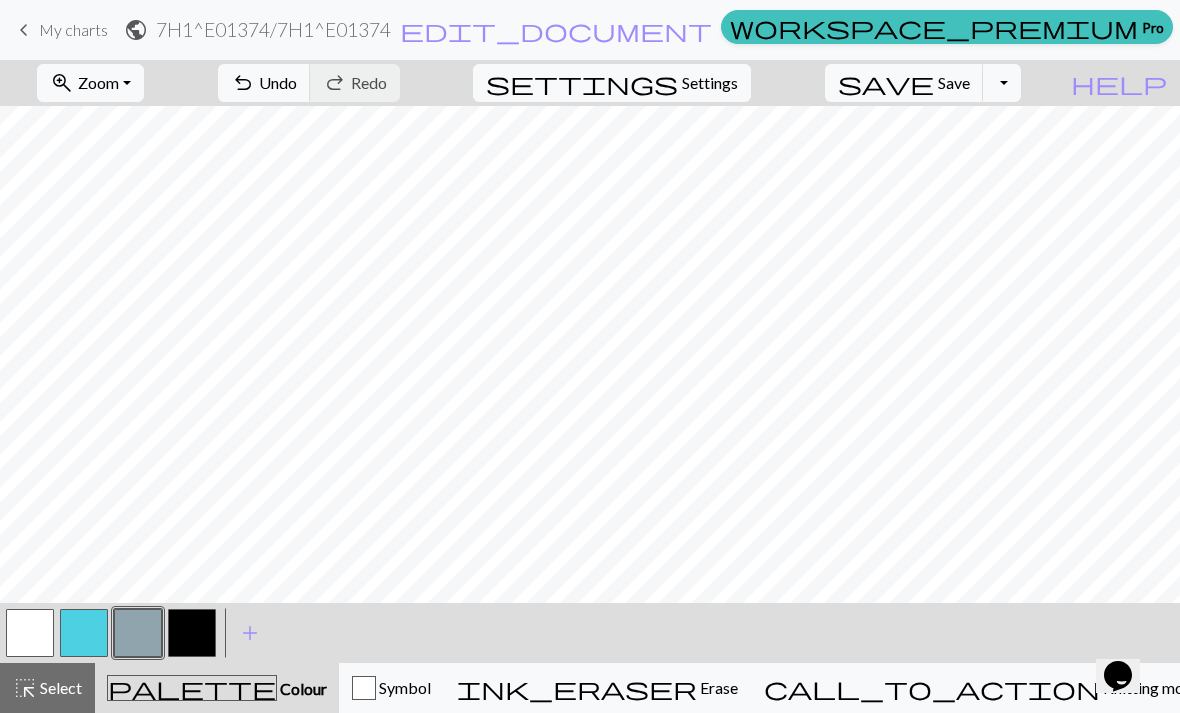 click at bounding box center [30, 633] 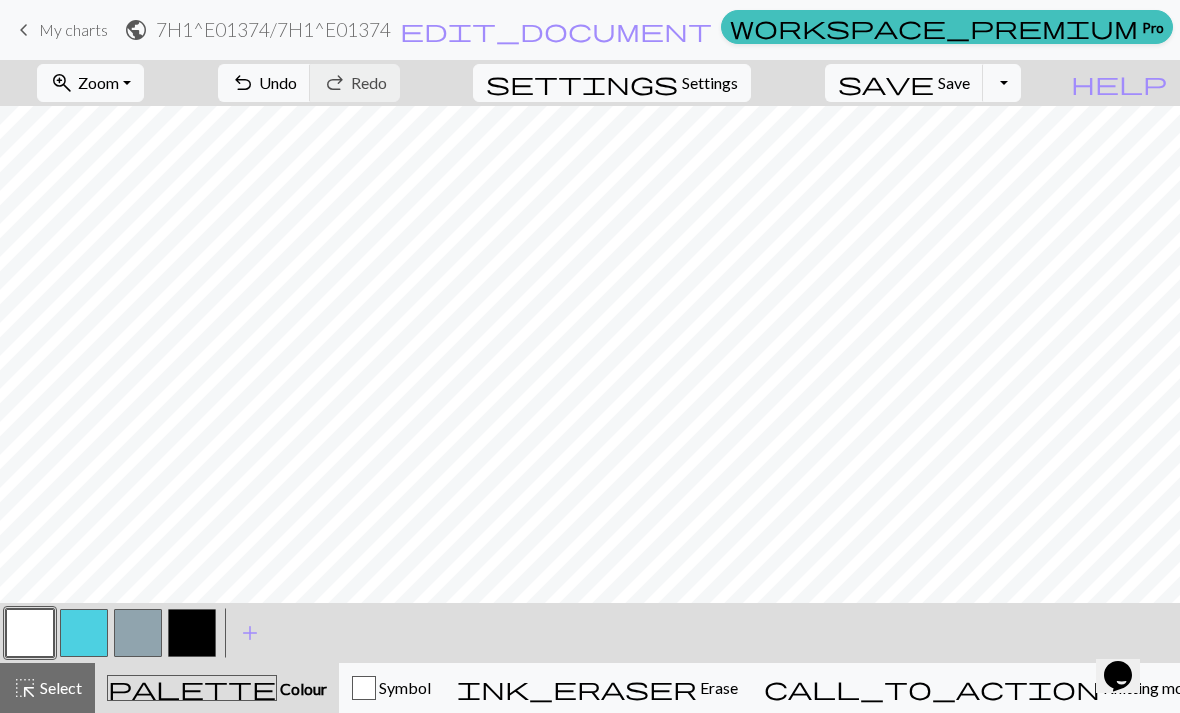click at bounding box center [138, 633] 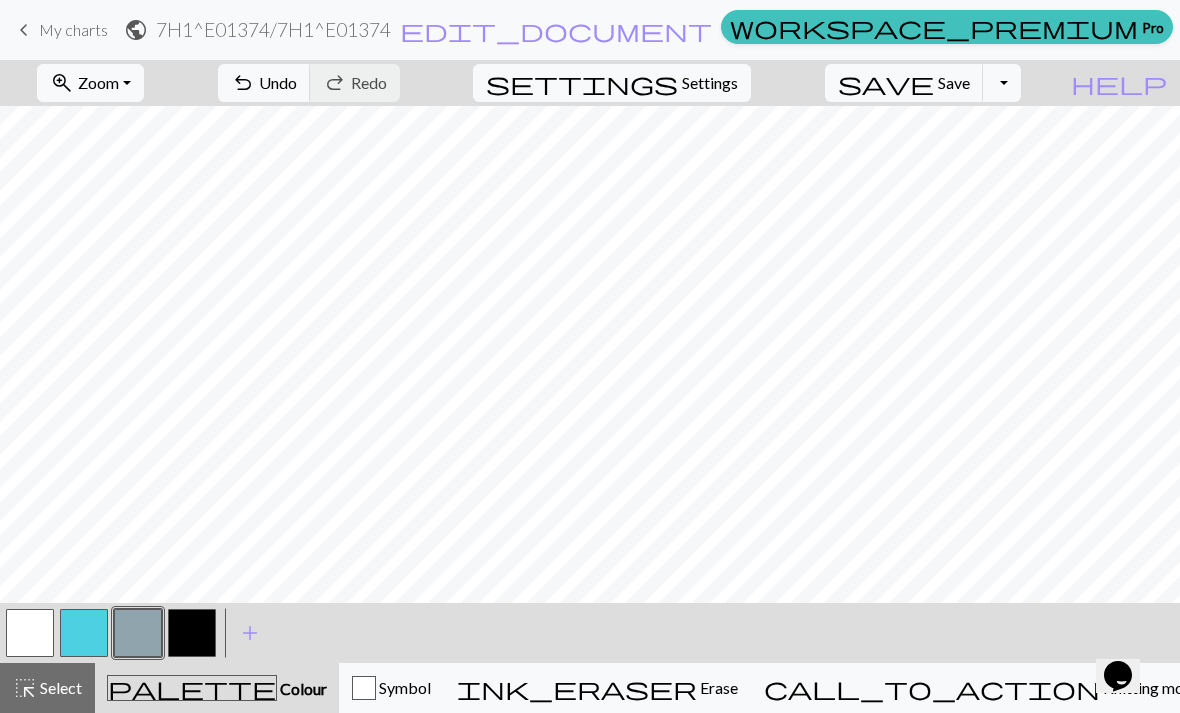 click at bounding box center (30, 633) 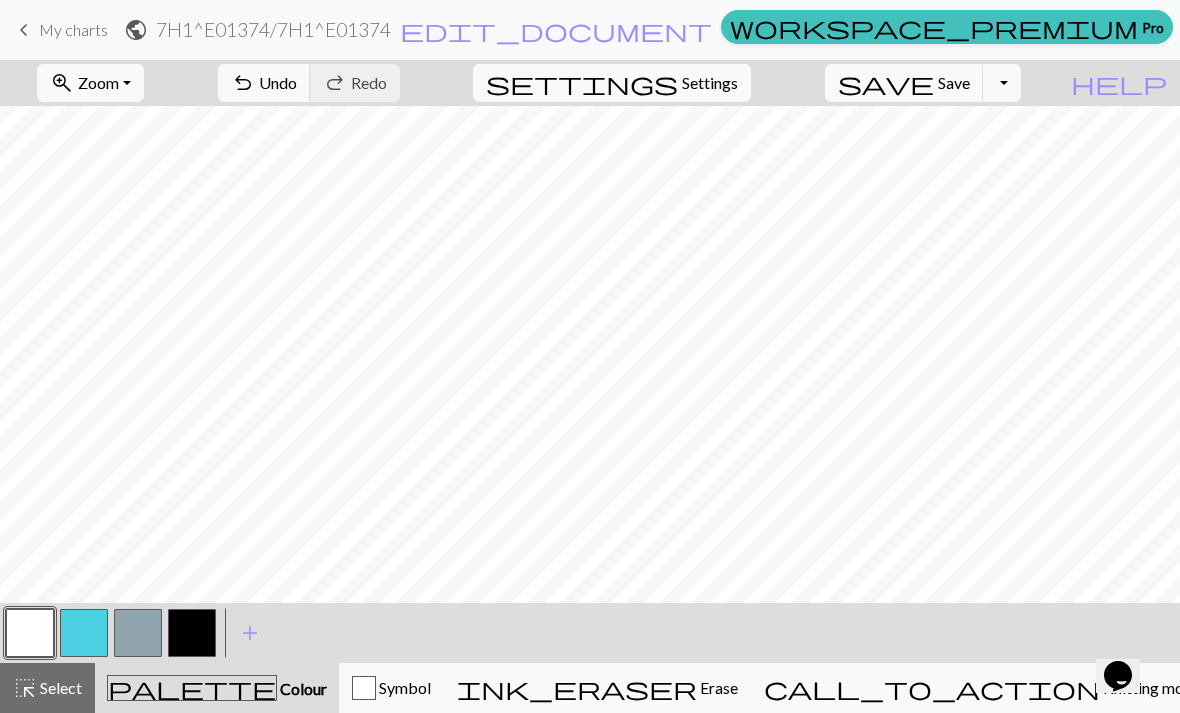 click at bounding box center [138, 633] 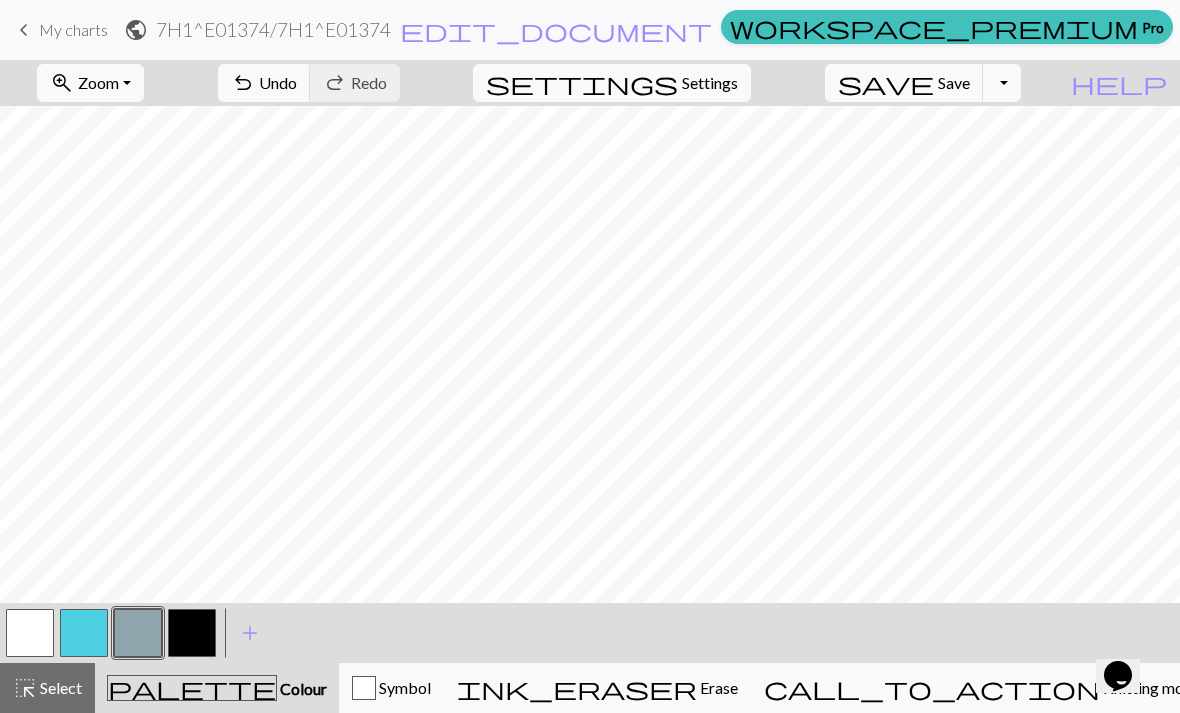 click at bounding box center (30, 633) 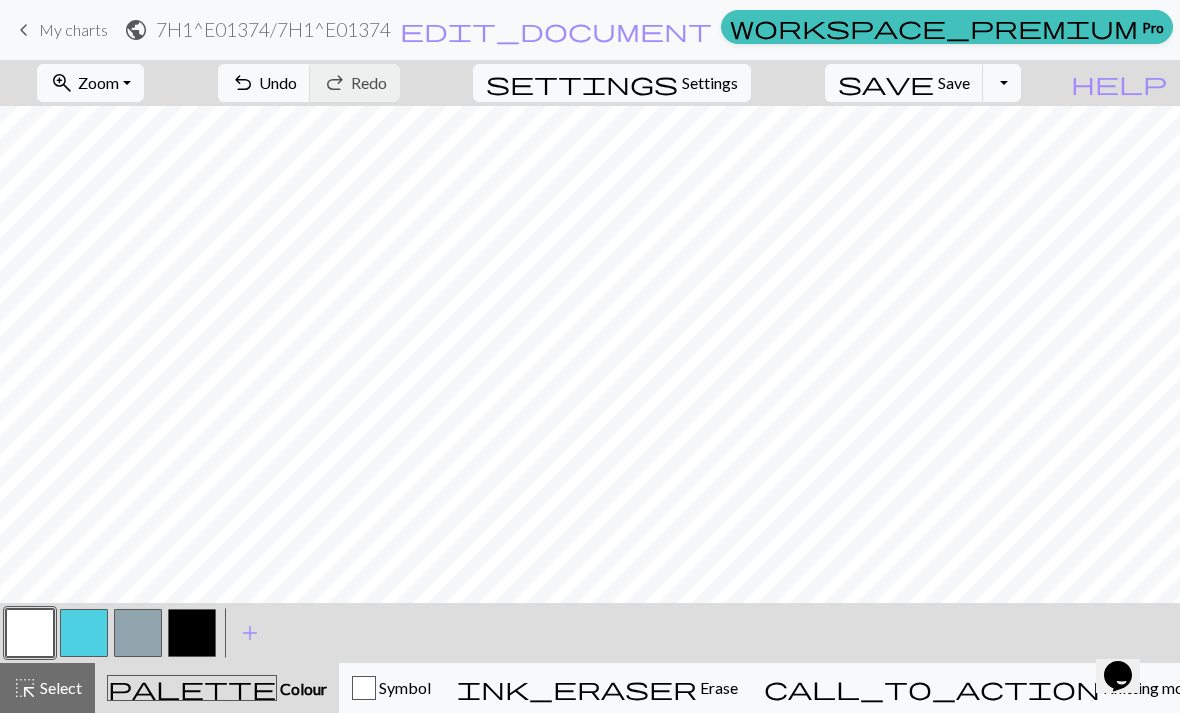 click on "undo Undo Undo" at bounding box center [264, 83] 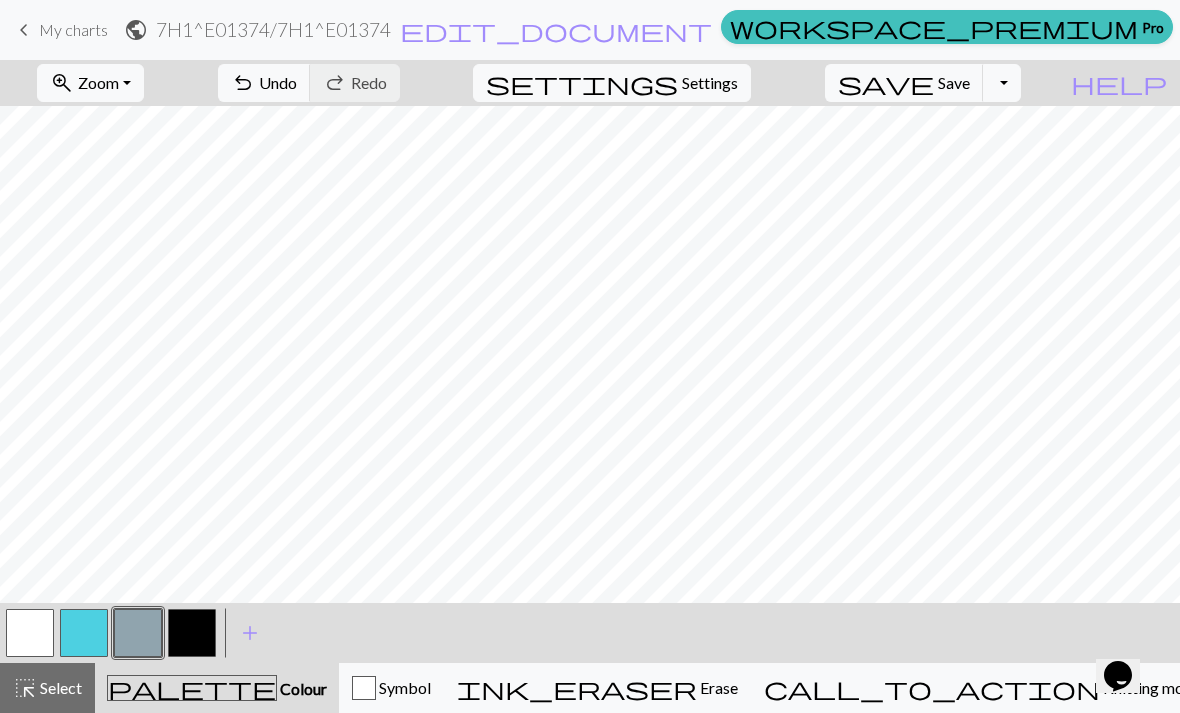 click at bounding box center (30, 633) 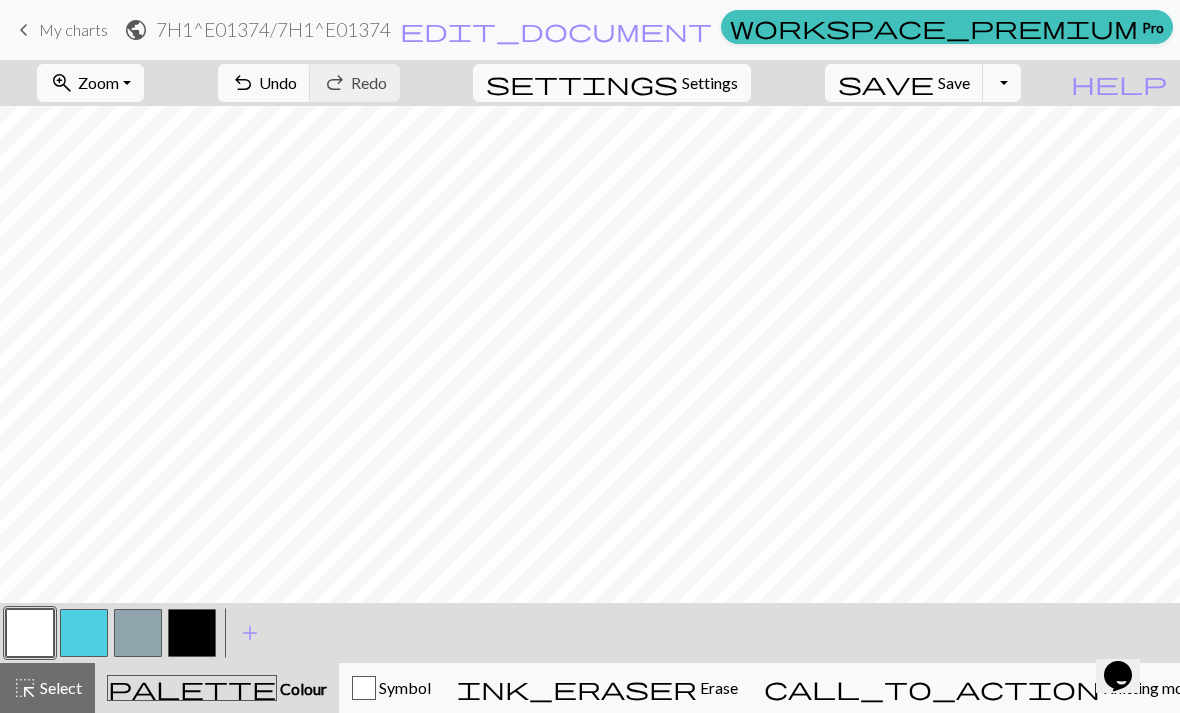 click on "Undo" at bounding box center (278, 82) 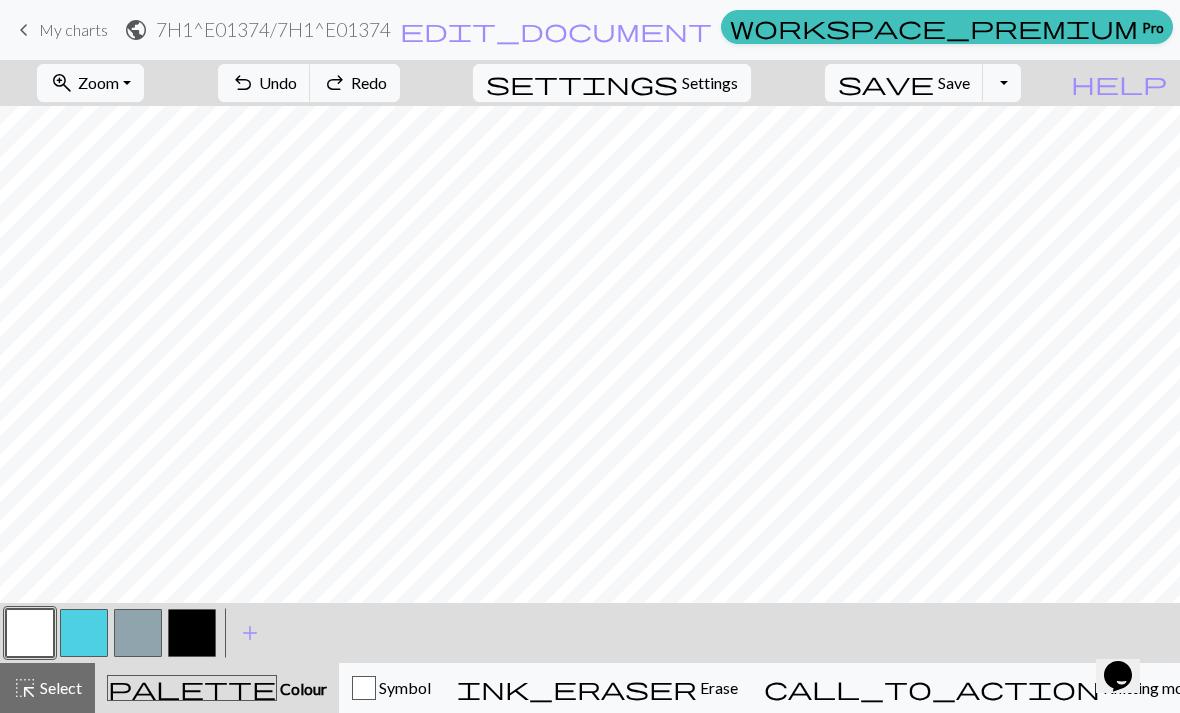 click on "keyboard_arrow_left   My charts public 7H1^E01374  /  7H1^E01374 edit_document Edit settings workspace_premium  Pro My charts Library Manual Hi  [PERSON_NAME]   Account settings Logout" at bounding box center (590, 30) 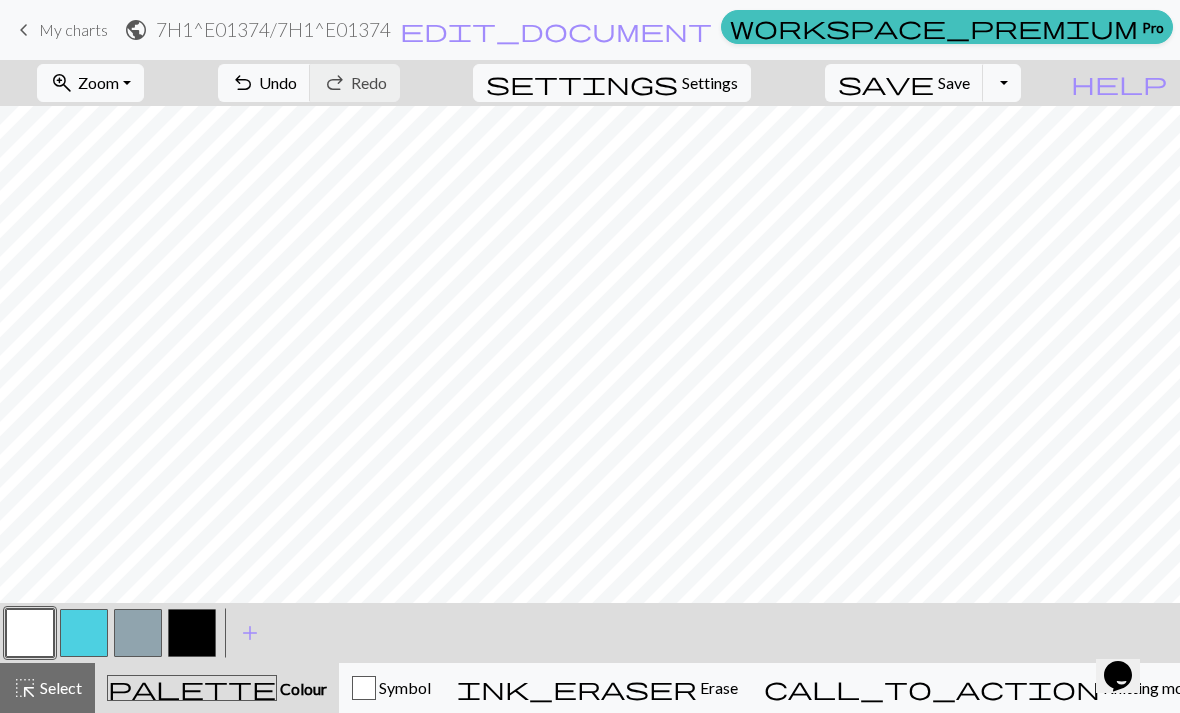 click at bounding box center [138, 633] 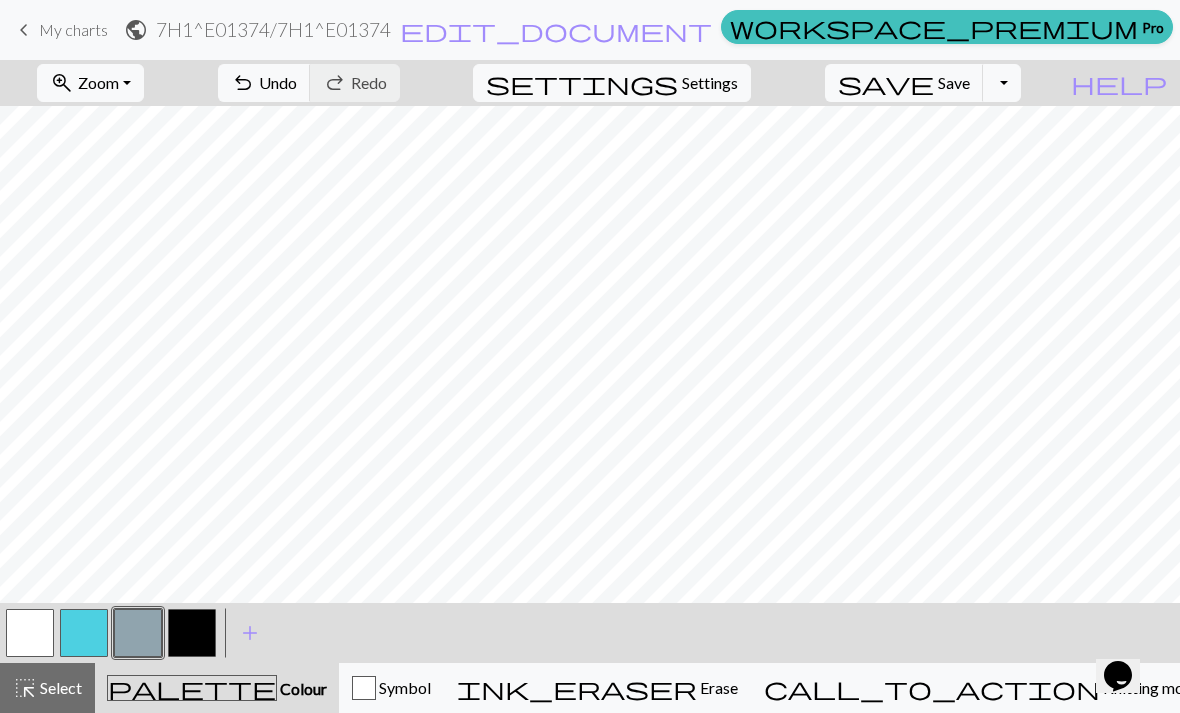 click at bounding box center (30, 633) 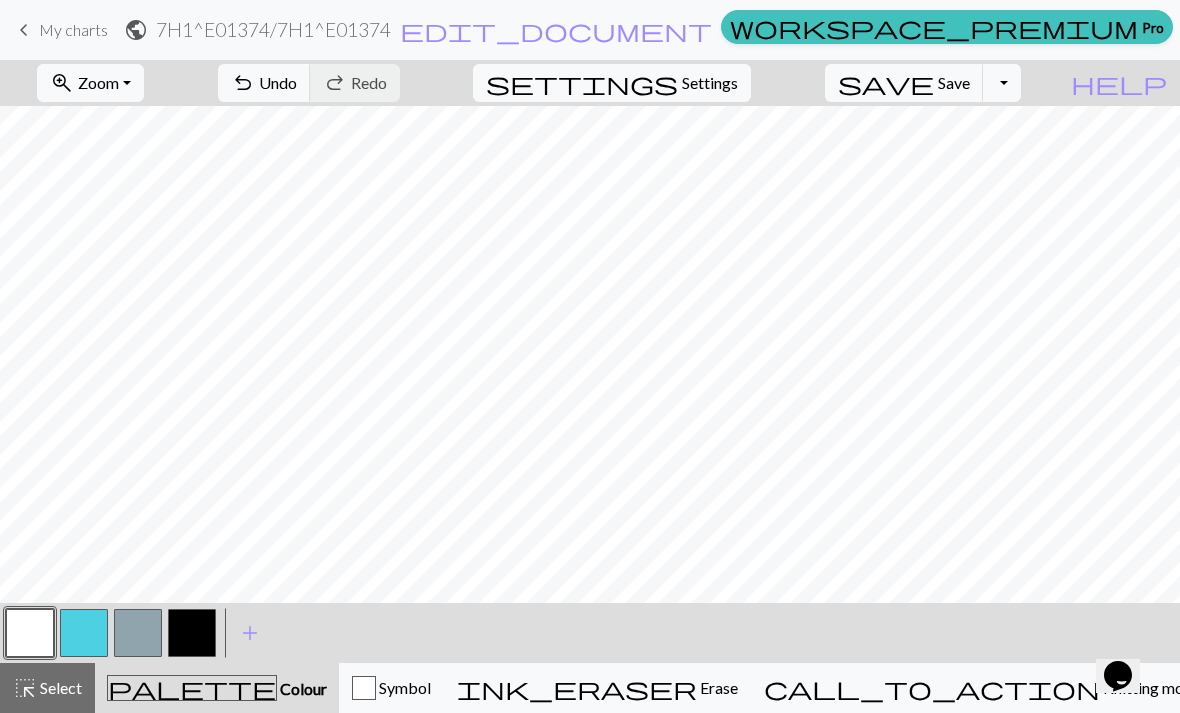 click at bounding box center (138, 633) 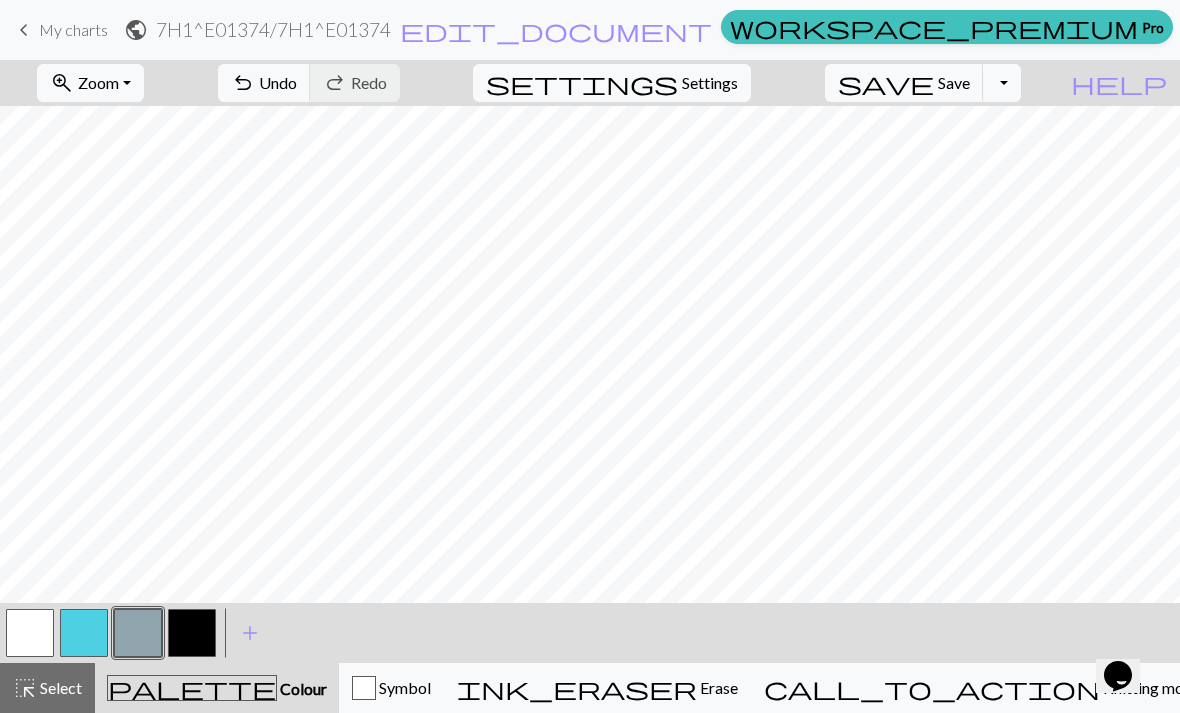 click at bounding box center (30, 633) 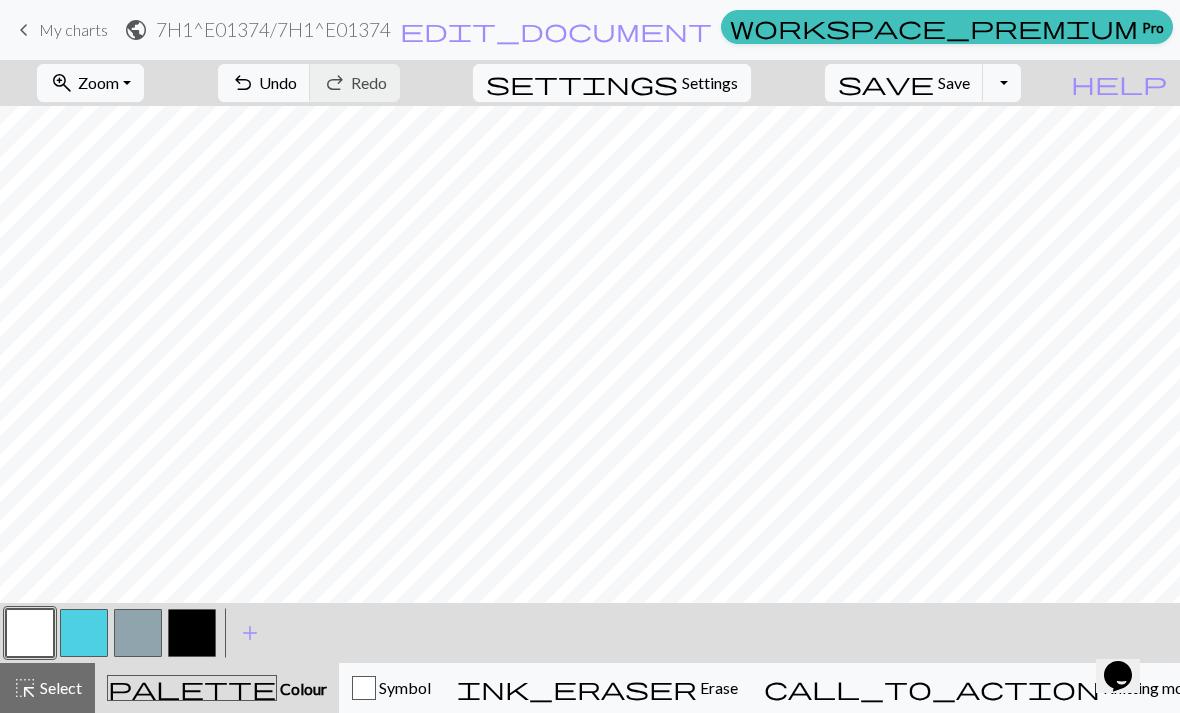 click at bounding box center [138, 633] 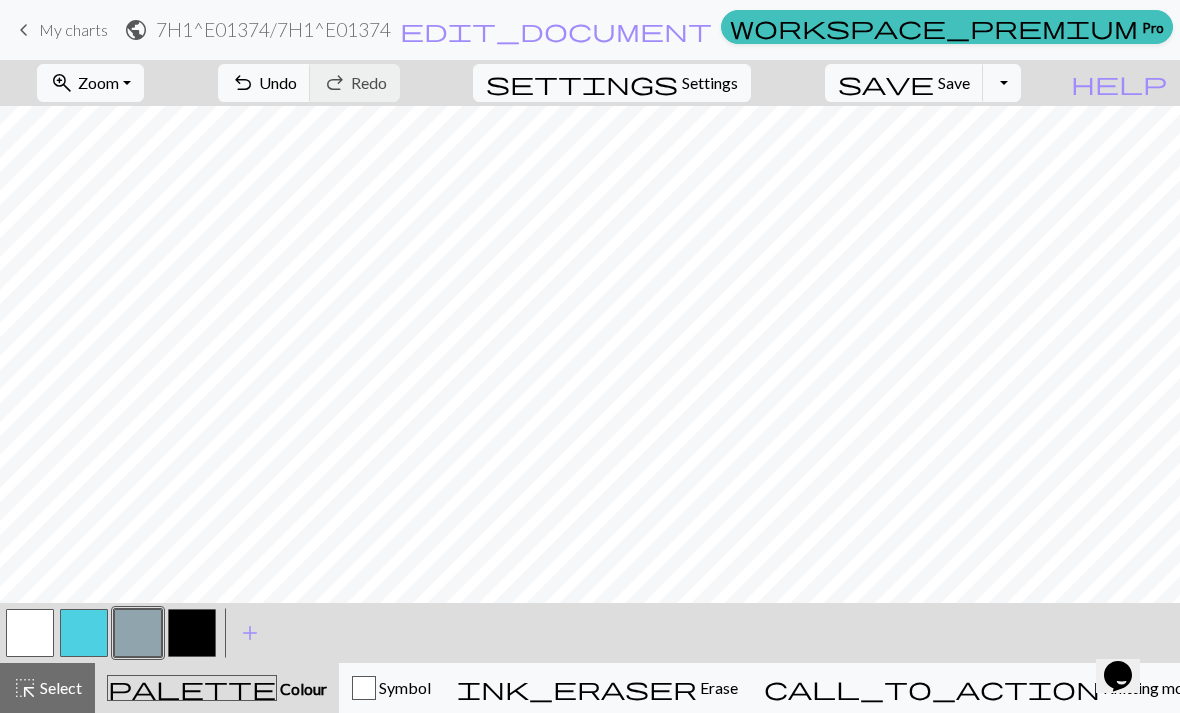 click at bounding box center [30, 633] 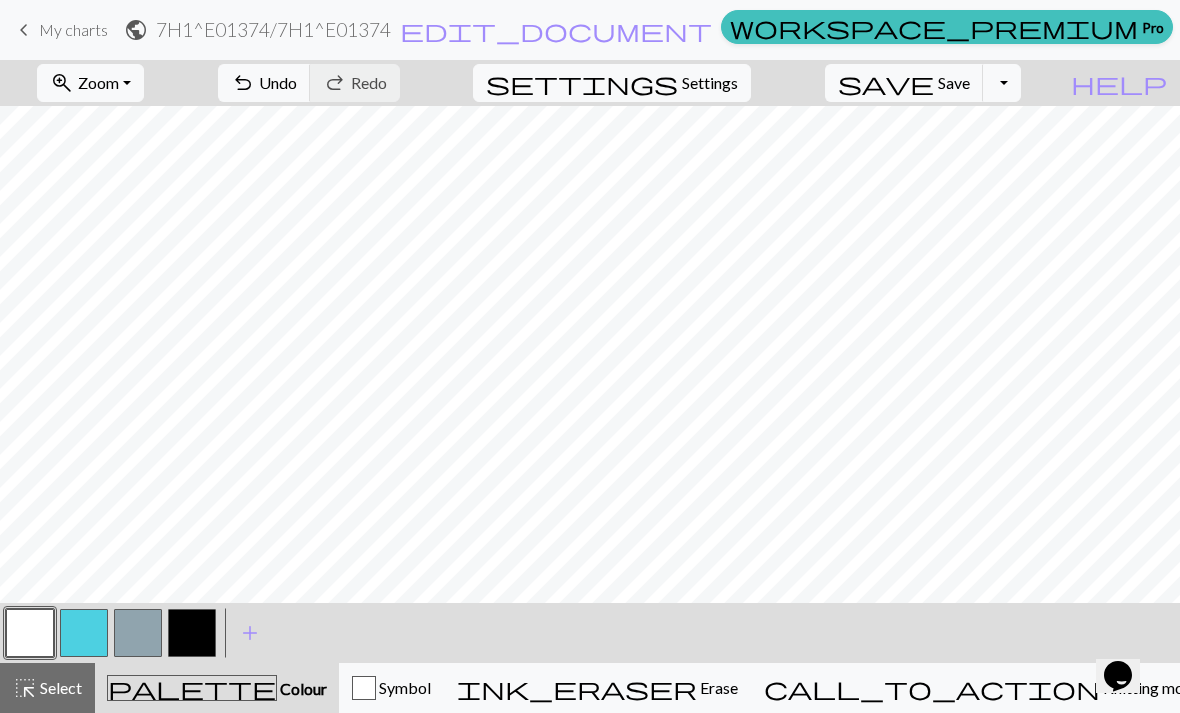 click at bounding box center (138, 633) 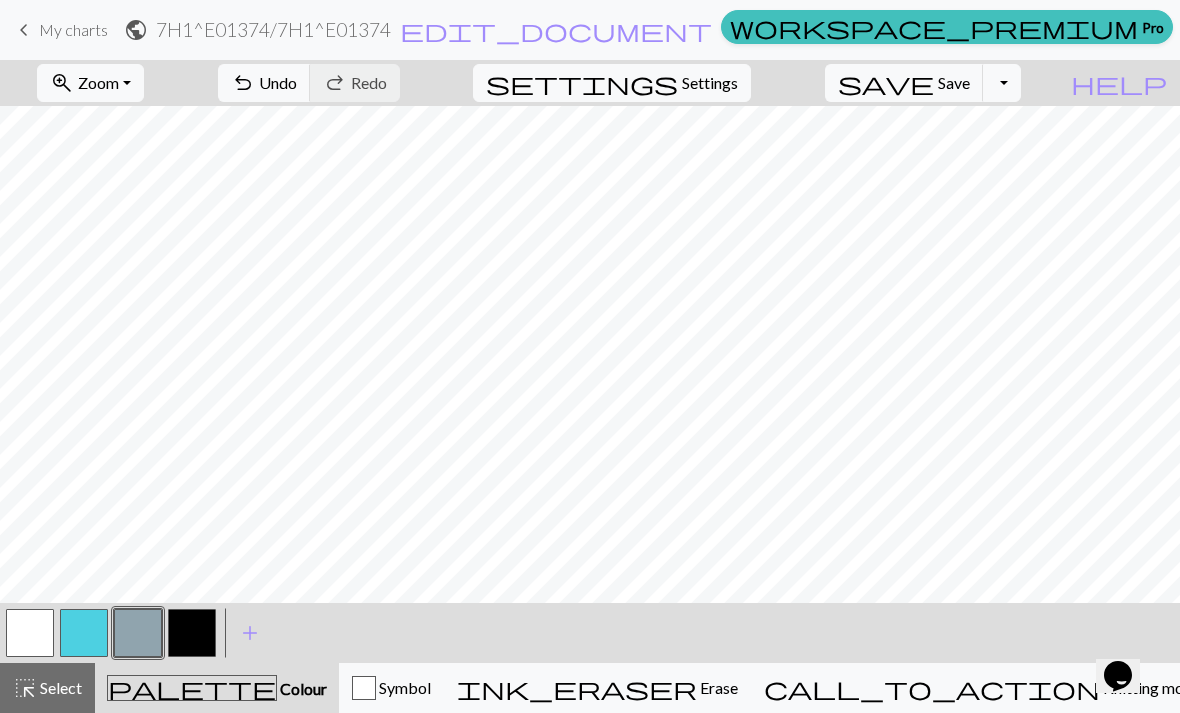 click on "Undo" at bounding box center [278, 82] 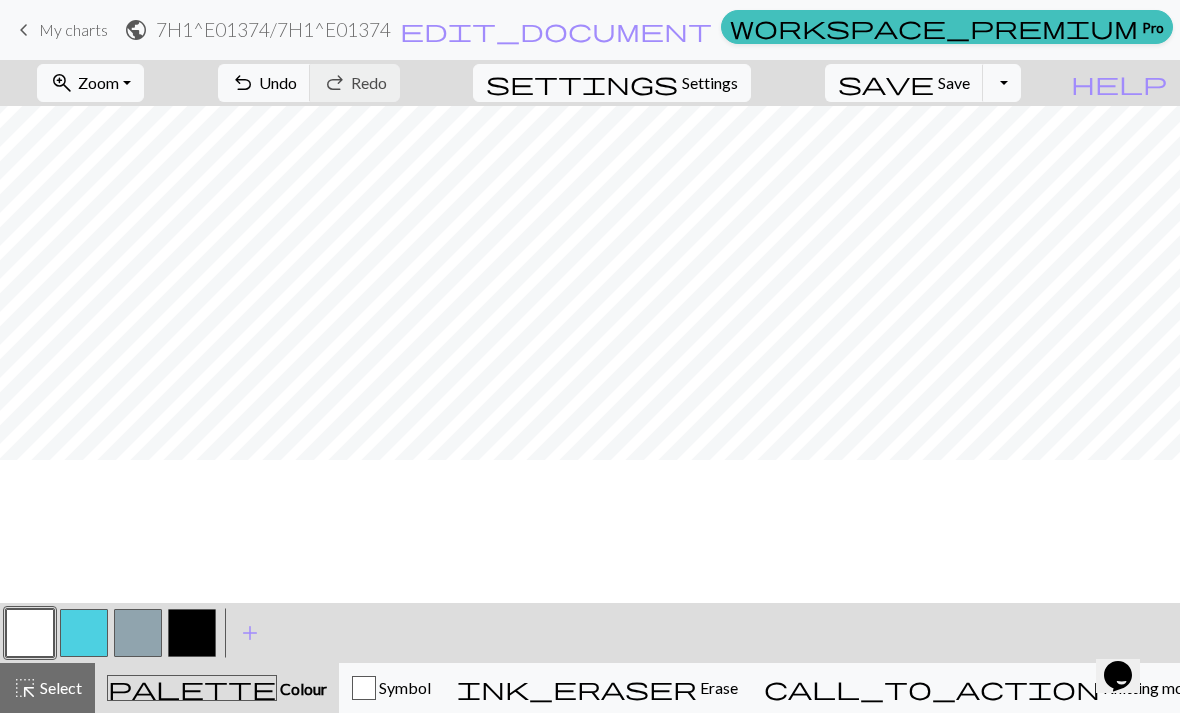 scroll, scrollTop: 0, scrollLeft: 0, axis: both 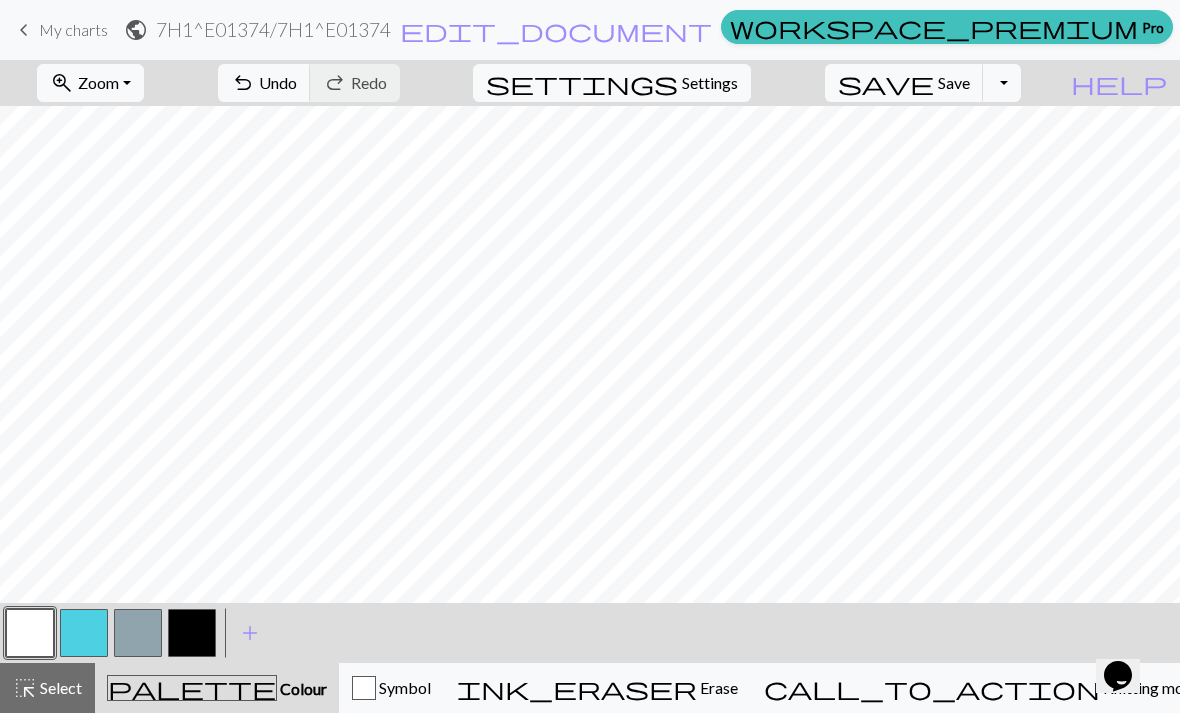 click at bounding box center (138, 633) 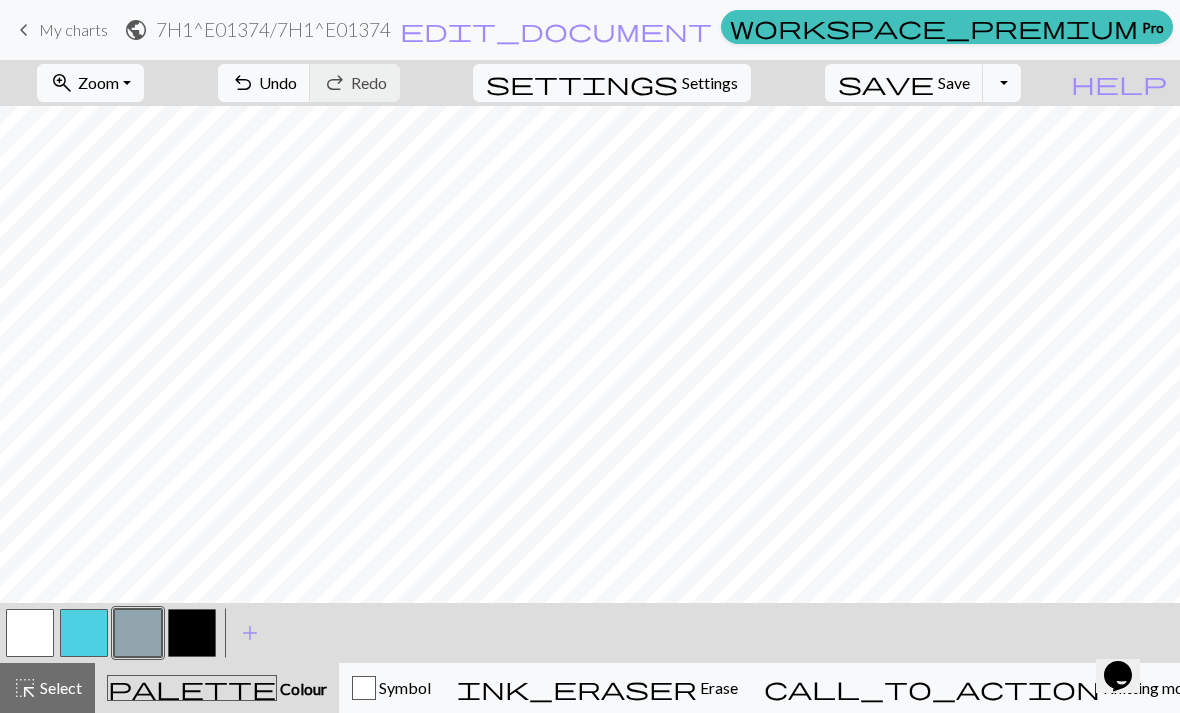 click on "save Save Save" at bounding box center [904, 83] 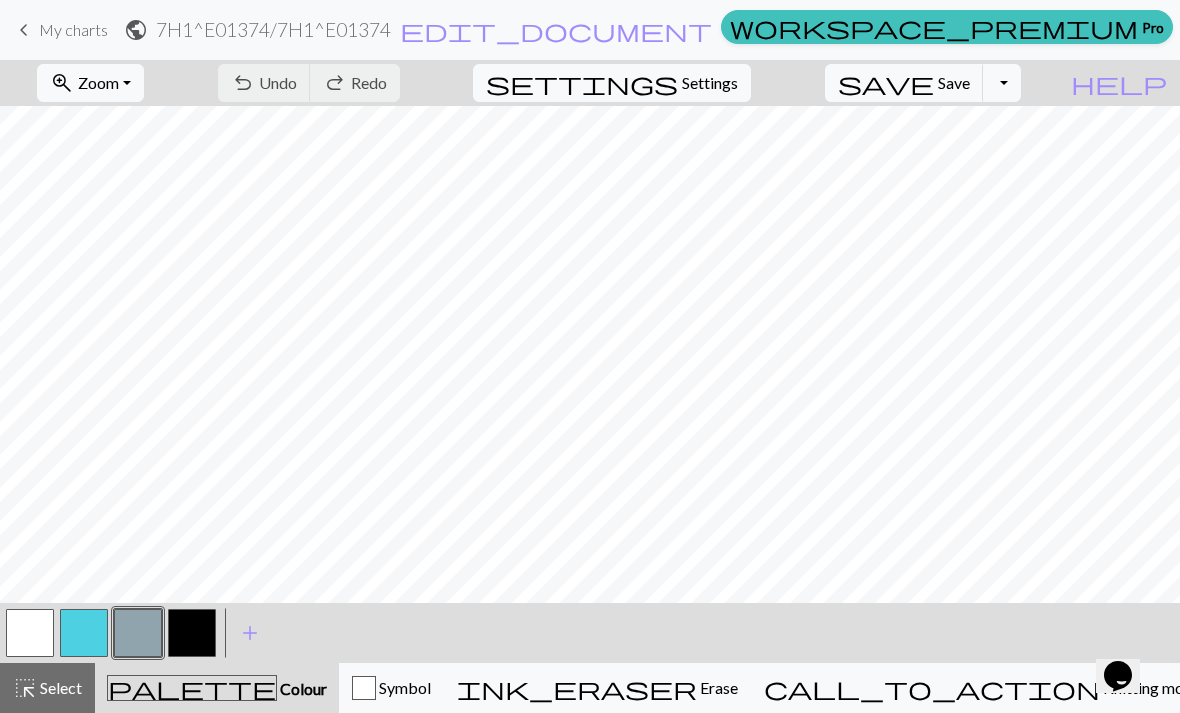click on "Chart saved Chart saved" at bounding box center [590, 79] 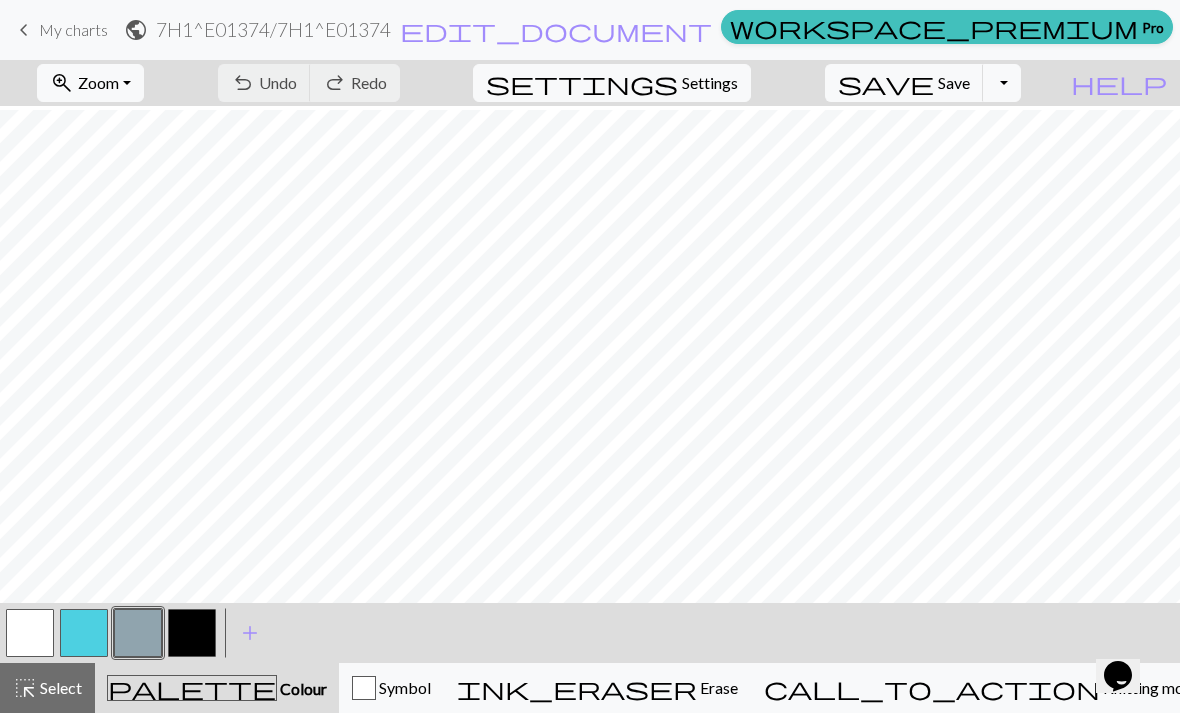 scroll, scrollTop: 4, scrollLeft: 0, axis: vertical 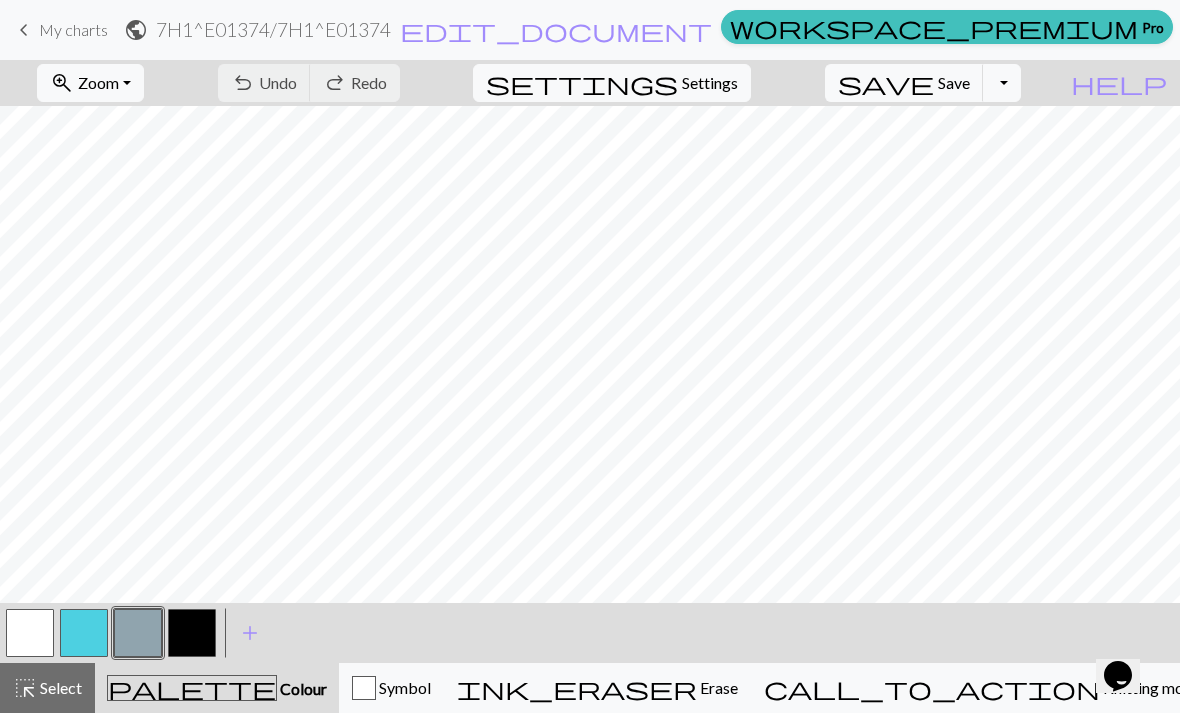 click on "Zoom" at bounding box center (98, 82) 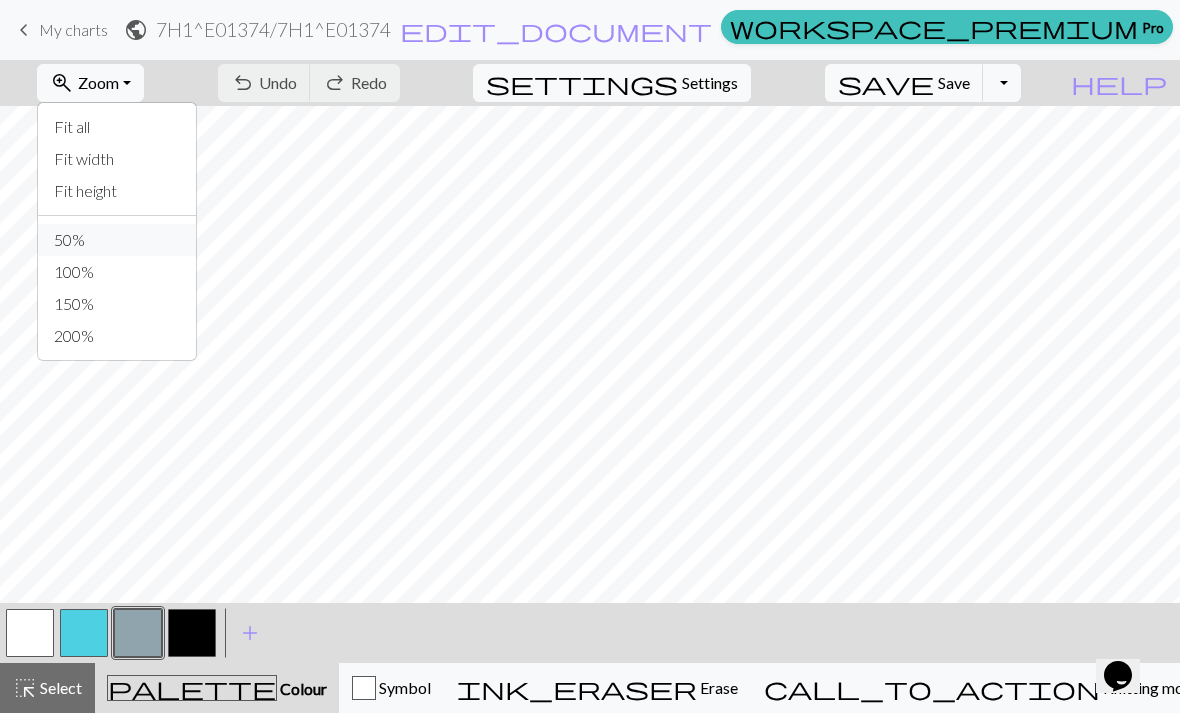 click on "50%" at bounding box center [117, 240] 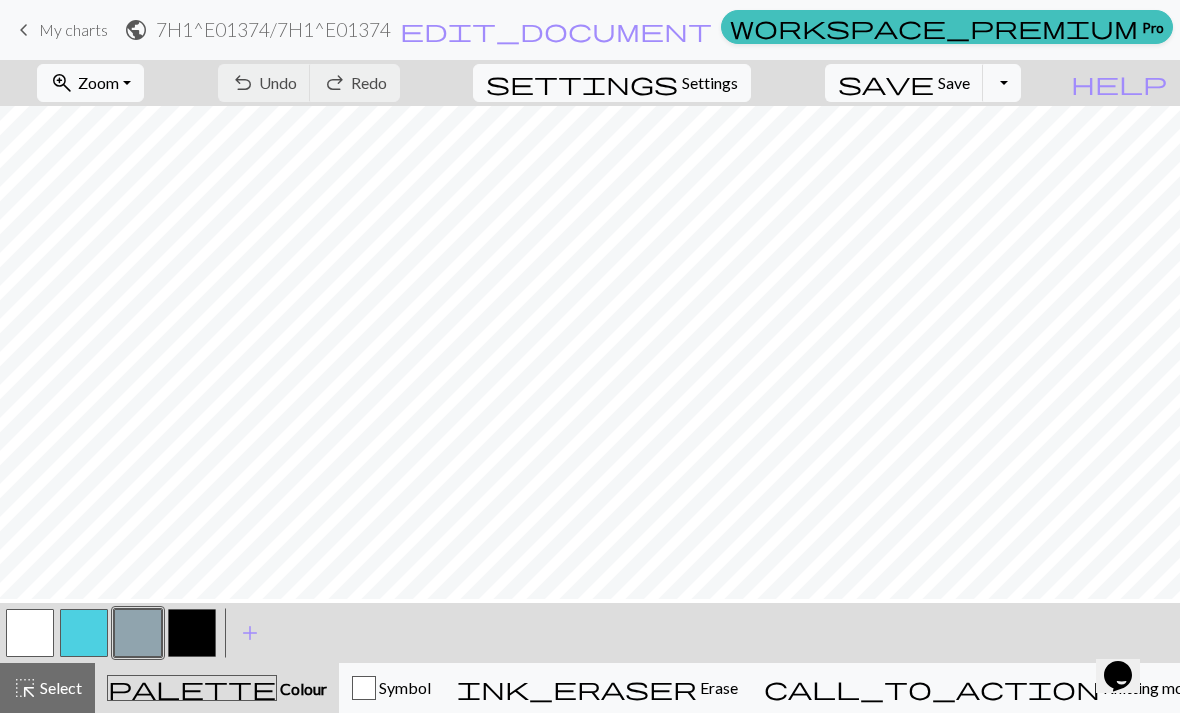 scroll, scrollTop: 0, scrollLeft: 0, axis: both 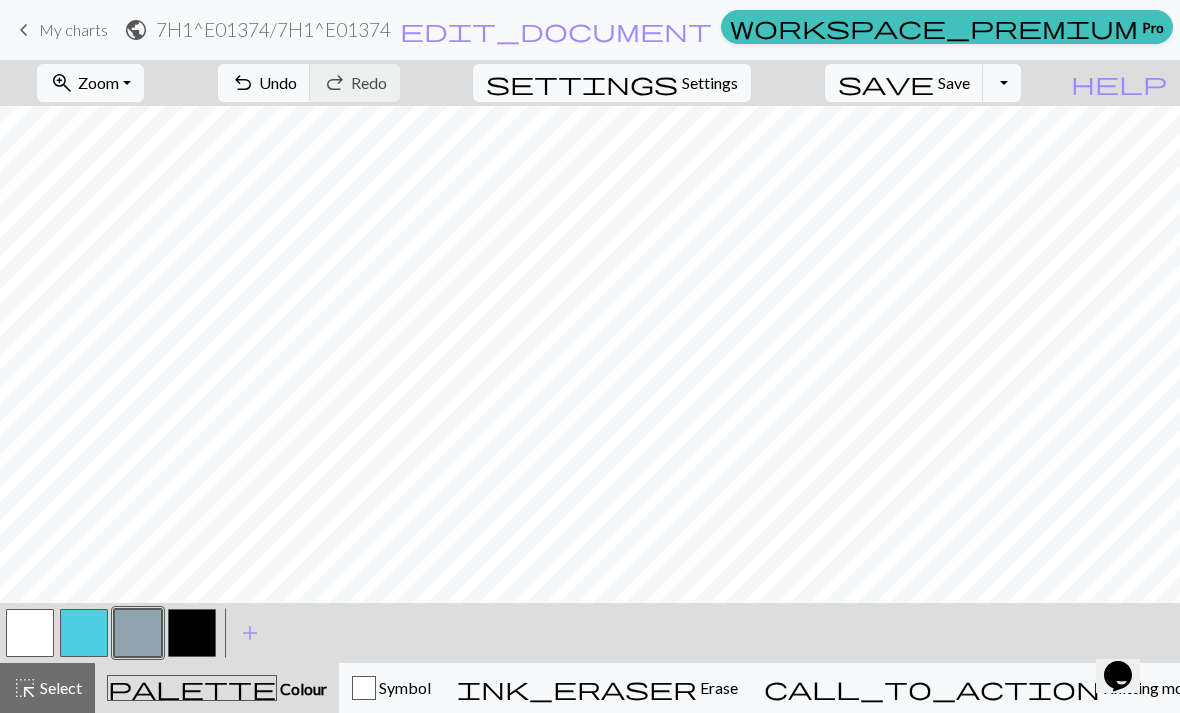 click on "Zoom" at bounding box center [98, 82] 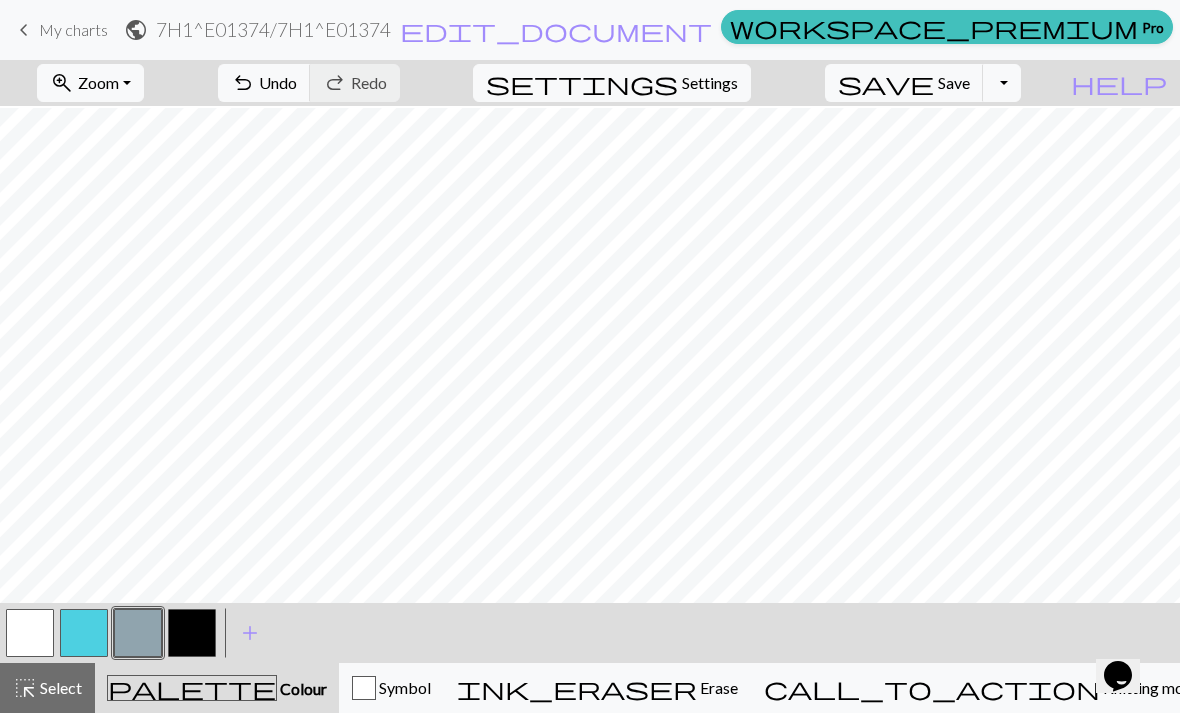 scroll, scrollTop: 4, scrollLeft: 0, axis: vertical 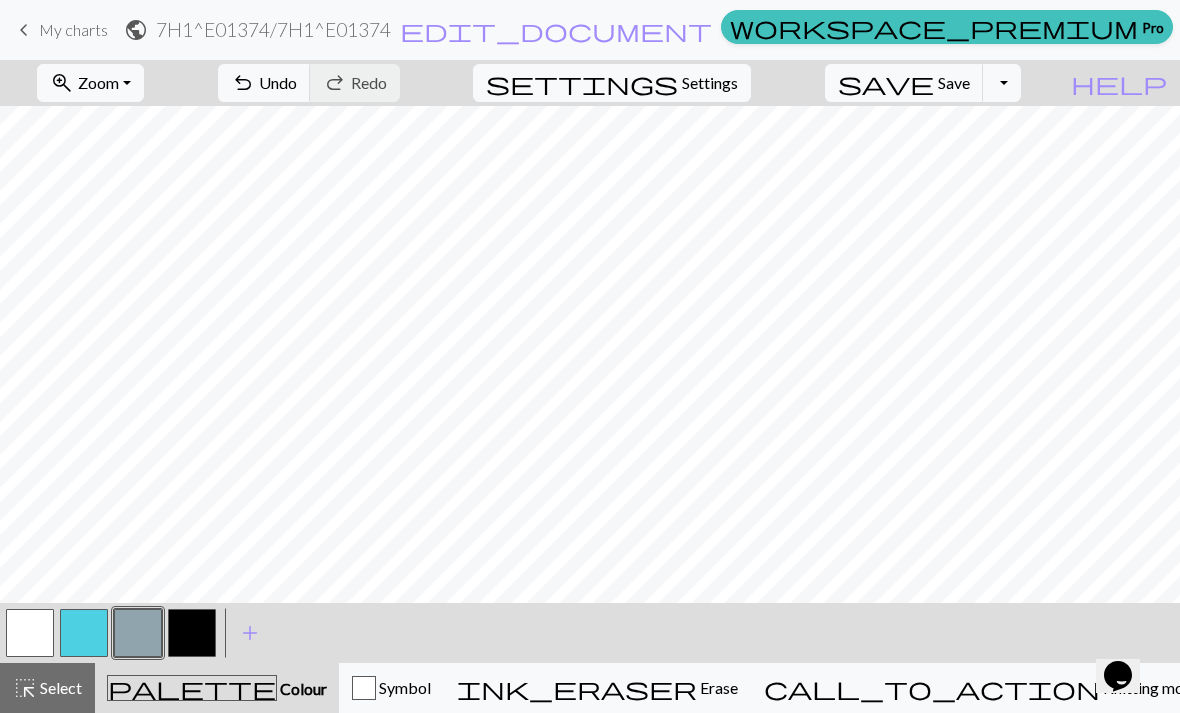 click on "zoom_in Zoom Zoom" at bounding box center [90, 83] 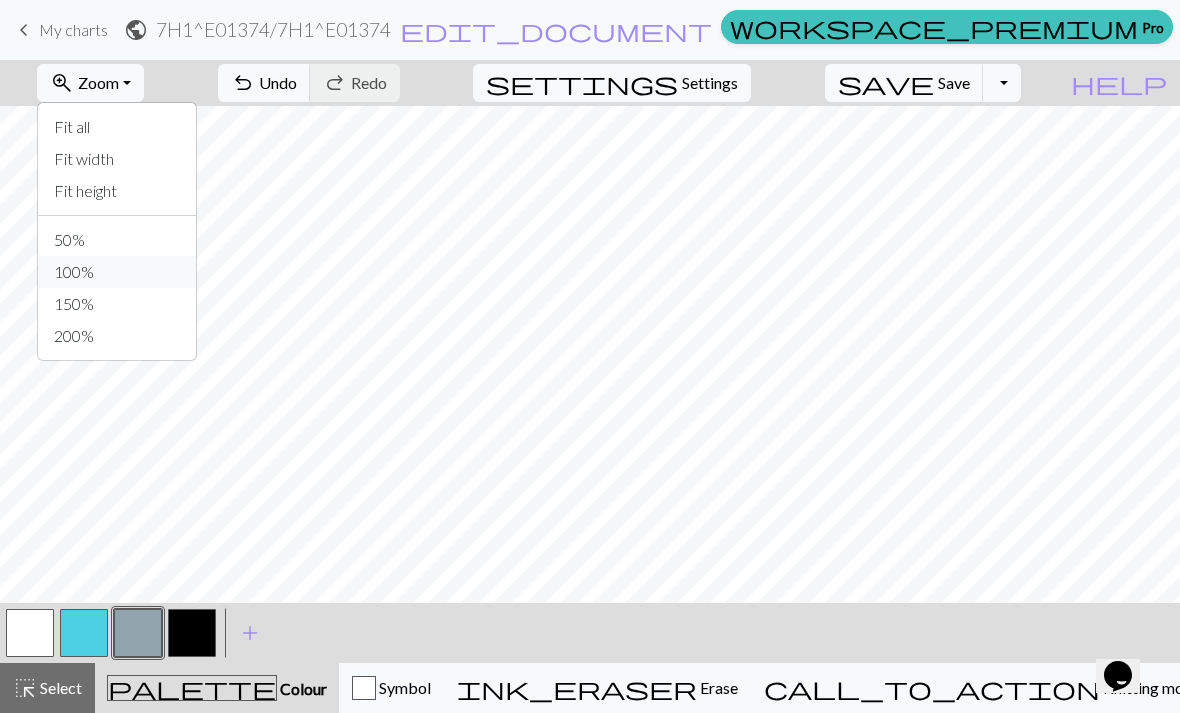 click on "100%" at bounding box center [117, 272] 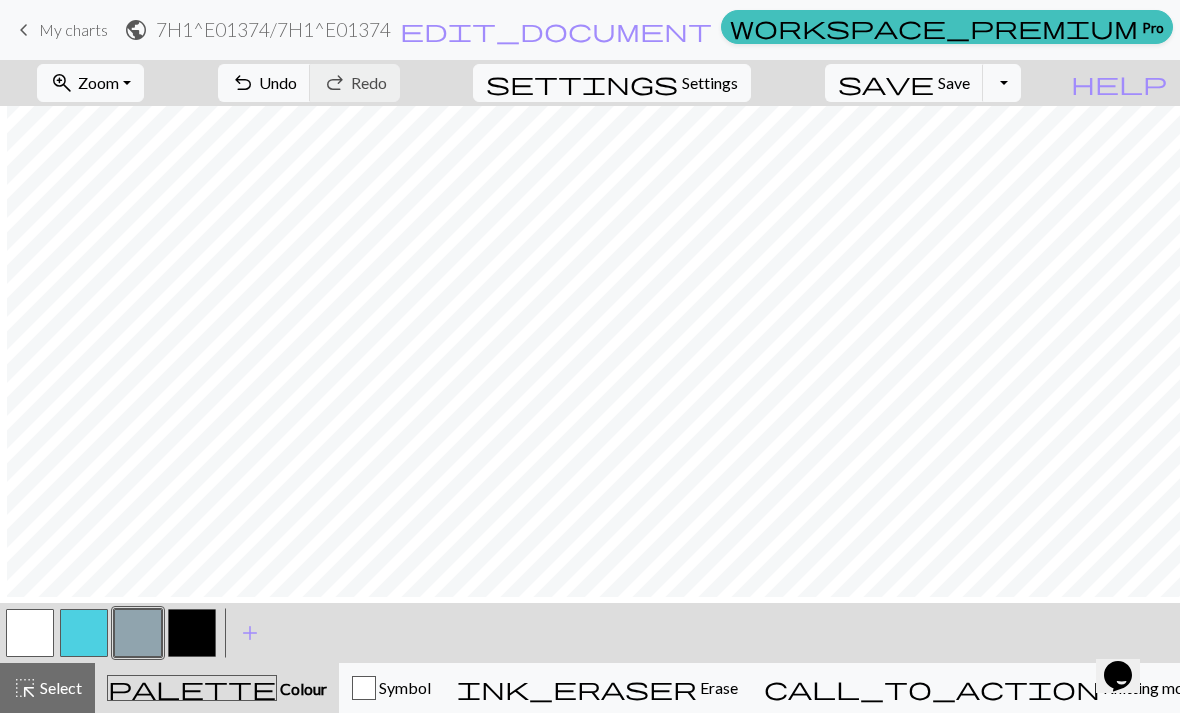 scroll, scrollTop: 242, scrollLeft: 136, axis: both 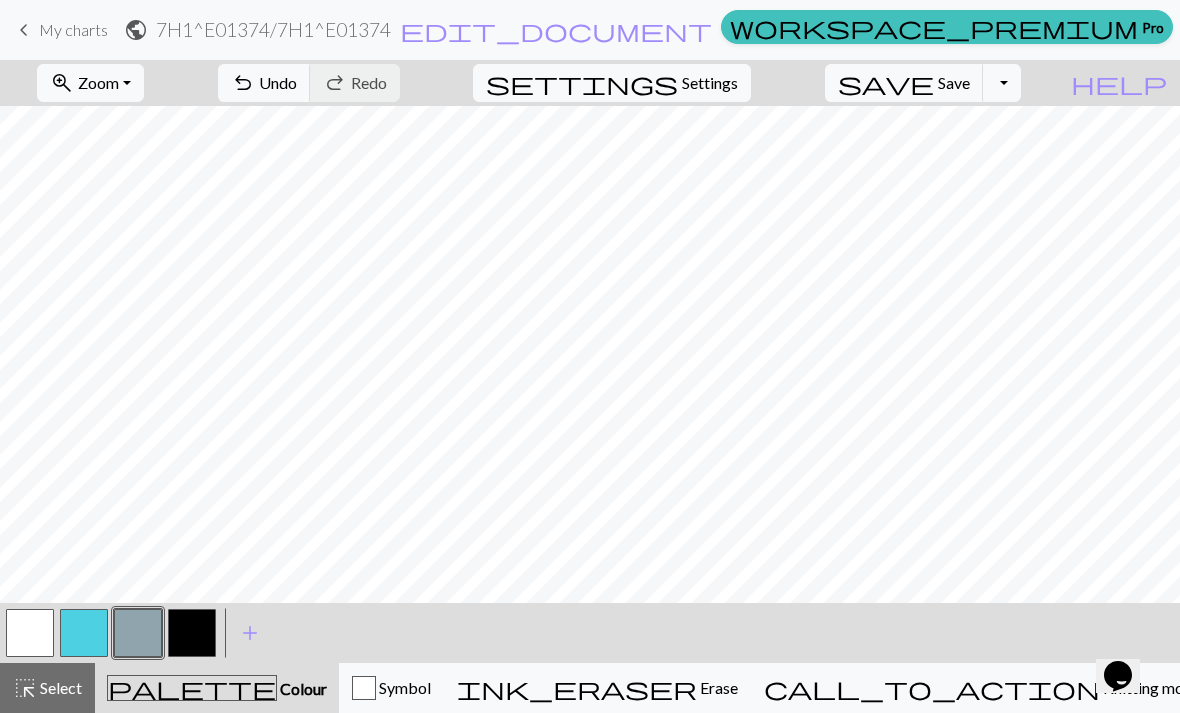 click at bounding box center (30, 633) 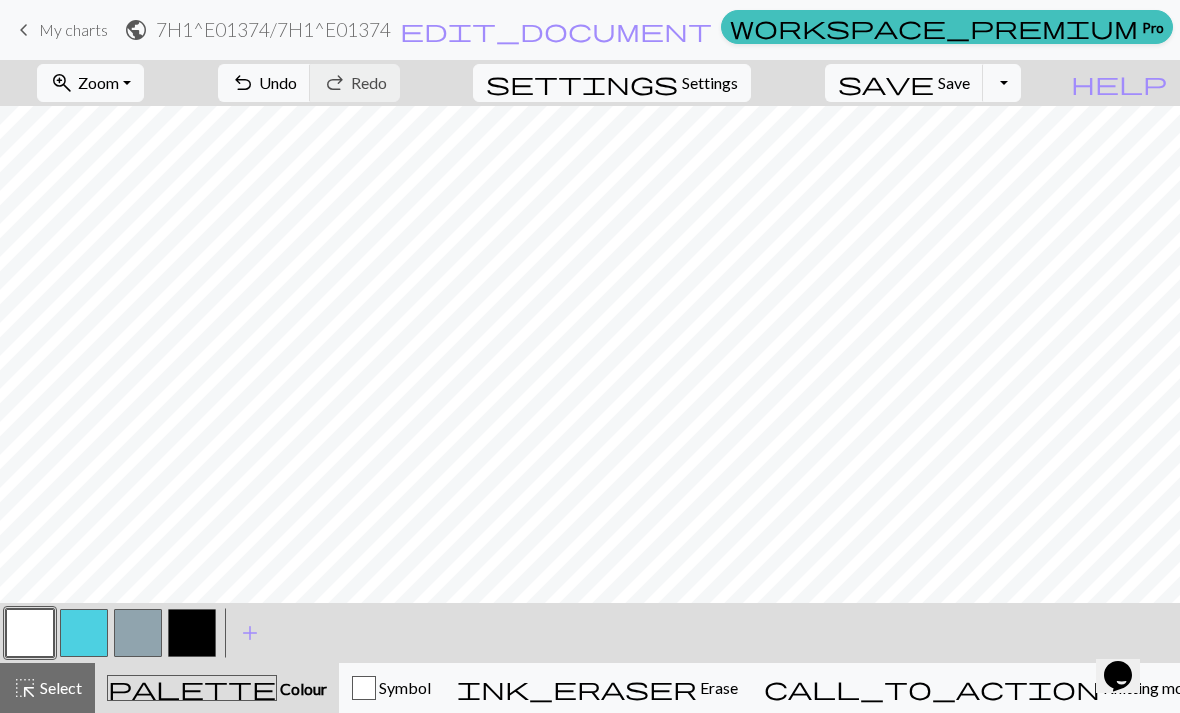 click on "Save" at bounding box center (954, 82) 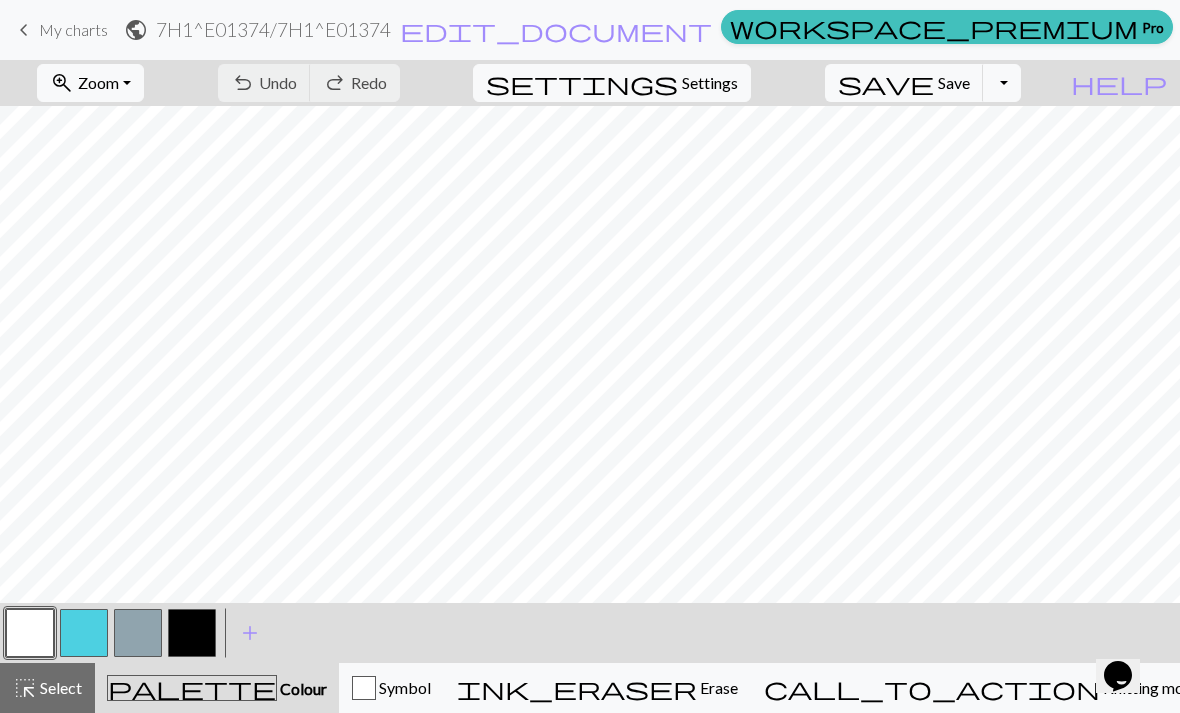 click on "Chart saved" at bounding box center [590, 39] 